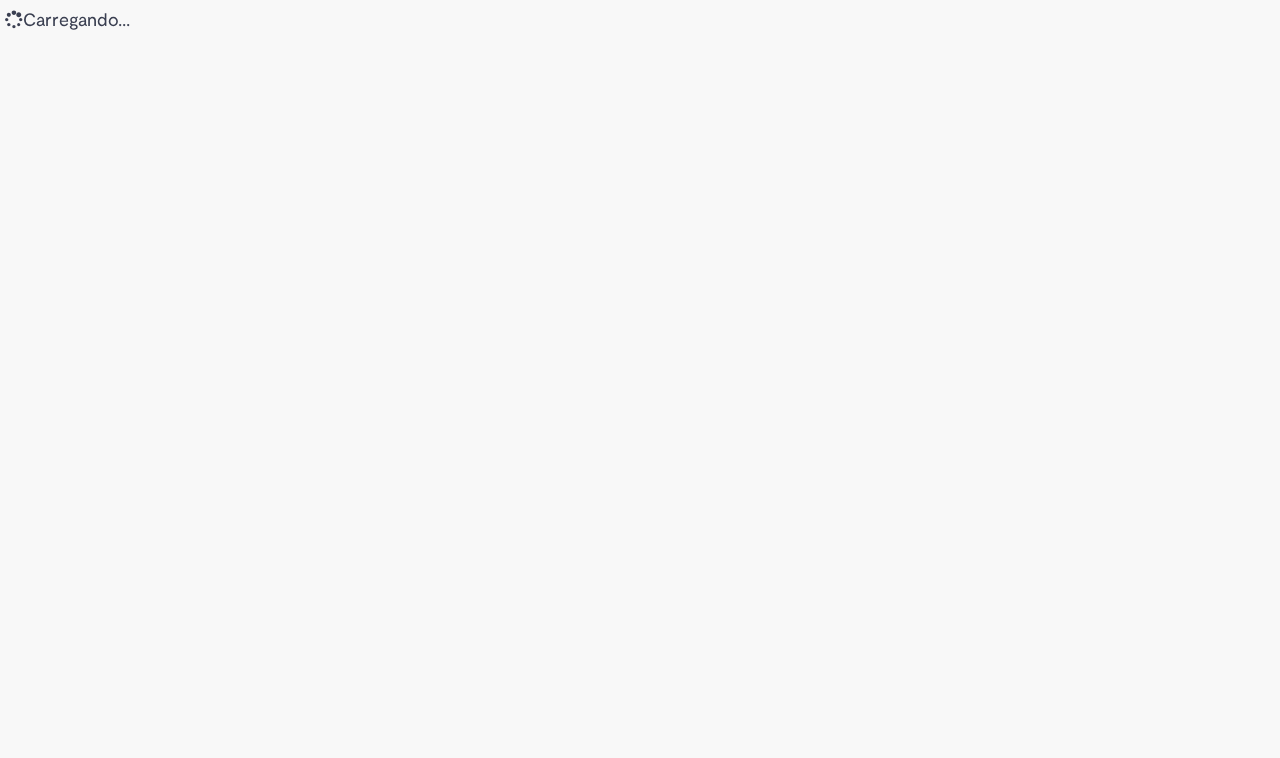 scroll, scrollTop: 0, scrollLeft: 0, axis: both 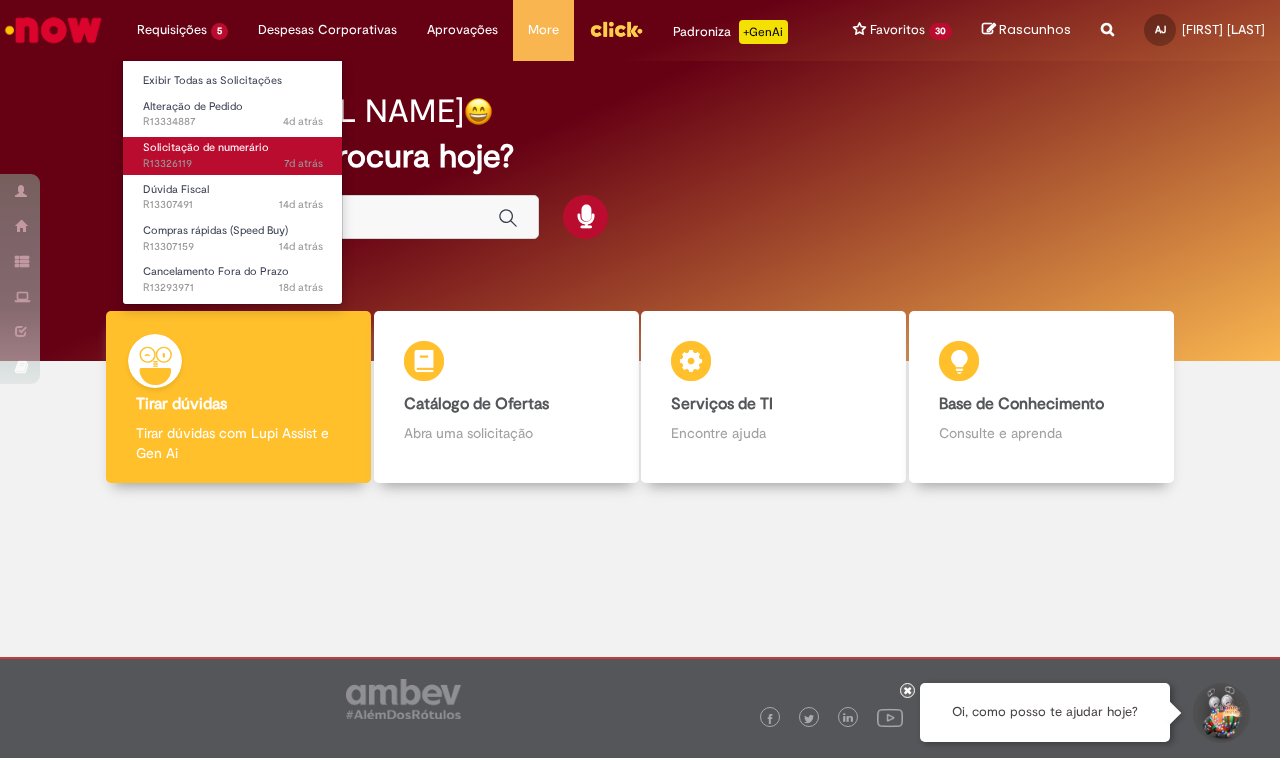 click on "Solicitação de numerário" at bounding box center (206, 147) 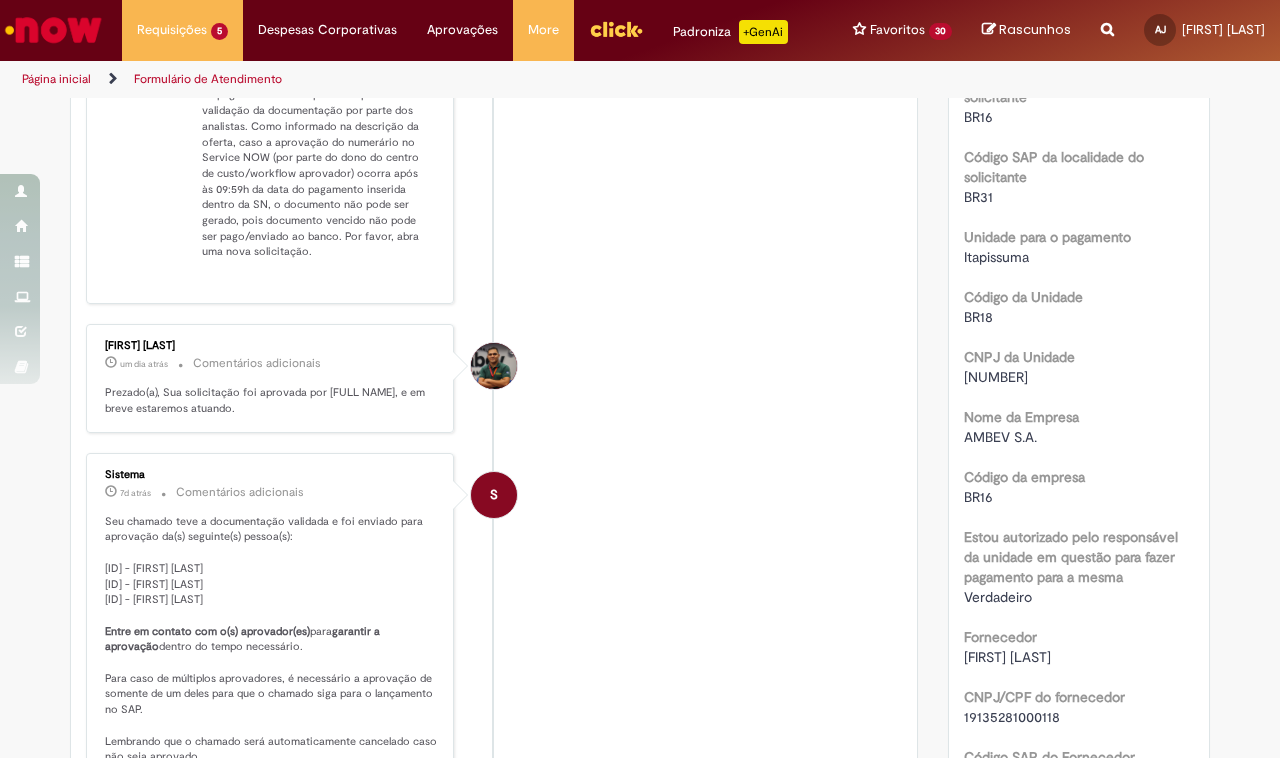 scroll, scrollTop: 0, scrollLeft: 0, axis: both 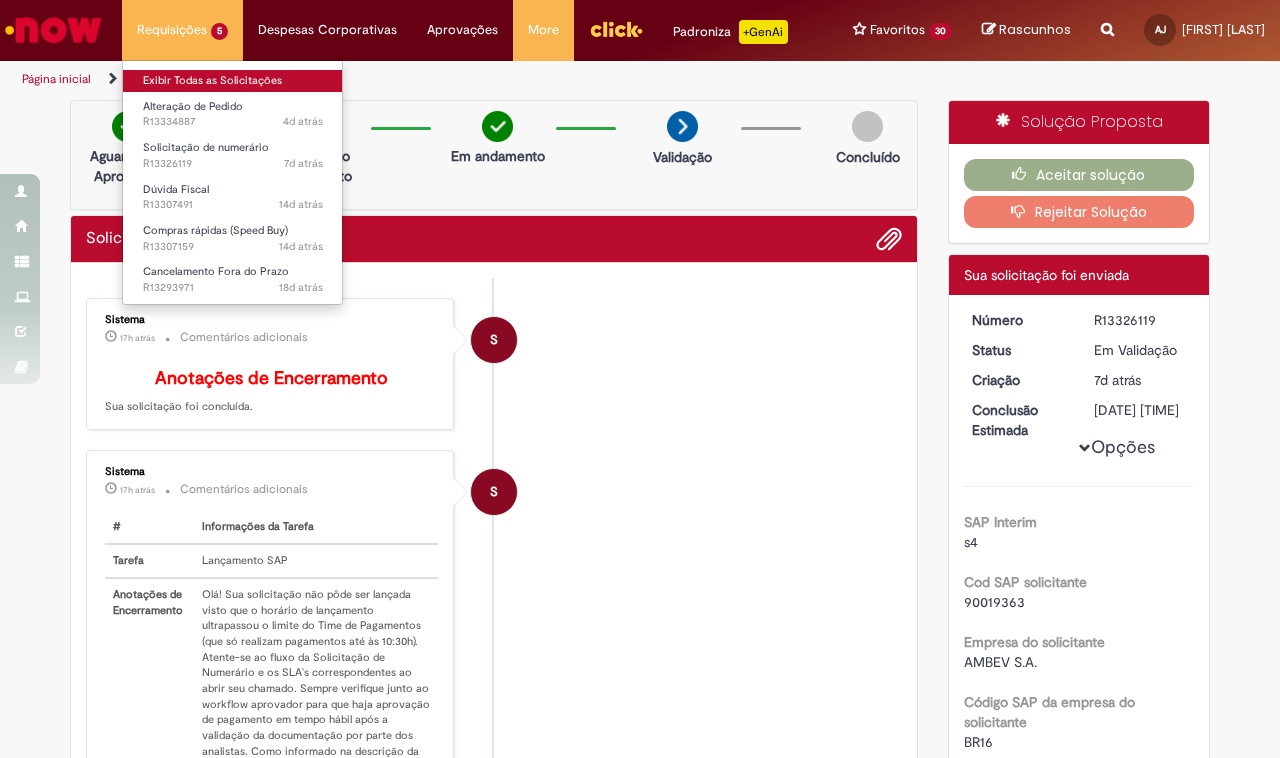 click on "Exibir Todas as Solicitações" at bounding box center (233, 81) 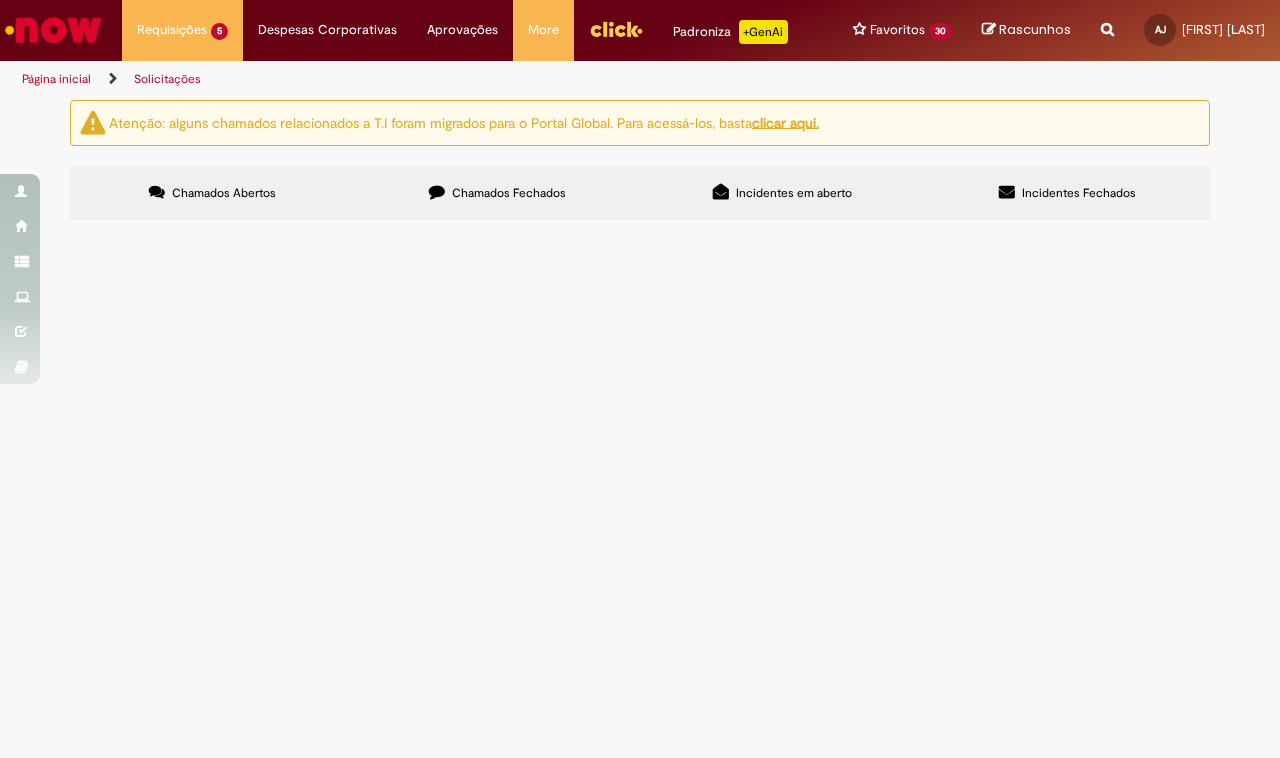 click on "Chamados Fechados" at bounding box center [509, 193] 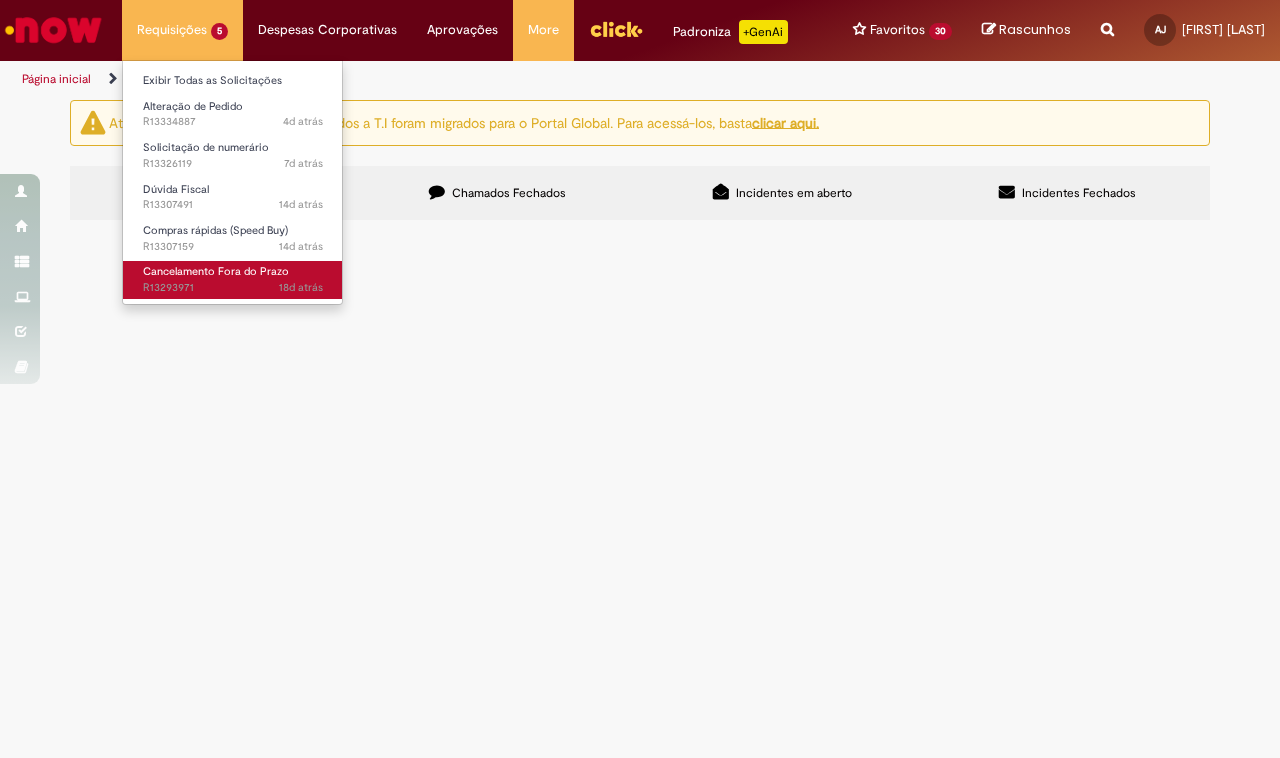 click on "Cancelamento Fora do Prazo" at bounding box center [216, 271] 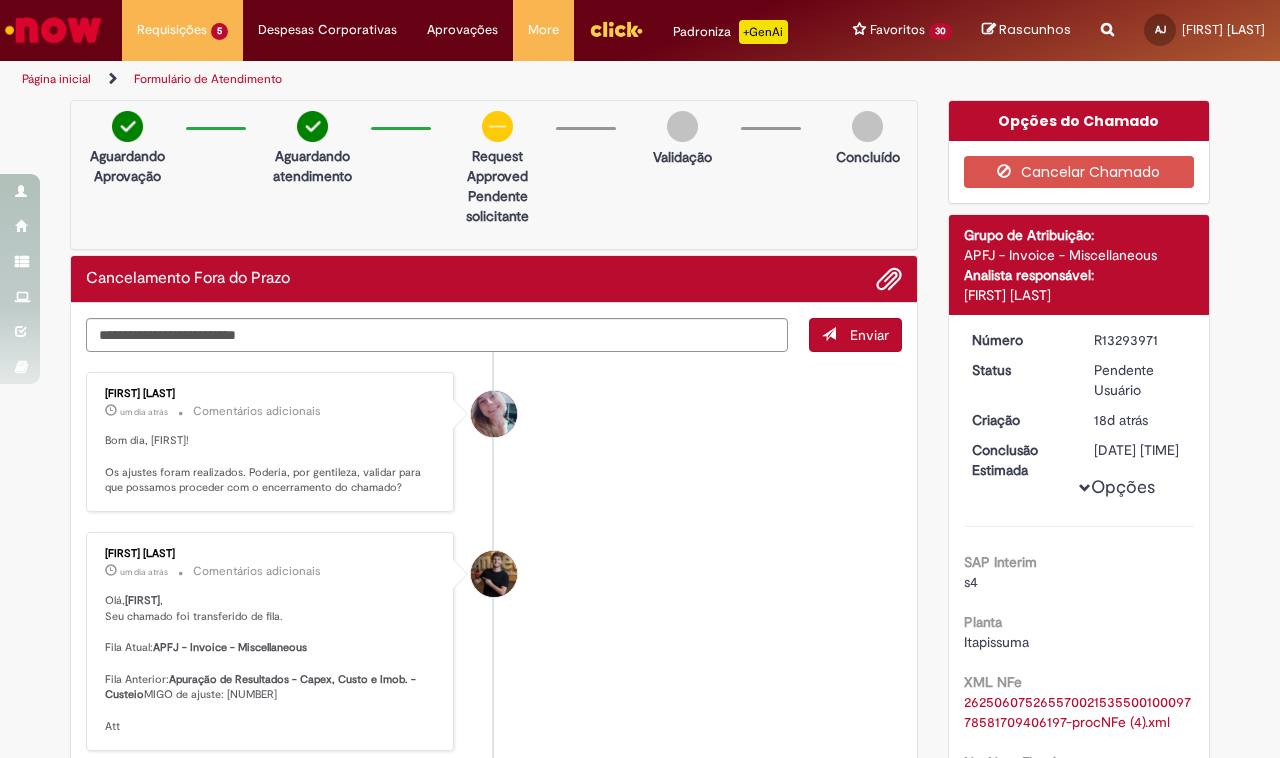 scroll, scrollTop: 125, scrollLeft: 0, axis: vertical 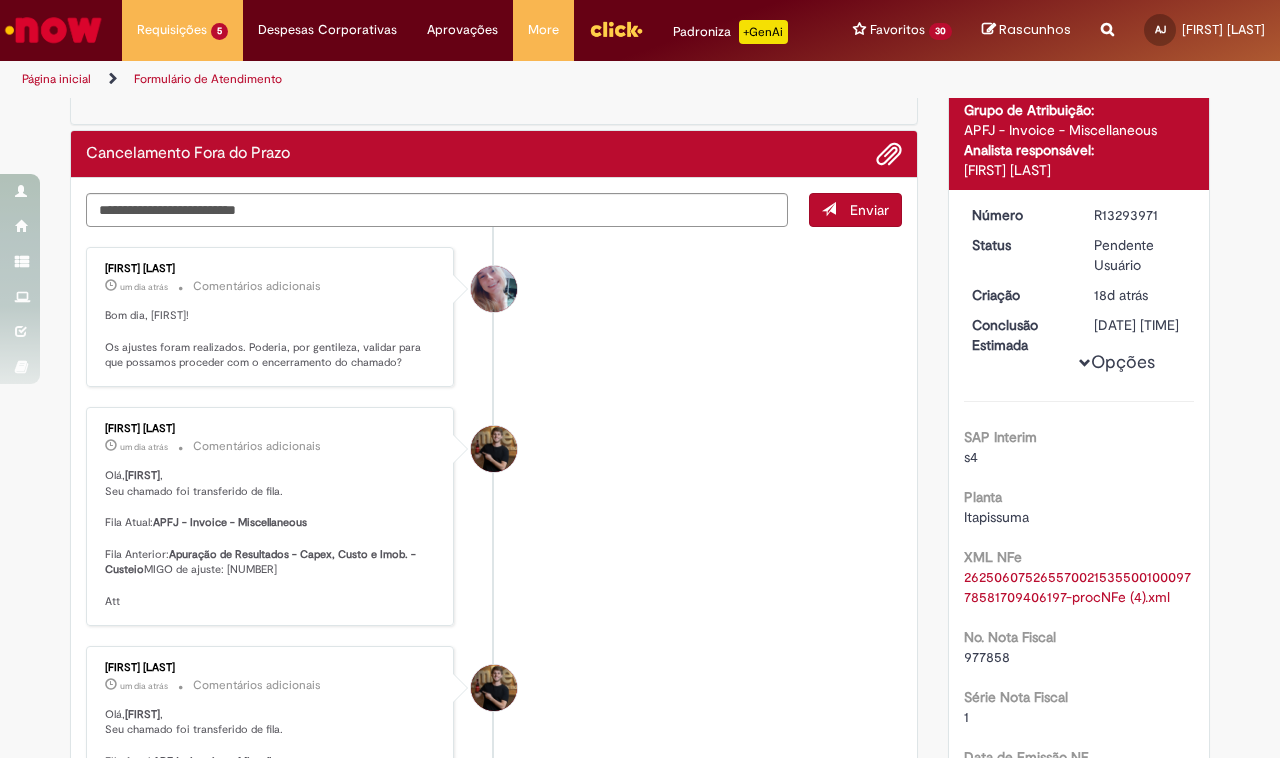 click on "Olá,  Antonio ,  Seu chamado foi transferido de fila. Fila Atual:  APFJ - Invoice - Miscellaneous Fila Anterior:  Apuração de Resultados - Capex, Custo e Imob. - Custeio
MIGO de ajuste: 4937510245
Att" at bounding box center (271, 538) 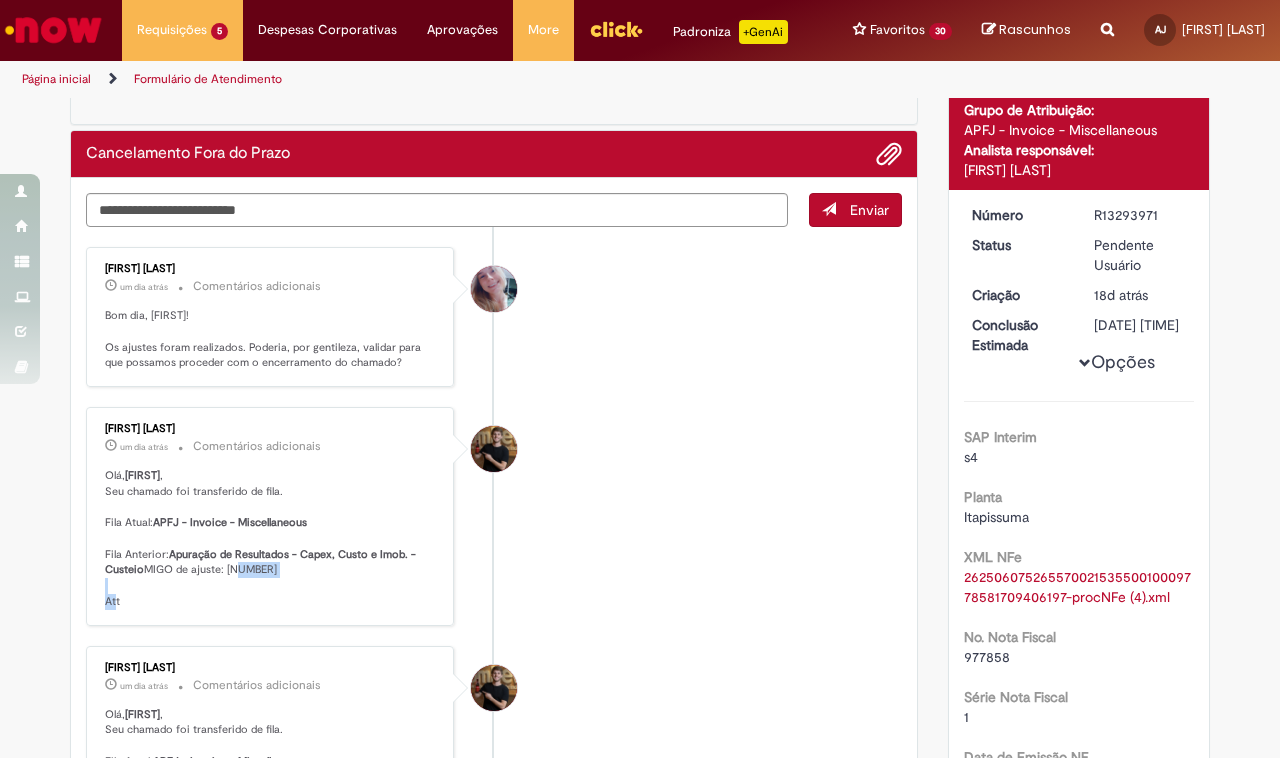 copy on "4937510245" 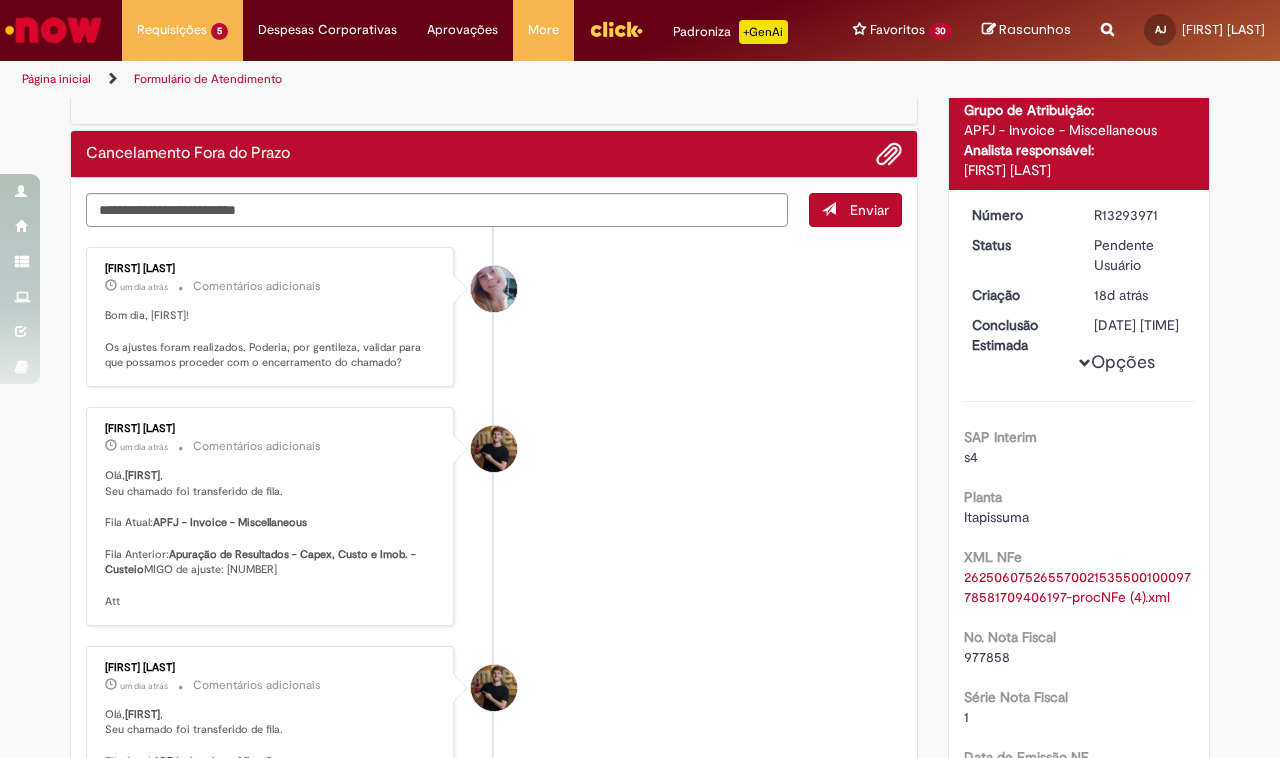 click on "William Paul Barnekow Dias Eichstaedt
um dia atrás um dia atrás     Comentários adicionais
Olá,  Antonio ,  Seu chamado foi transferido de fila. Fila Atual:  APFJ - Invoice - Miscellaneous Fila Anterior:  Apuração de Resultados - Capex, Custo e Imob. - Custeio
MIGO de ajuste: 4937510245
Att" at bounding box center [494, 516] 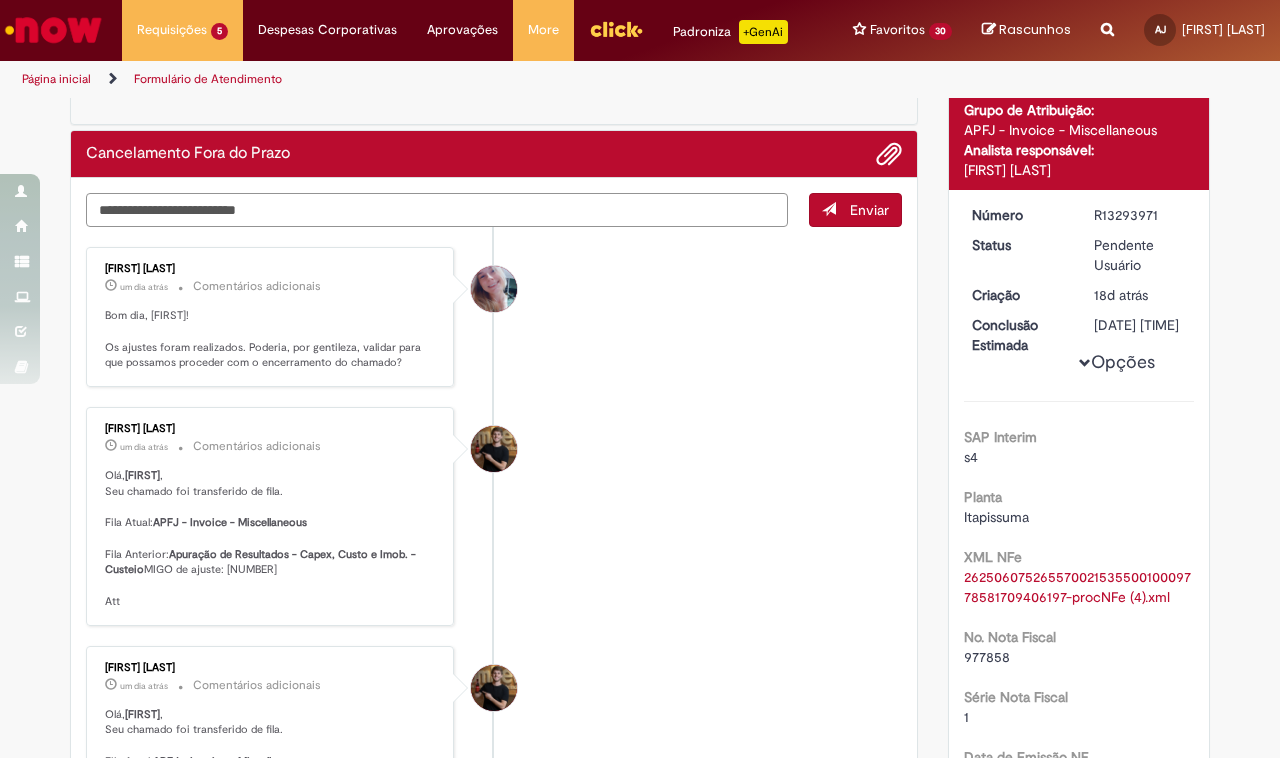 click at bounding box center (437, 210) 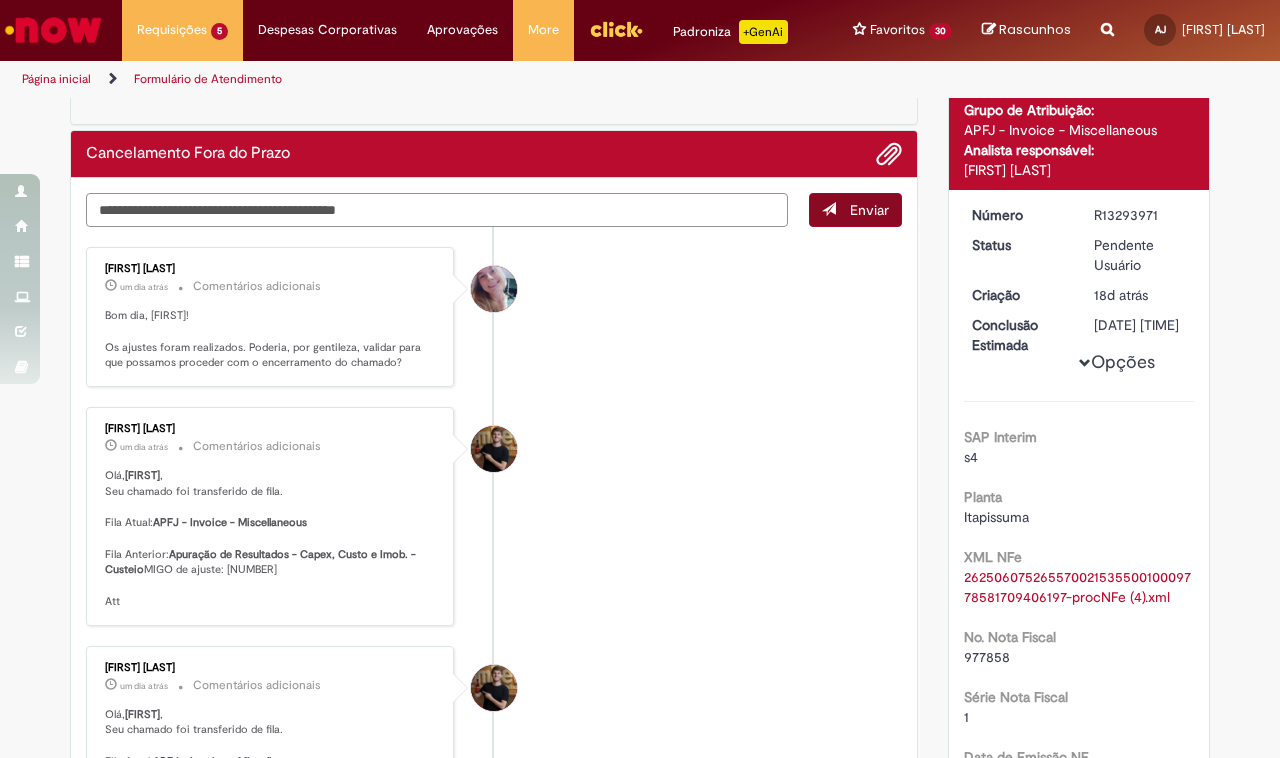 type on "**********" 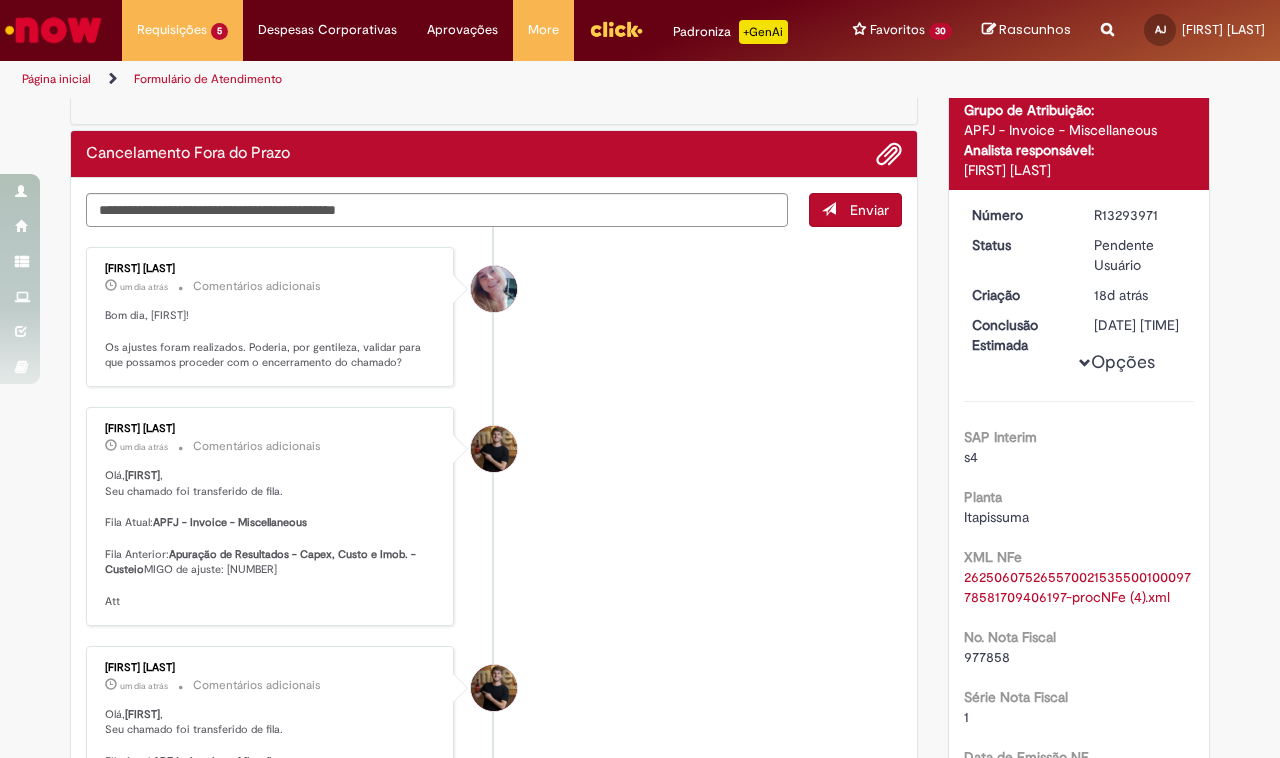 click on "Enviar" at bounding box center (855, 210) 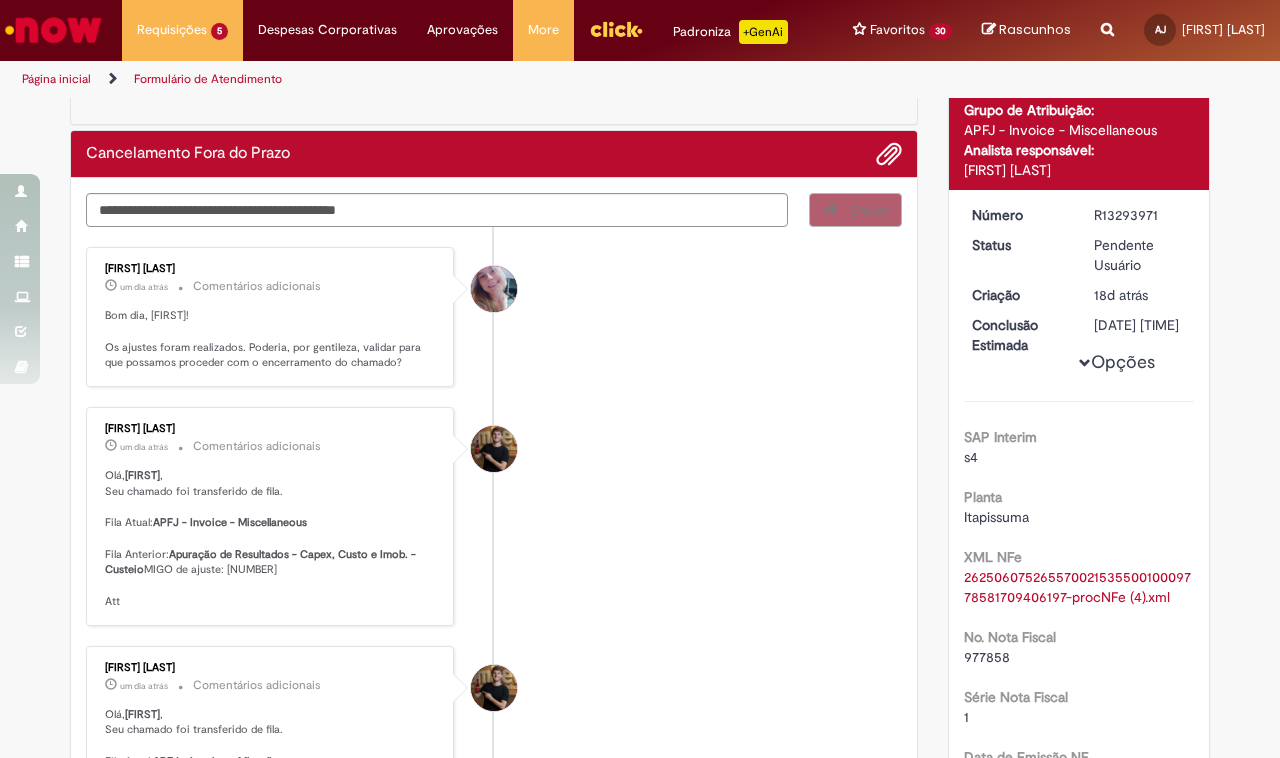 type 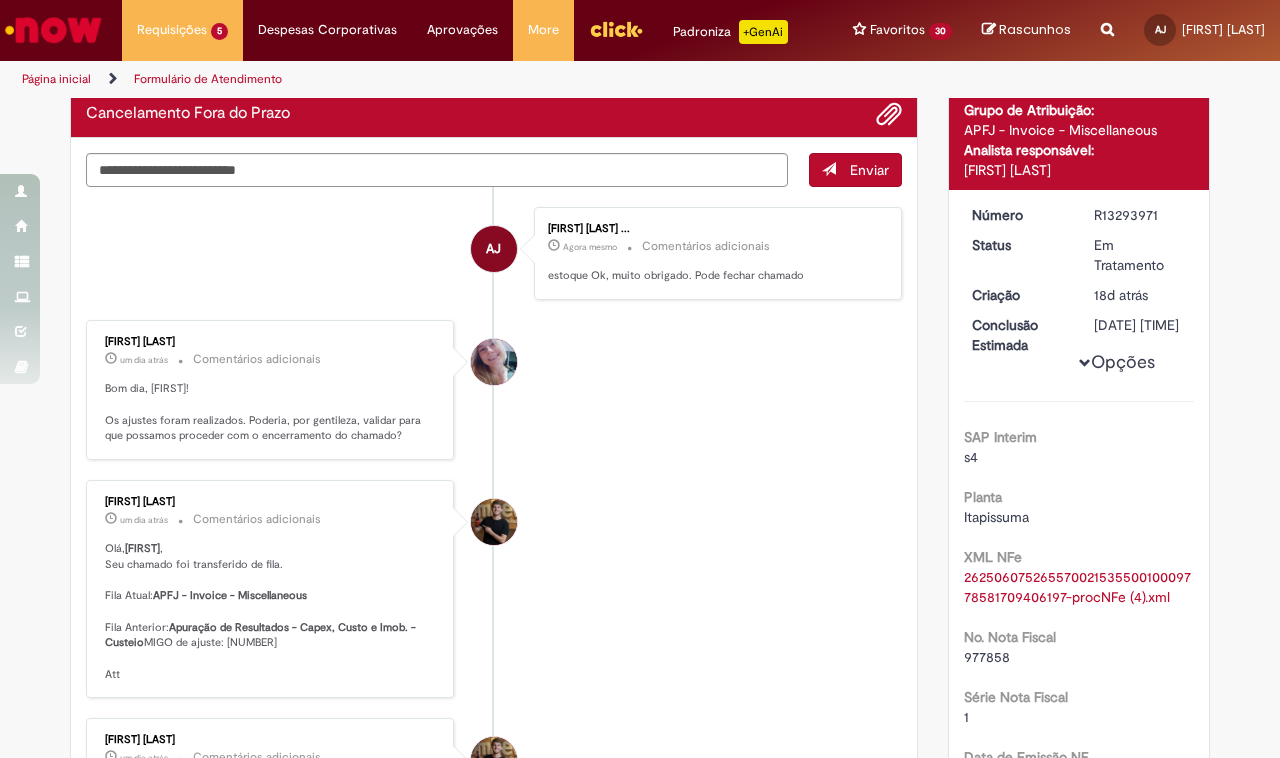 scroll, scrollTop: 0, scrollLeft: 0, axis: both 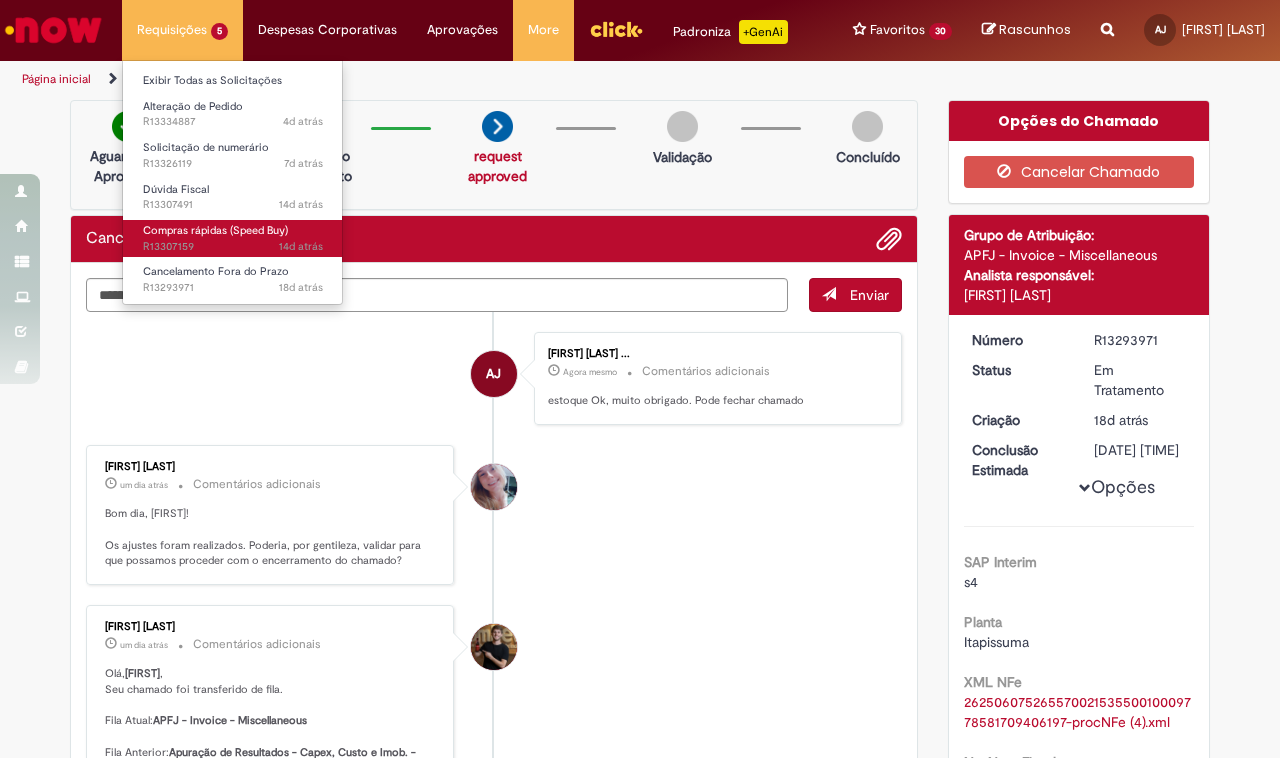 click on "Compras rápidas (Speed Buy)" at bounding box center [215, 230] 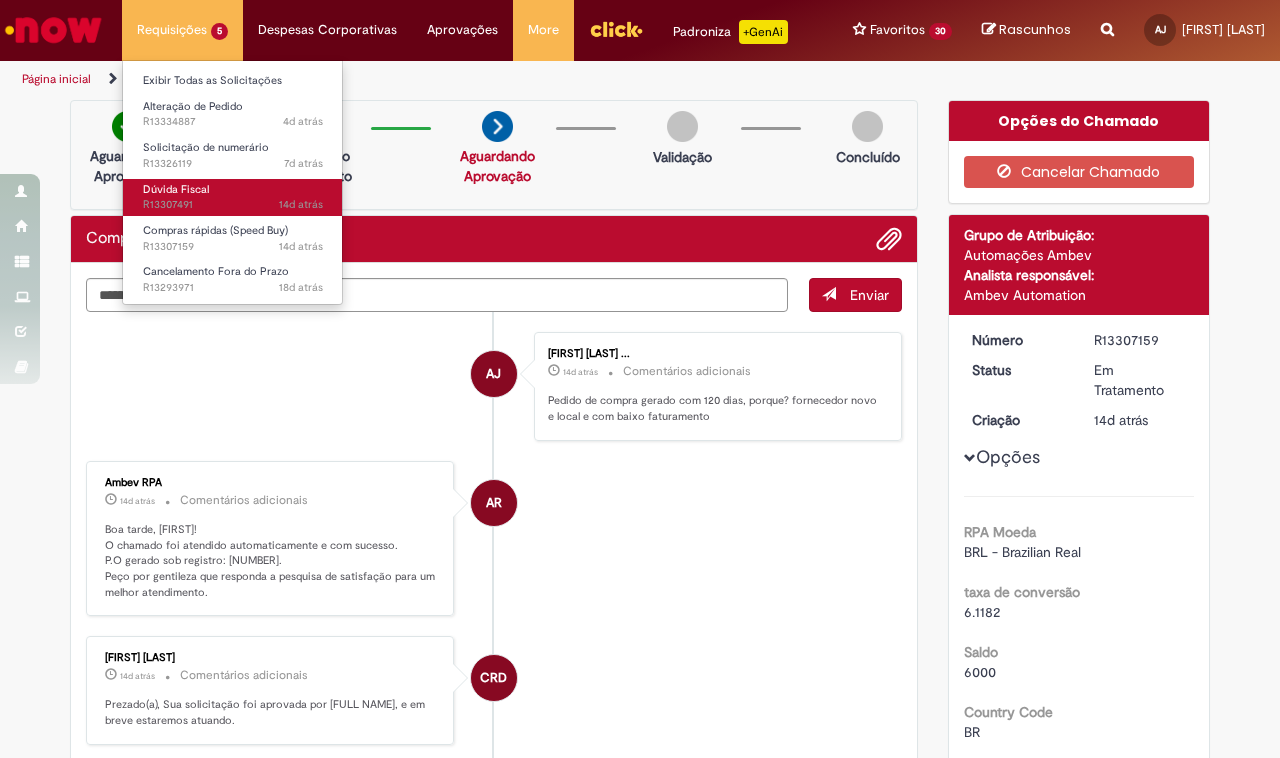 click on "Dúvida Fiscal" at bounding box center [176, 189] 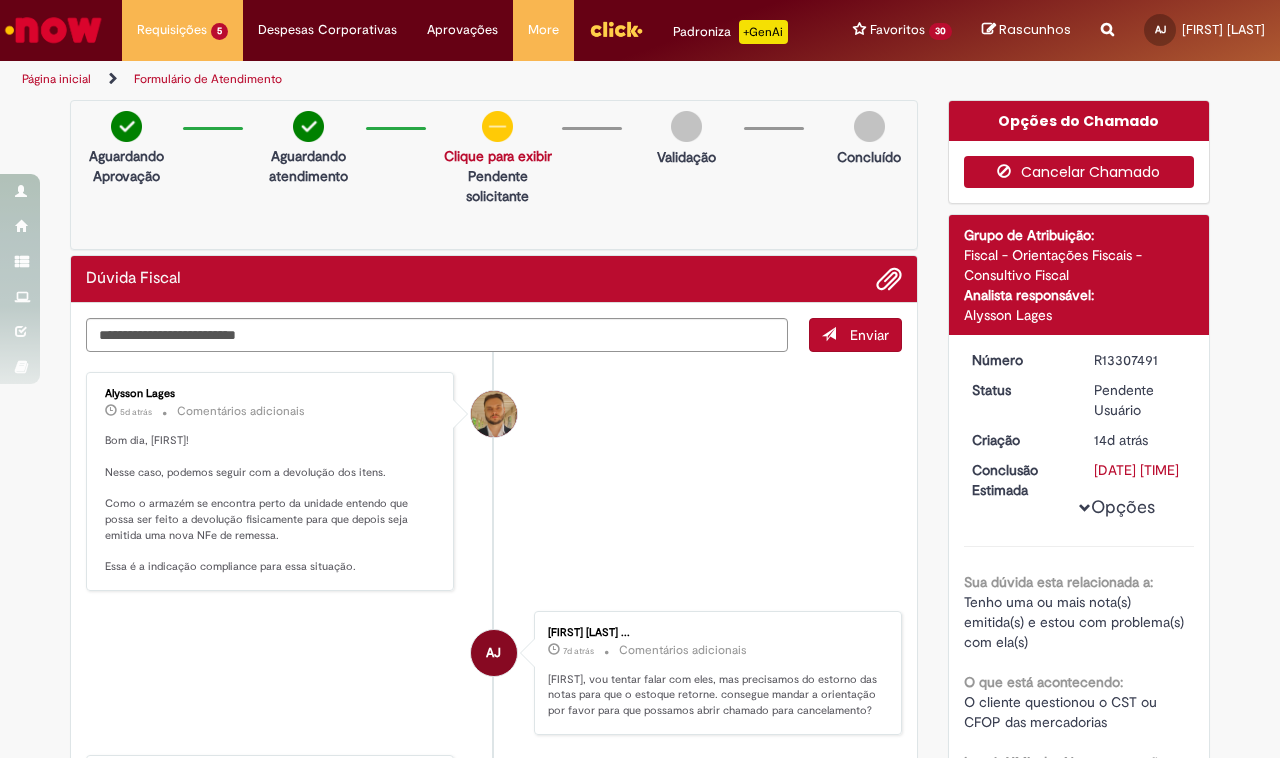 click on "Cancelar Chamado" at bounding box center [1079, 172] 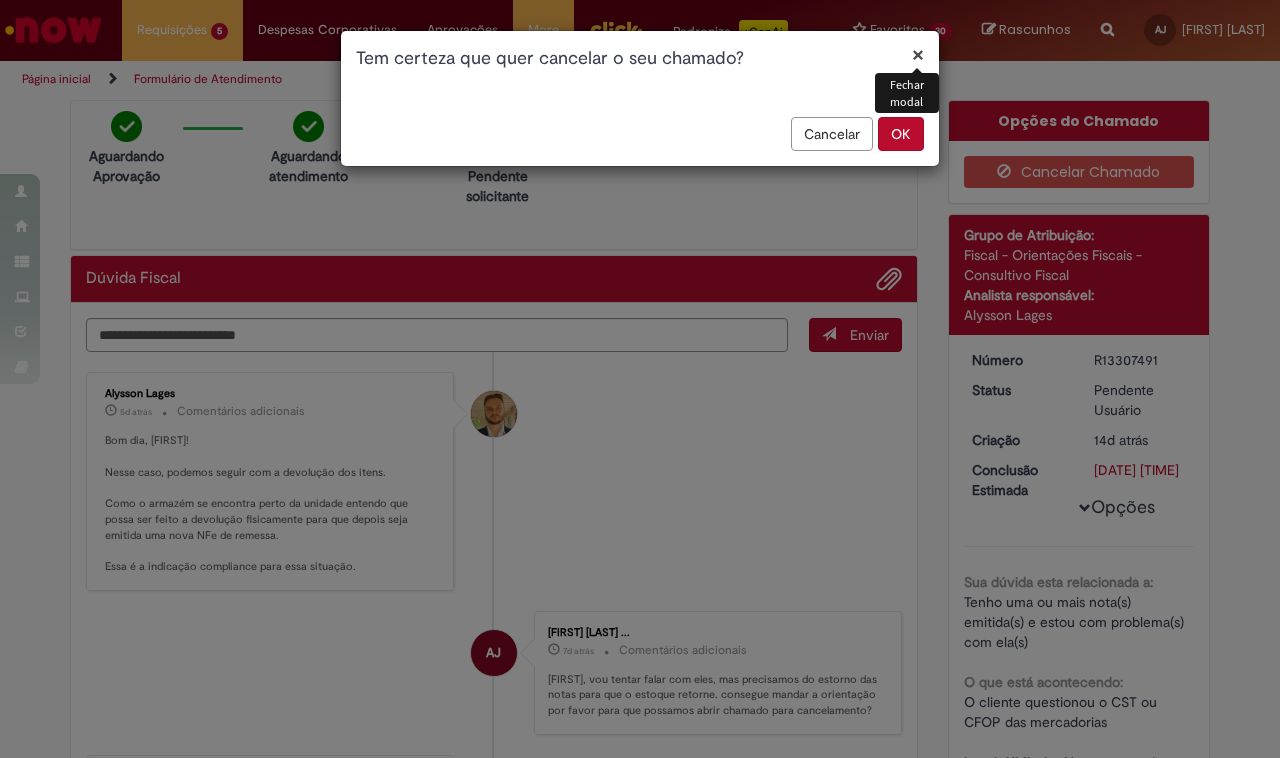 click on "OK" at bounding box center (901, 134) 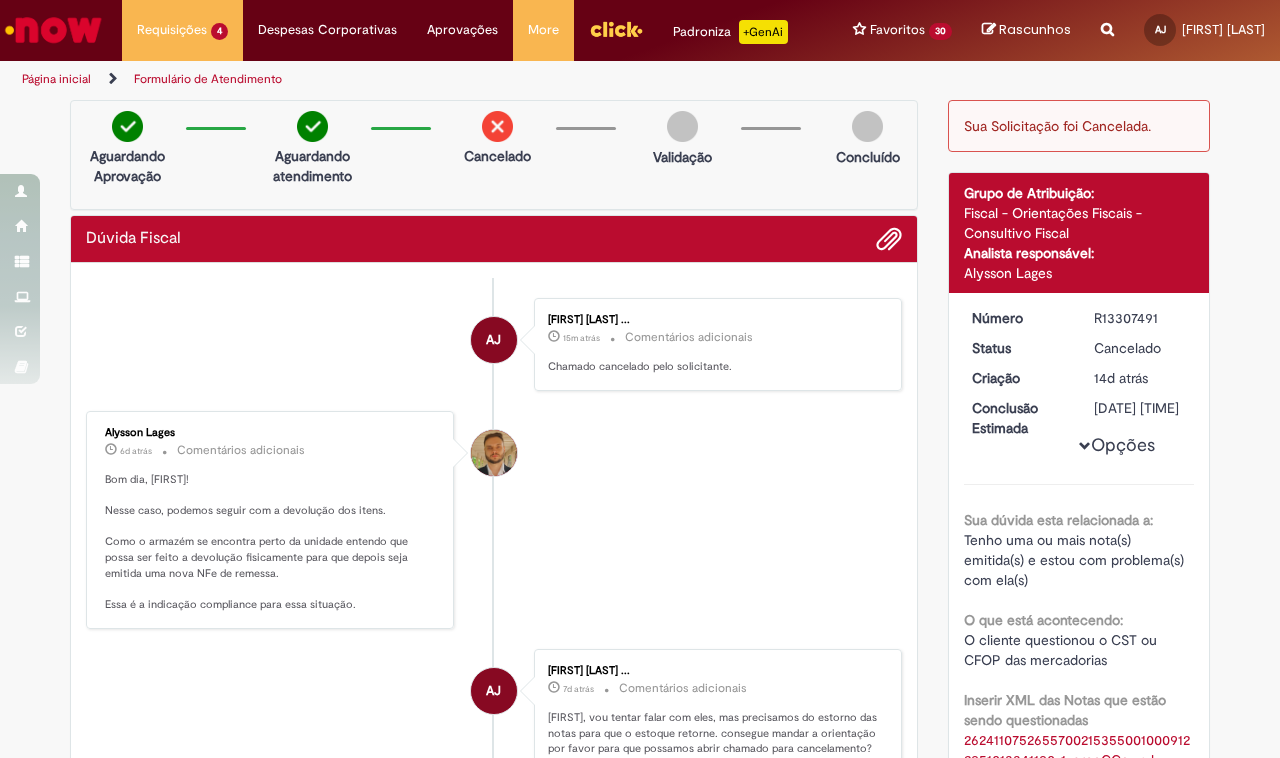 click at bounding box center (53, 30) 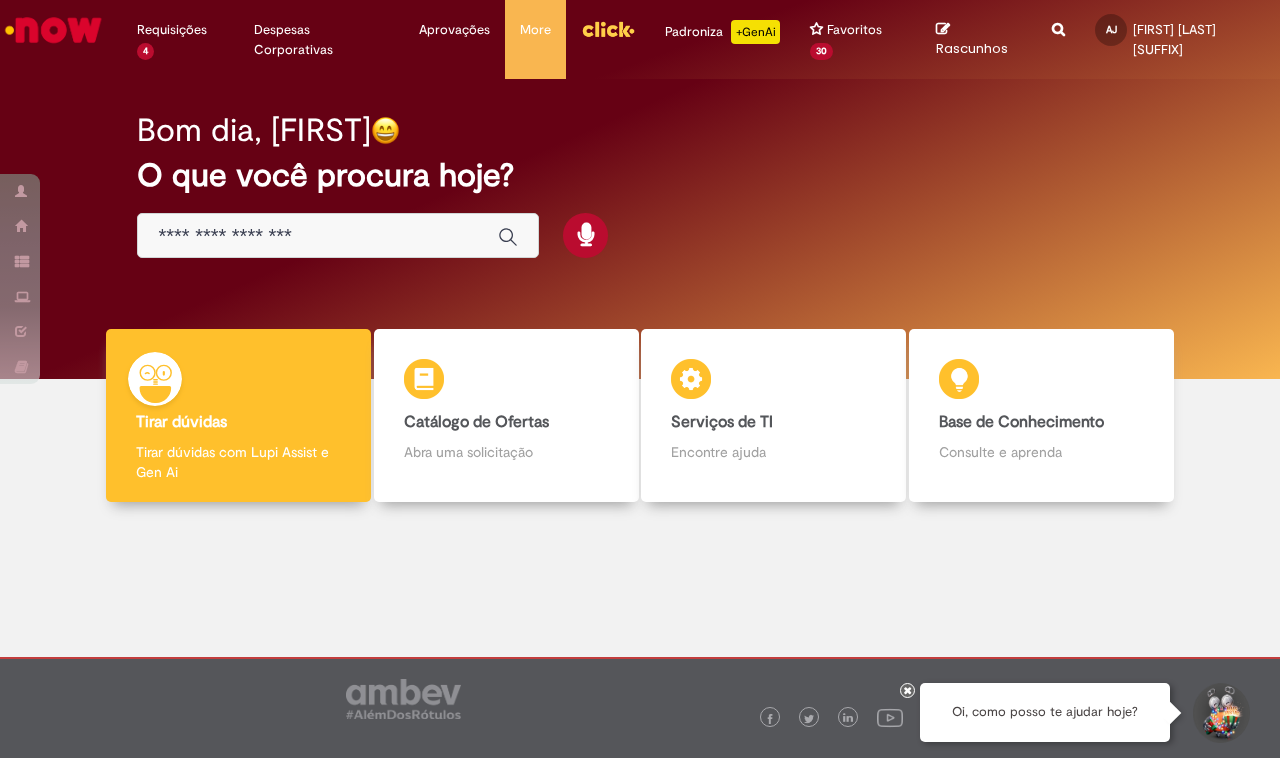 scroll, scrollTop: 0, scrollLeft: 0, axis: both 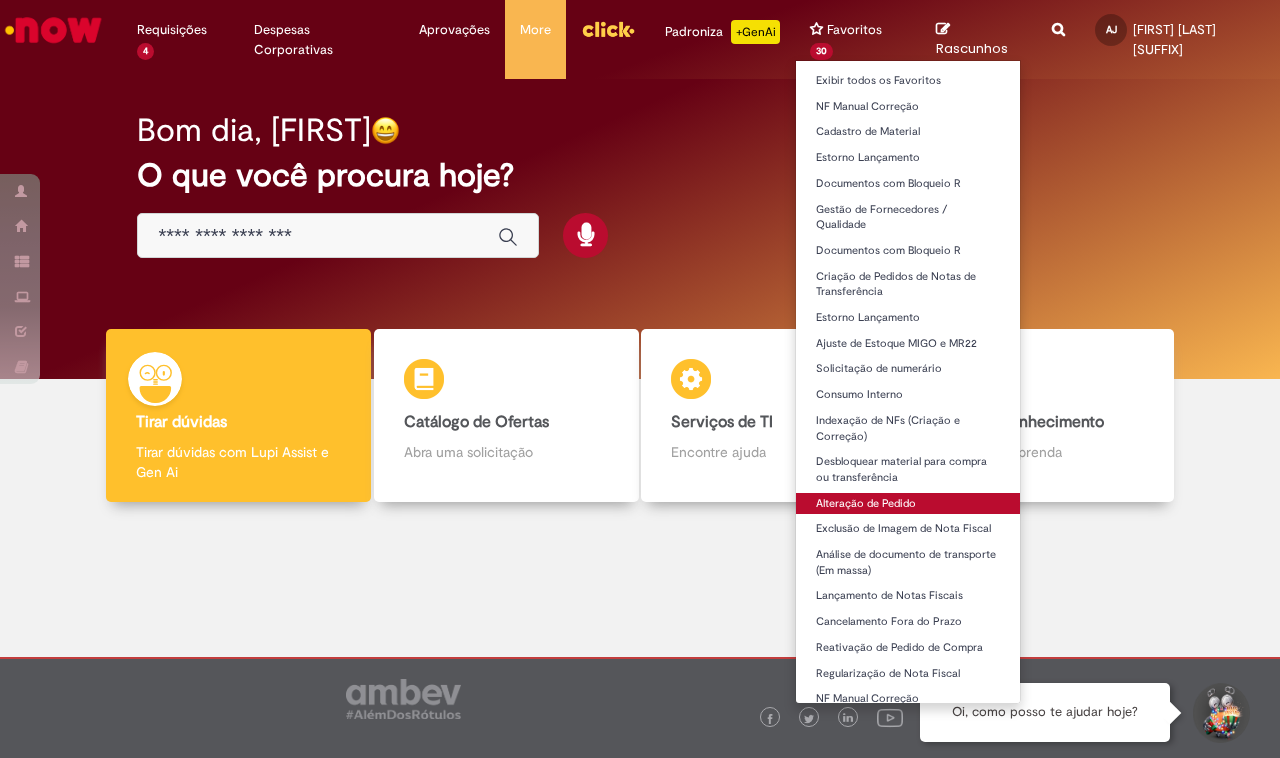 click on "Alteração de Pedido" at bounding box center (907, 504) 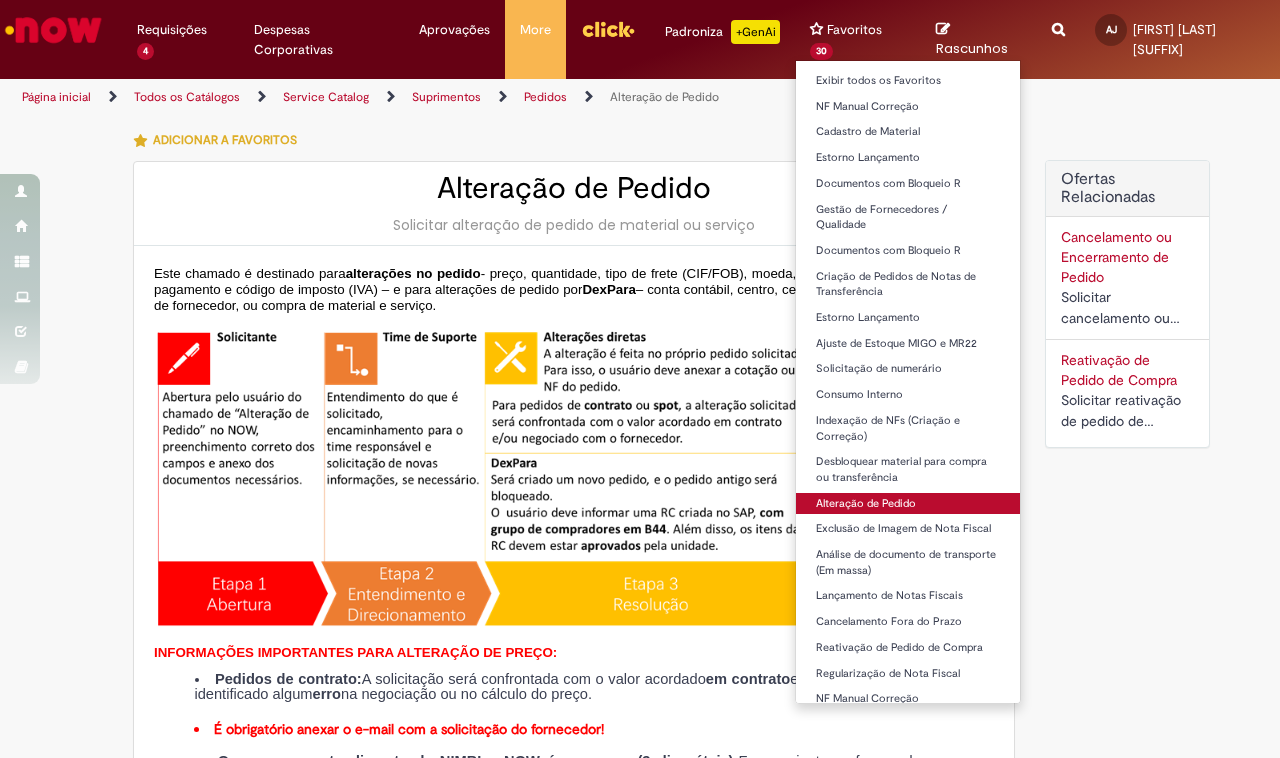 type on "********" 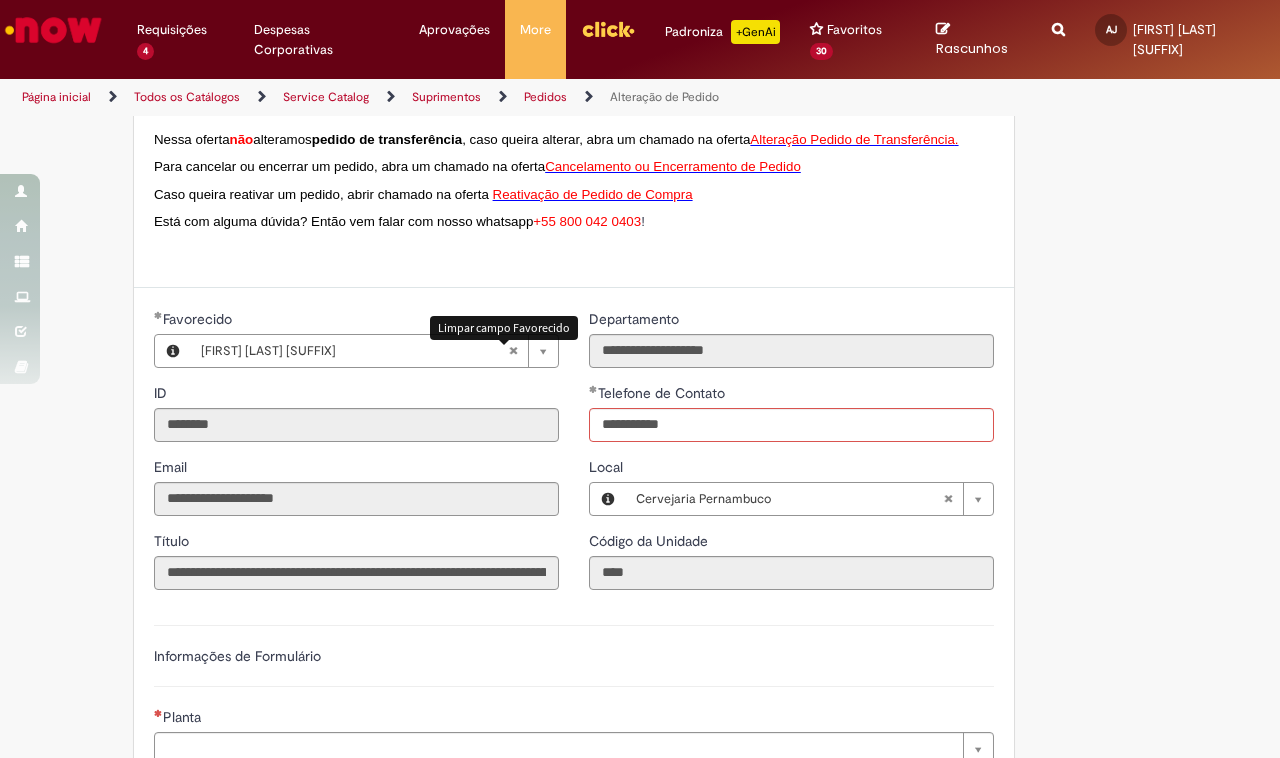 type on "**********" 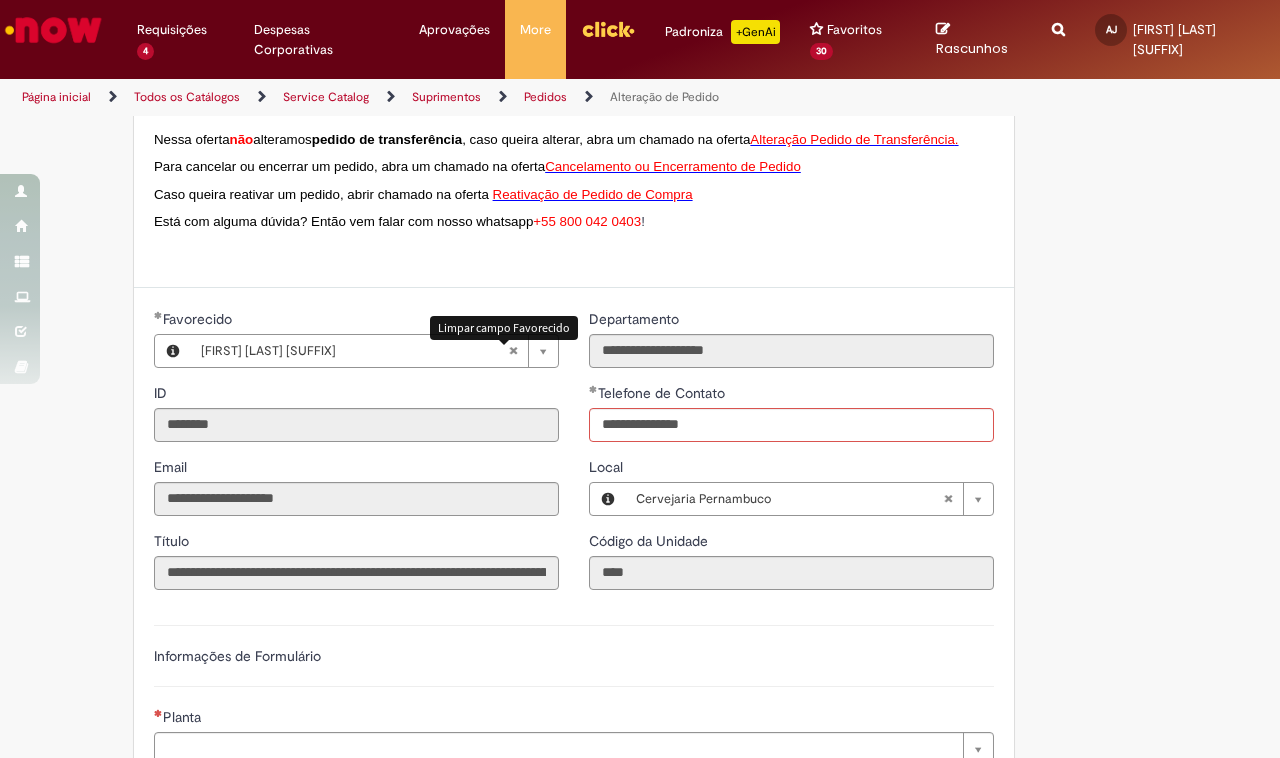 click at bounding box center [513, 351] 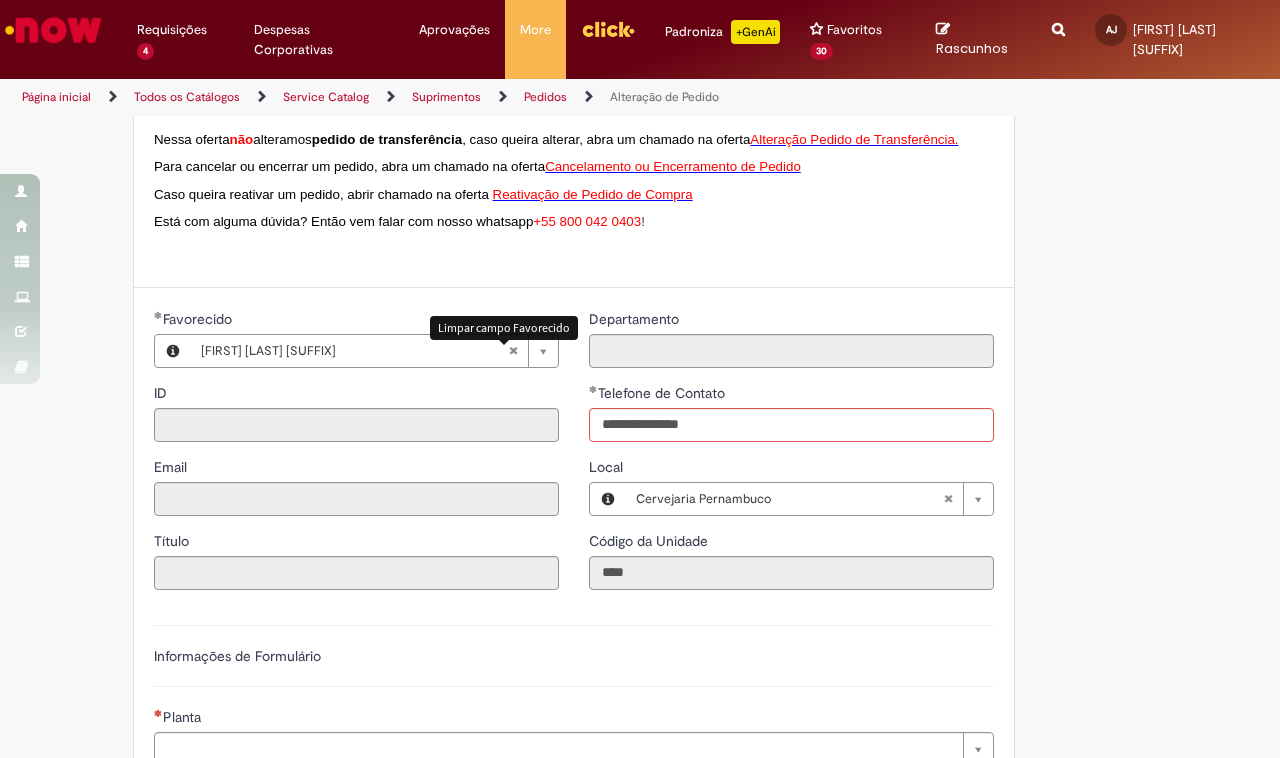 type 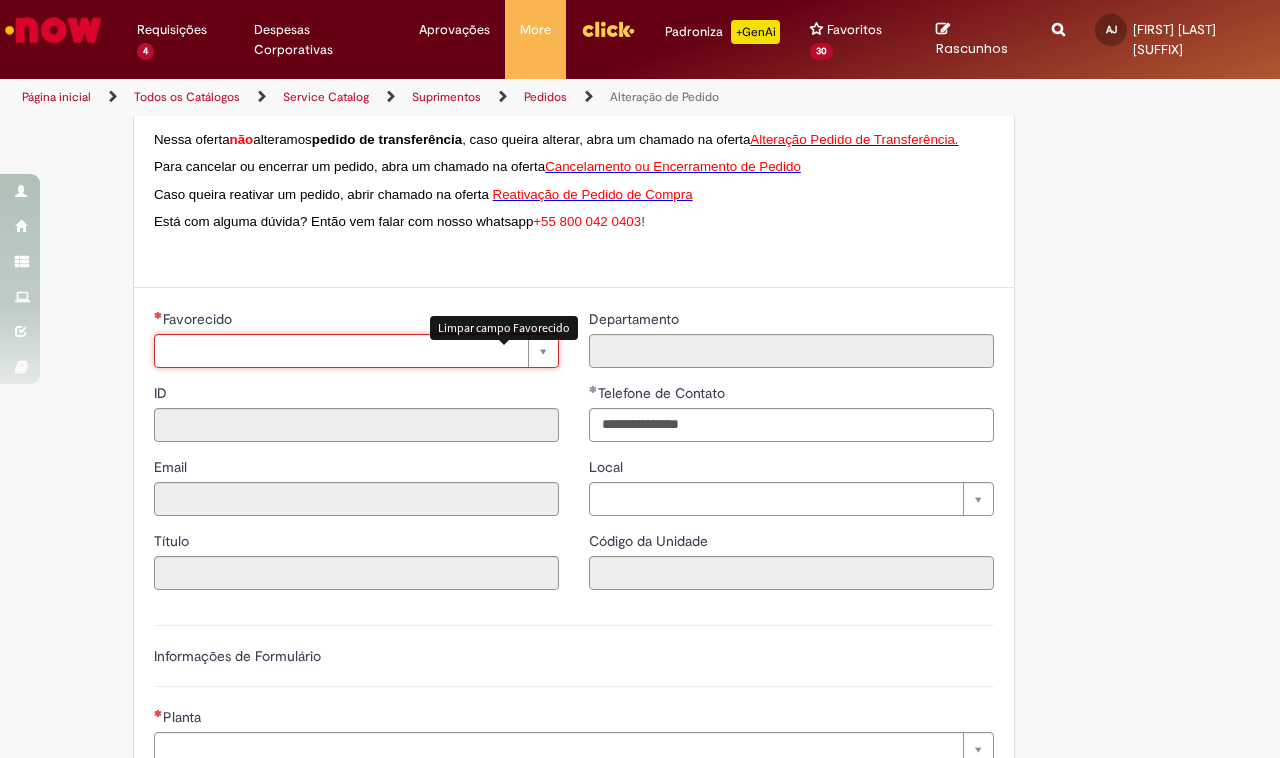 scroll, scrollTop: 0, scrollLeft: 0, axis: both 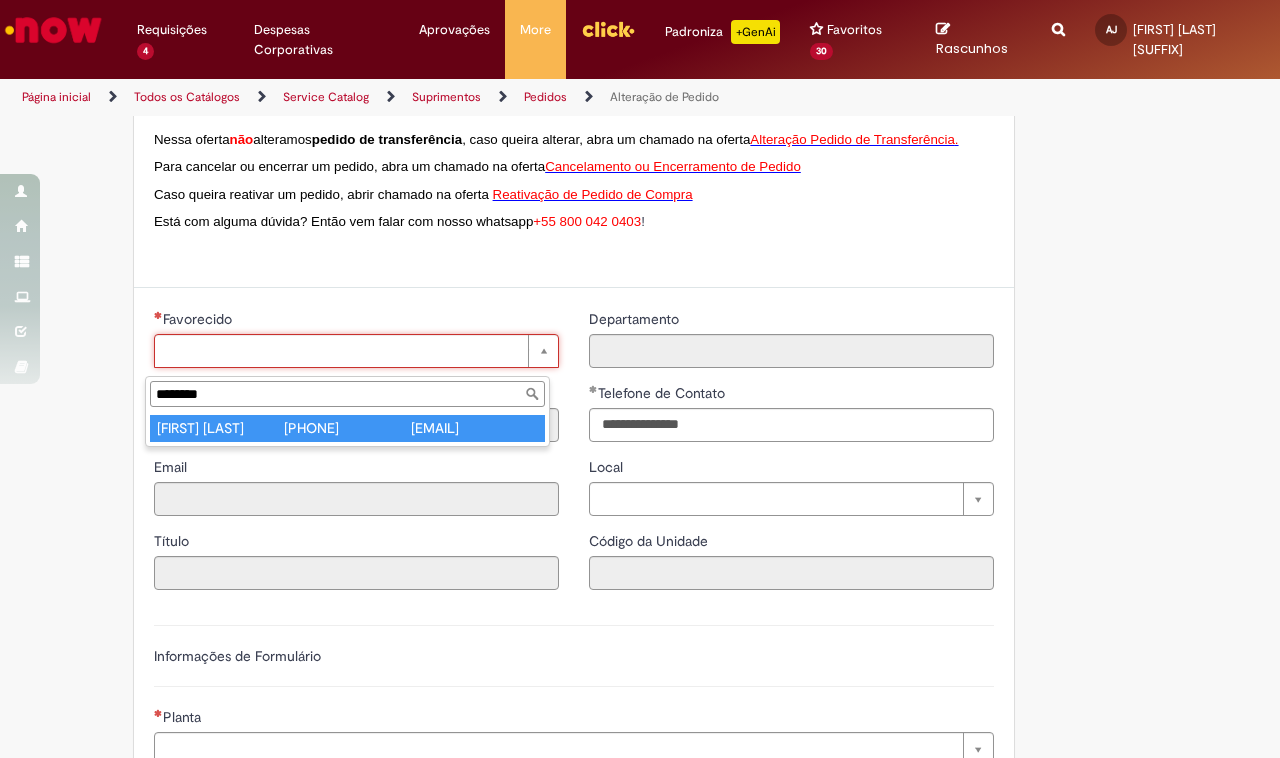 type on "********" 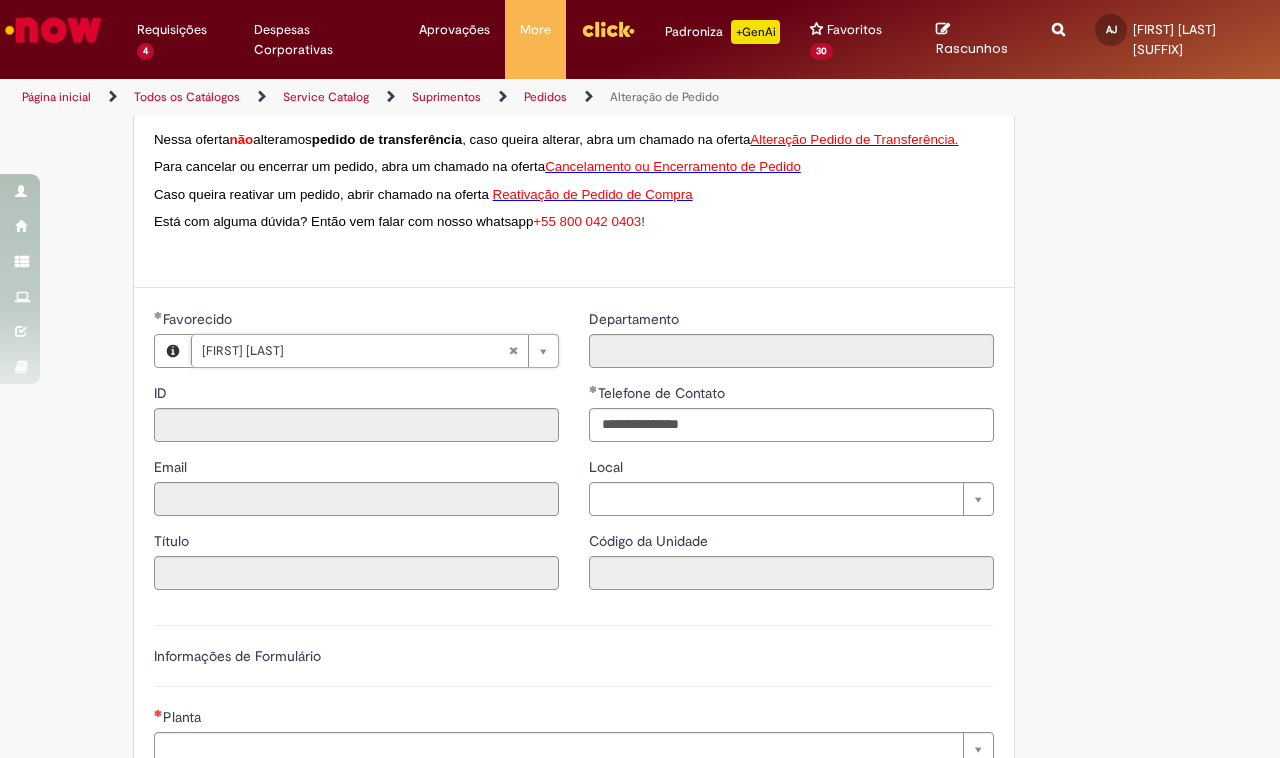 type on "********" 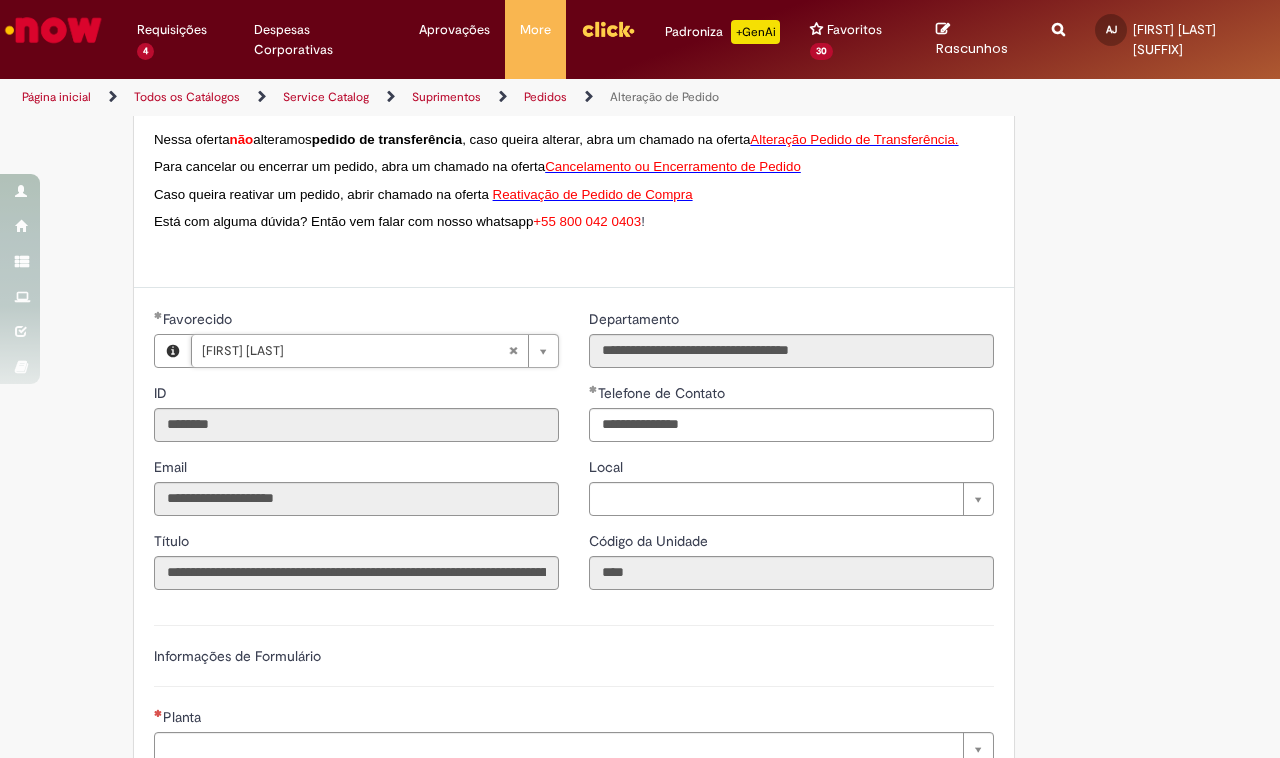 type on "**********" 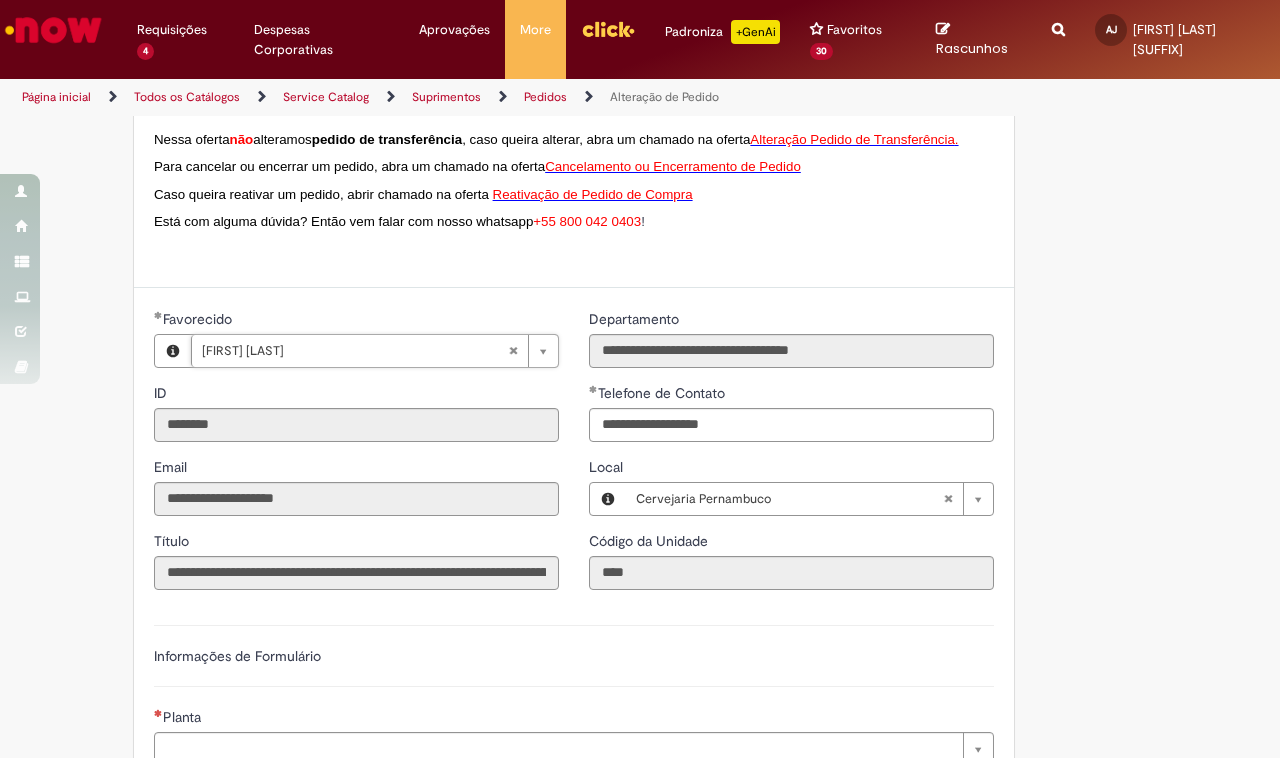 scroll, scrollTop: 931, scrollLeft: 0, axis: vertical 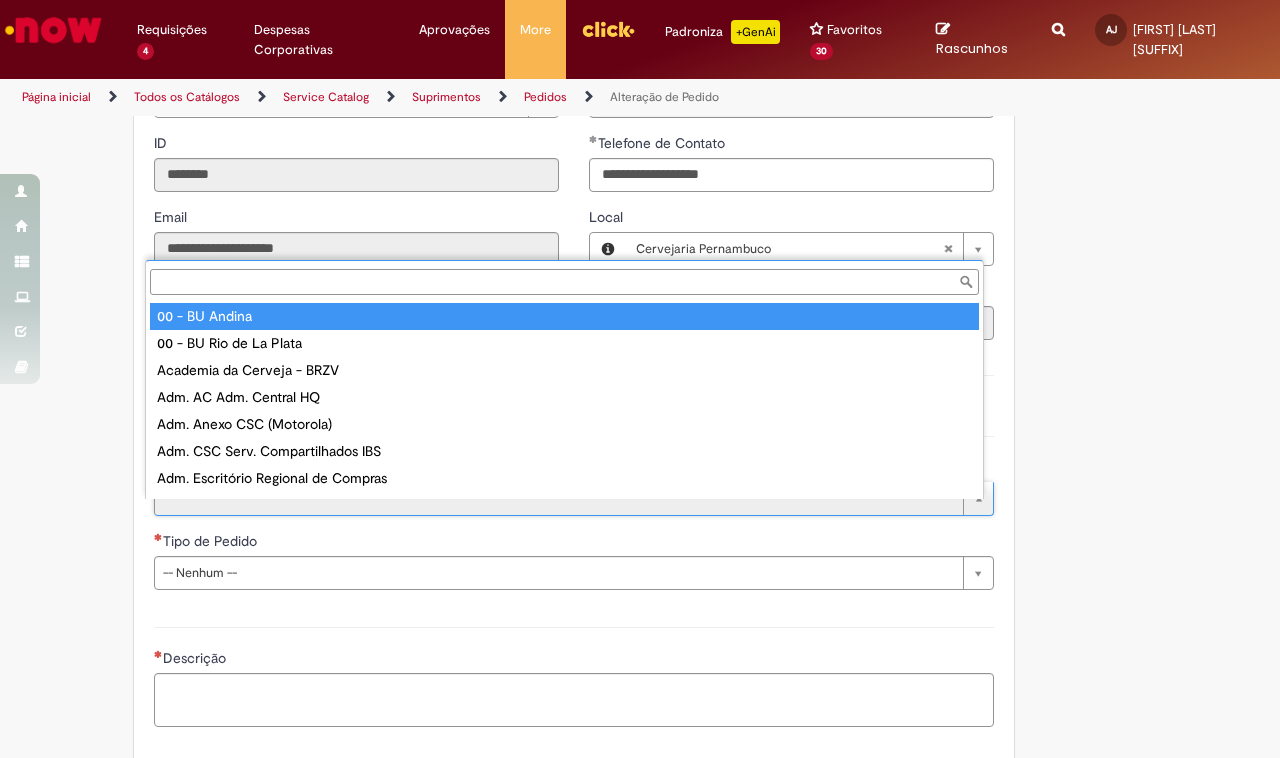 type on "*" 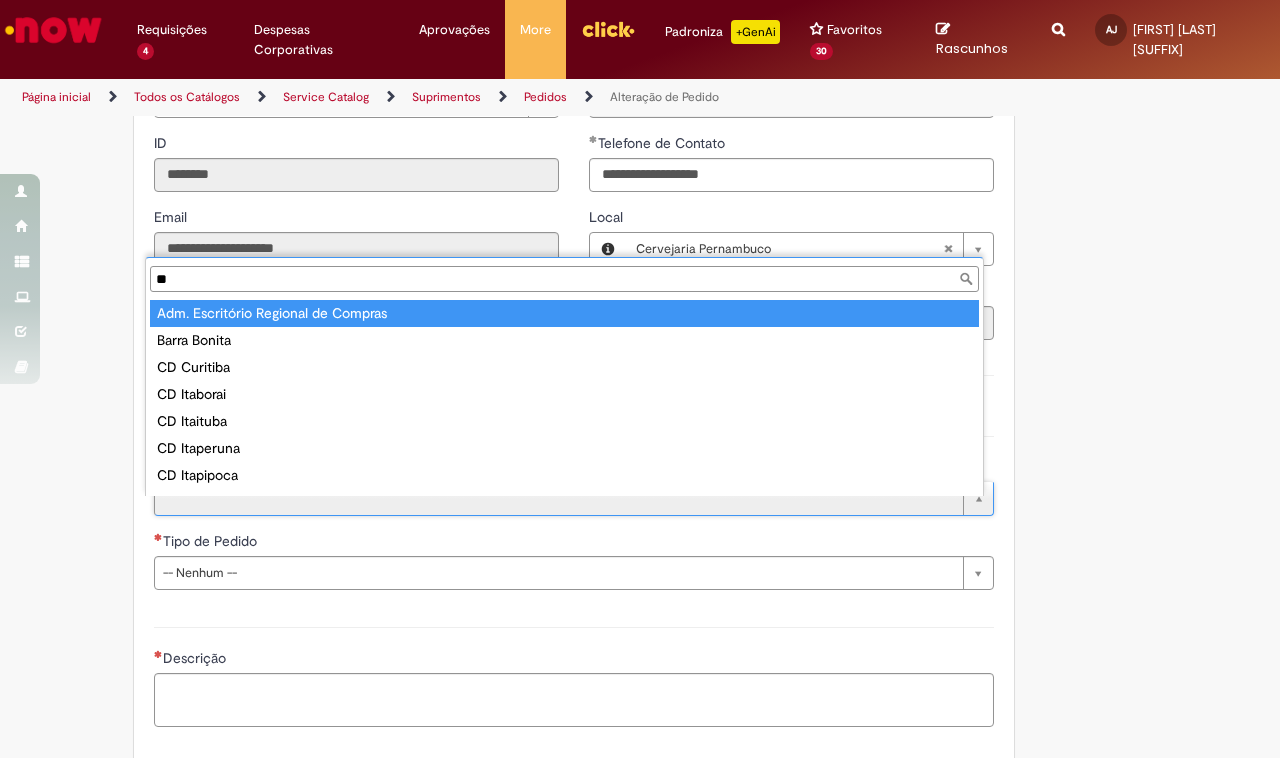 scroll, scrollTop: 0, scrollLeft: 0, axis: both 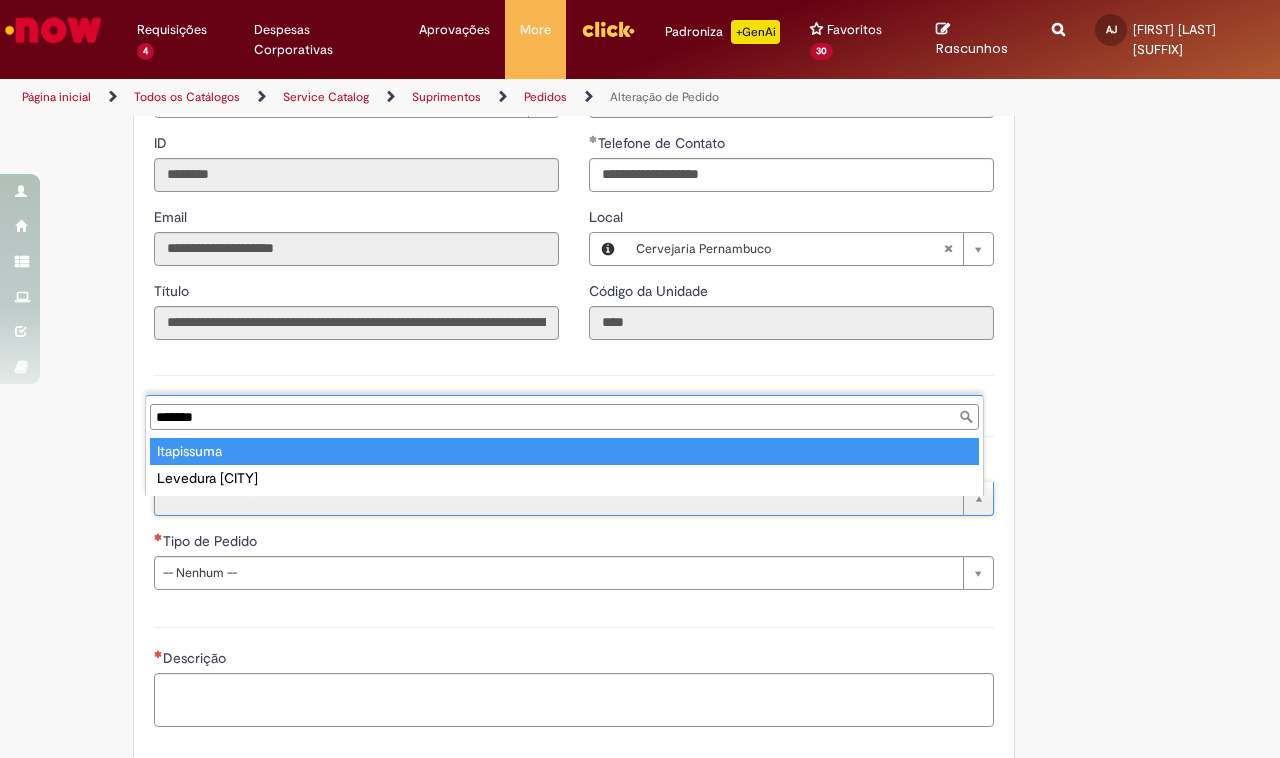 type on "*******" 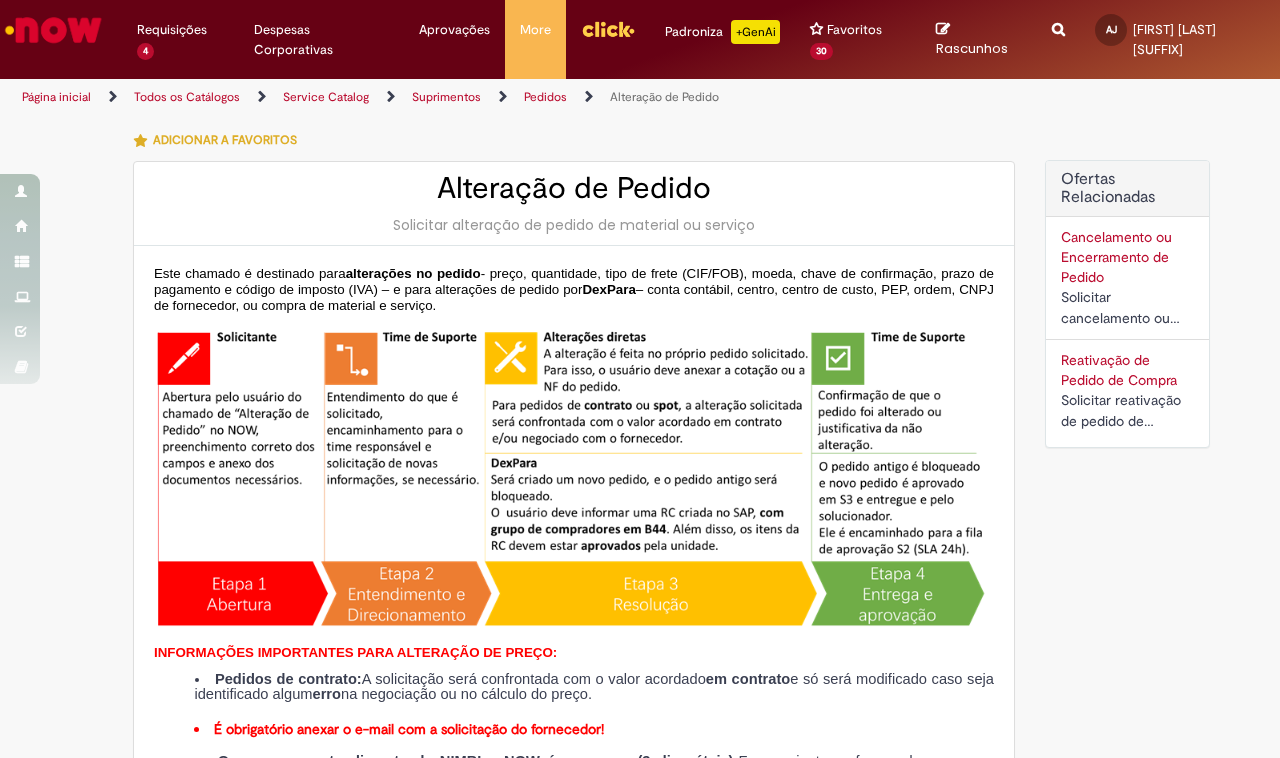 scroll, scrollTop: 375, scrollLeft: 0, axis: vertical 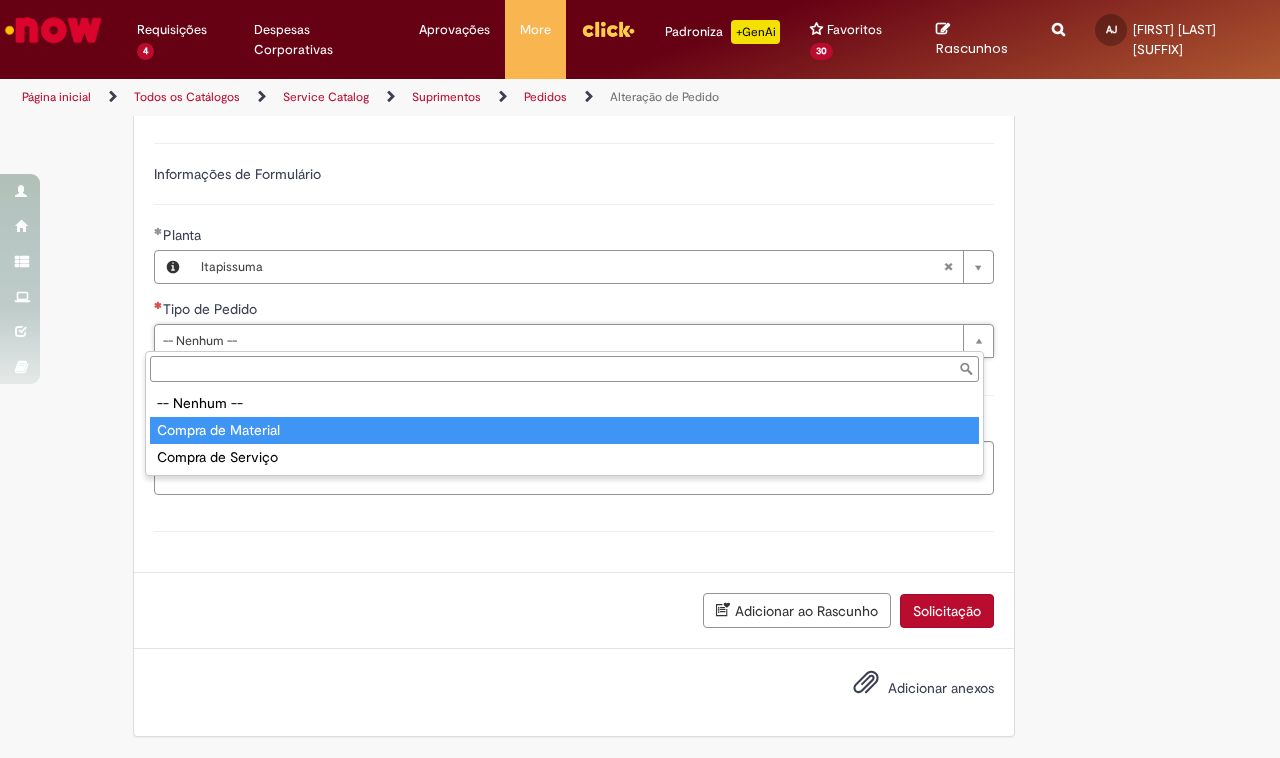 type on "**********" 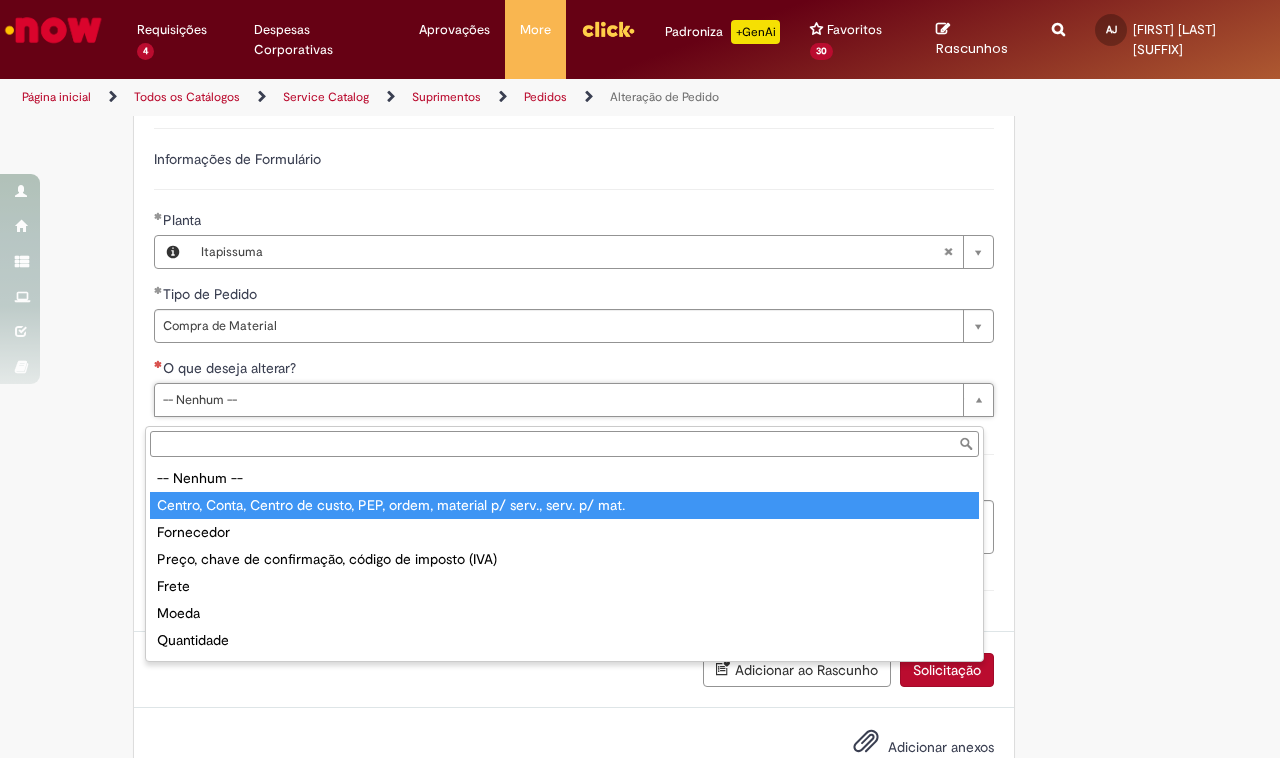 scroll, scrollTop: 23, scrollLeft: 0, axis: vertical 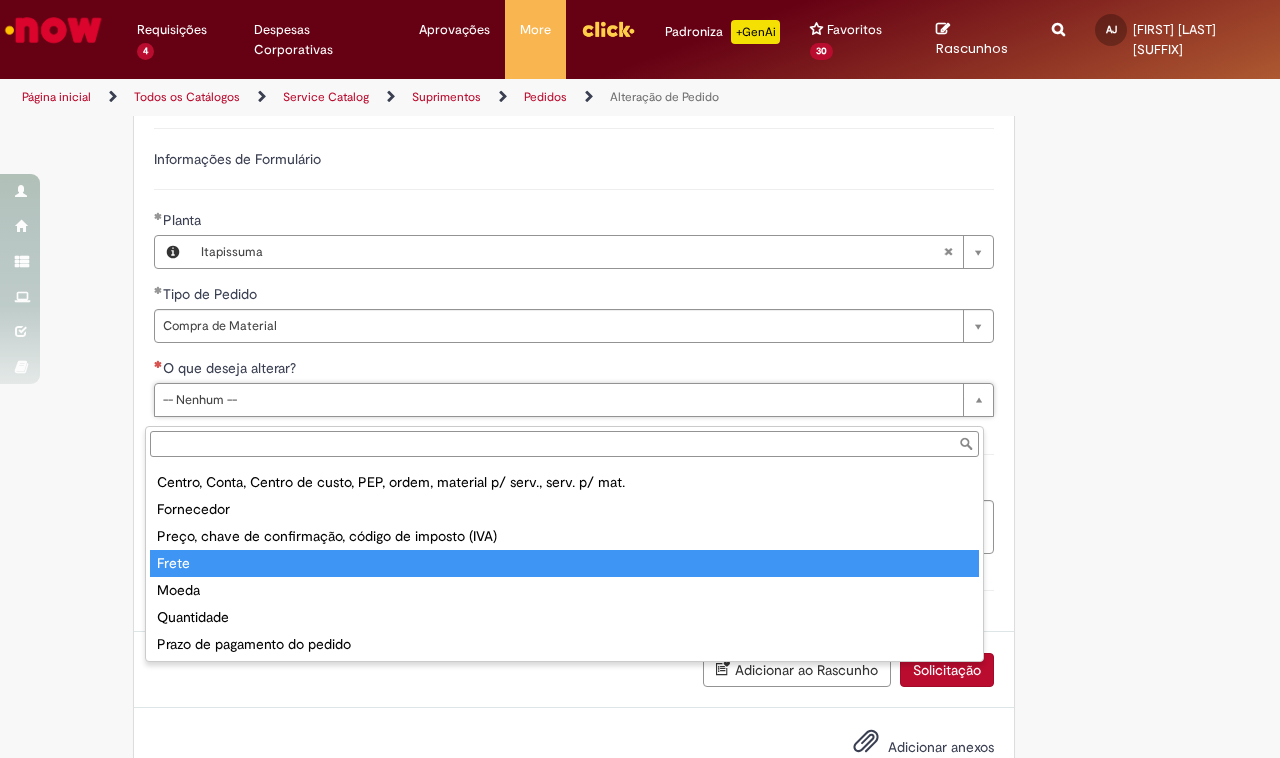 type on "*****" 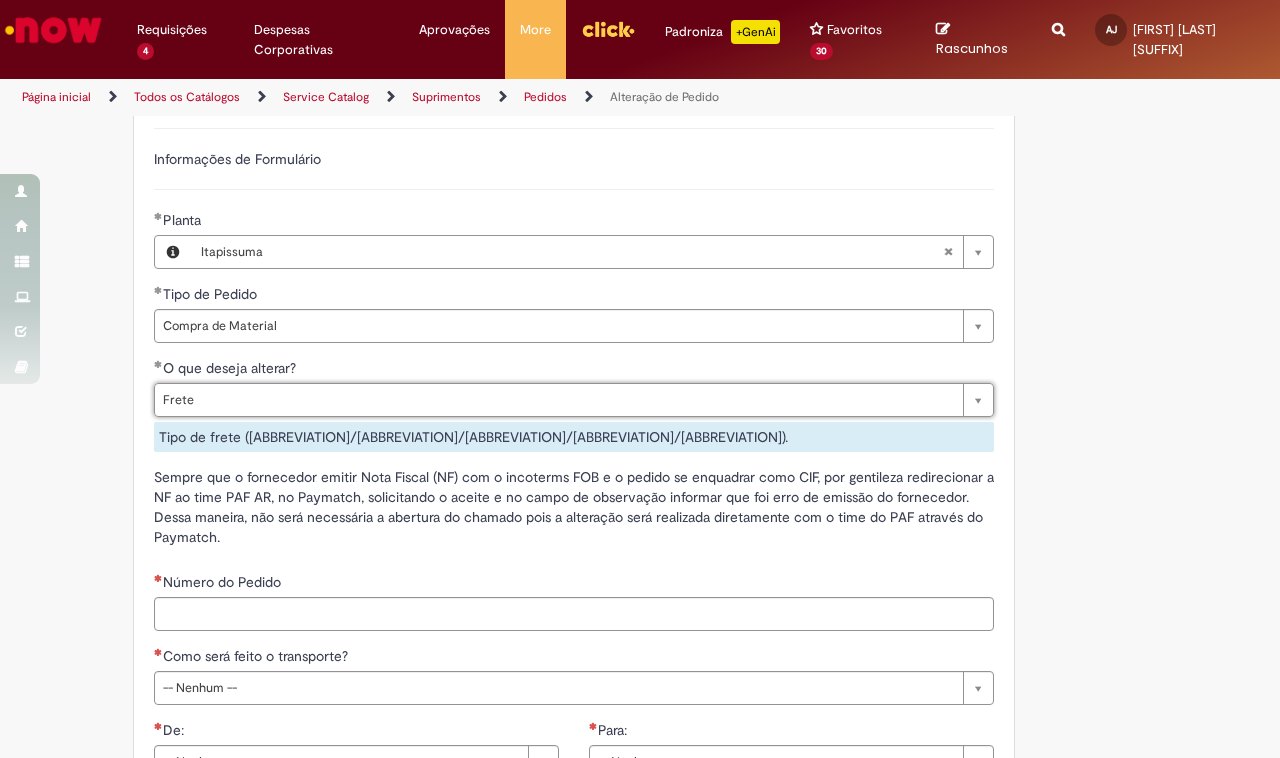 scroll, scrollTop: 1428, scrollLeft: 0, axis: vertical 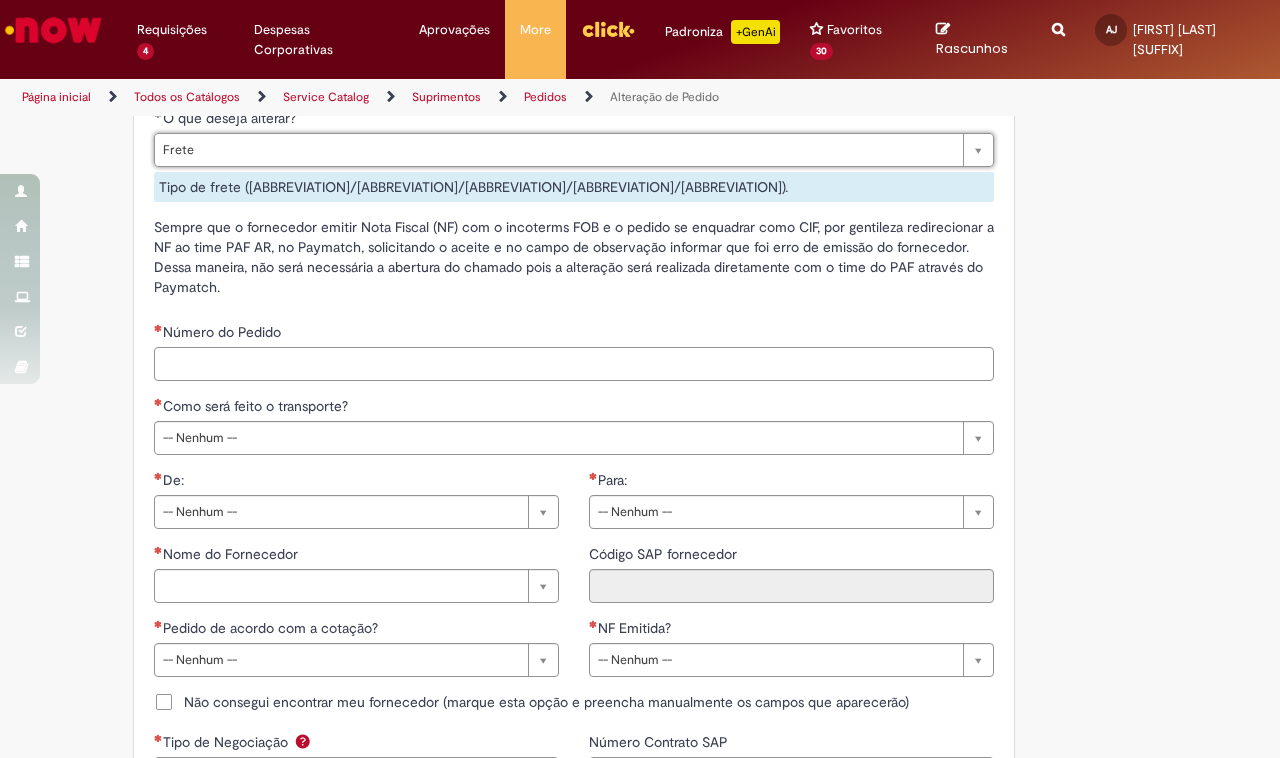 click on "Número do Pedido" at bounding box center [574, 364] 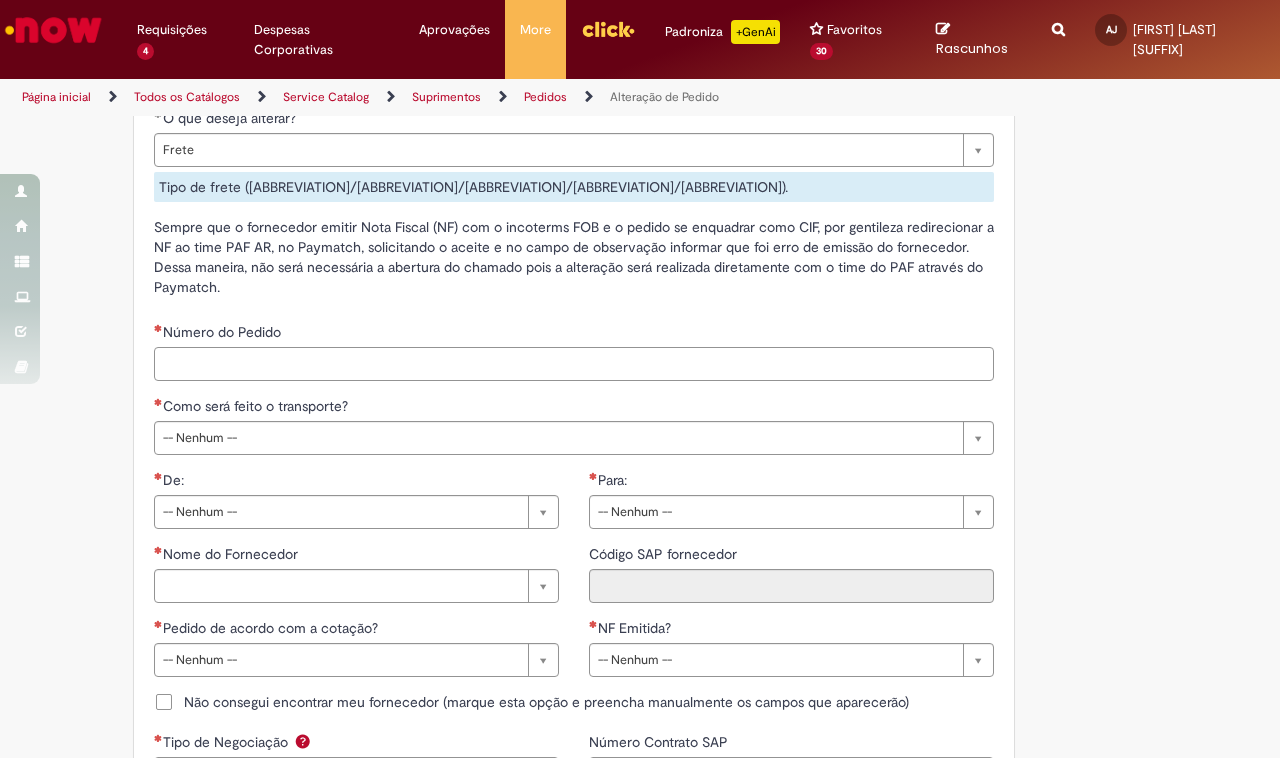 paste on "**********" 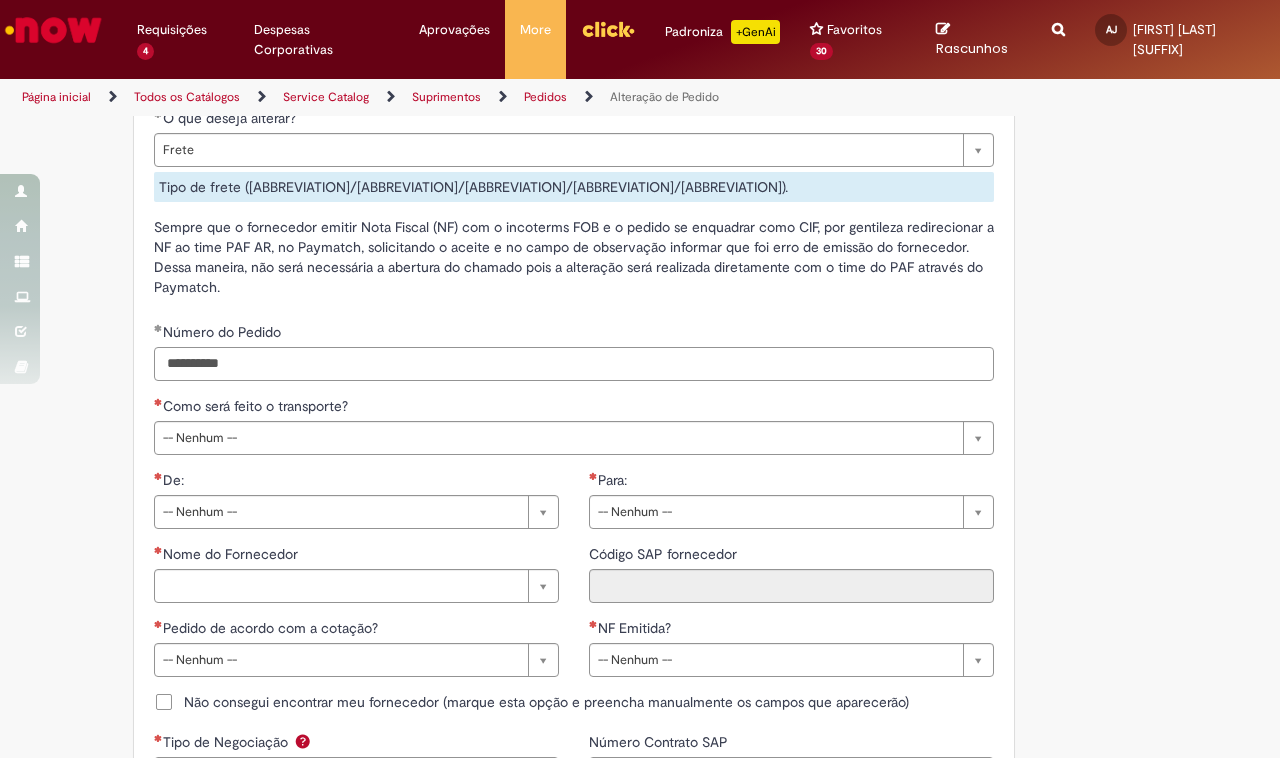 type on "**********" 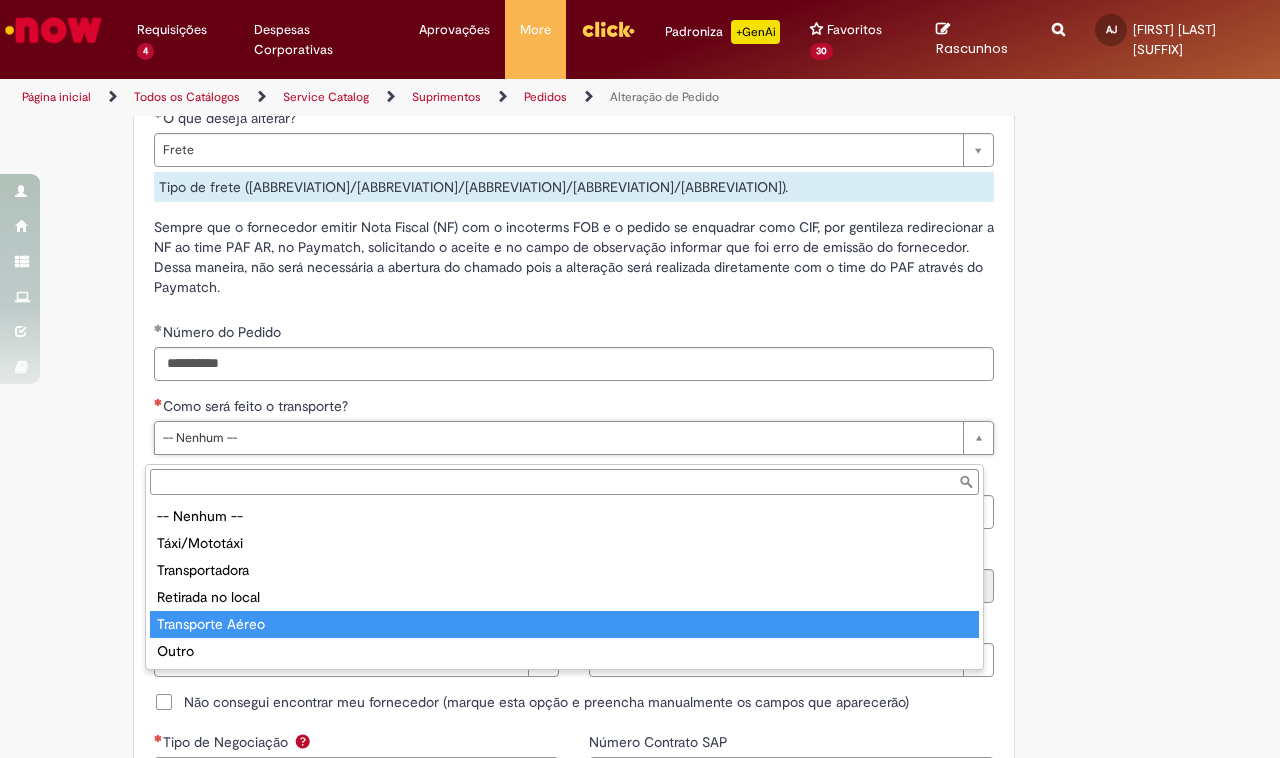 type on "**********" 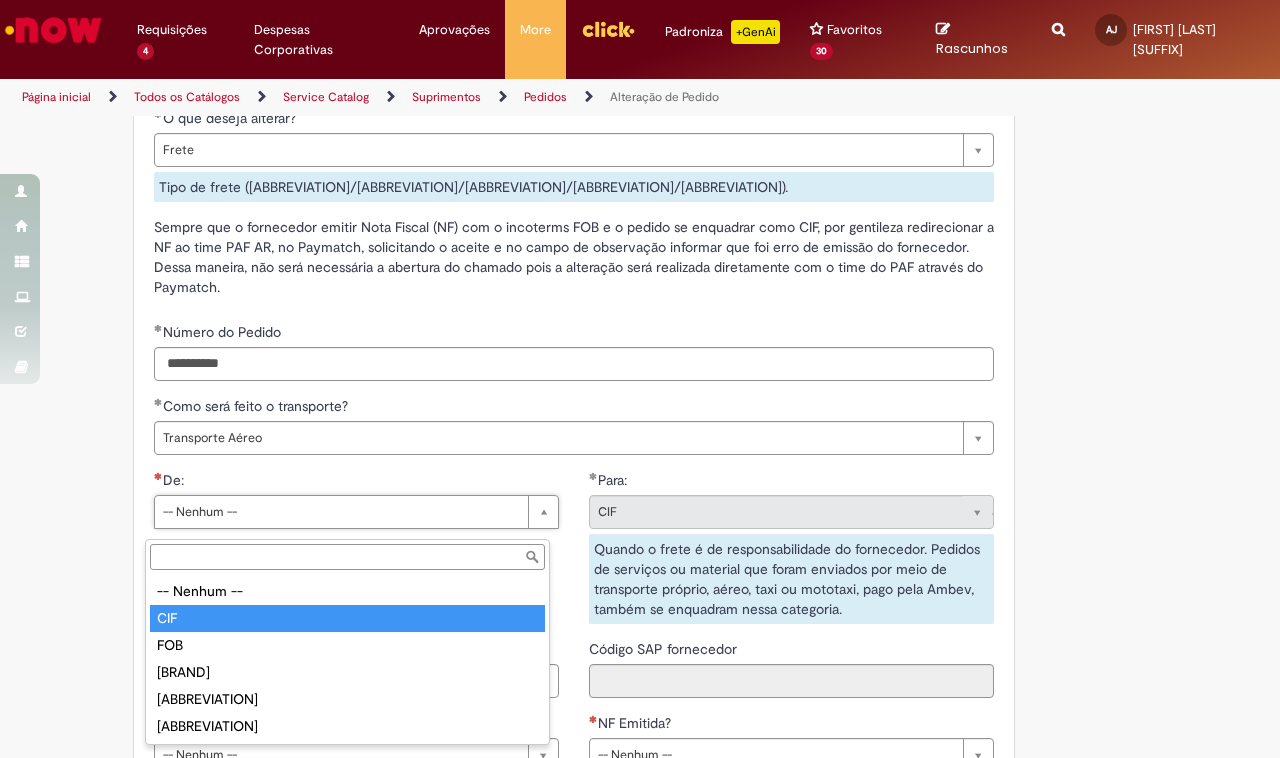 type on "***" 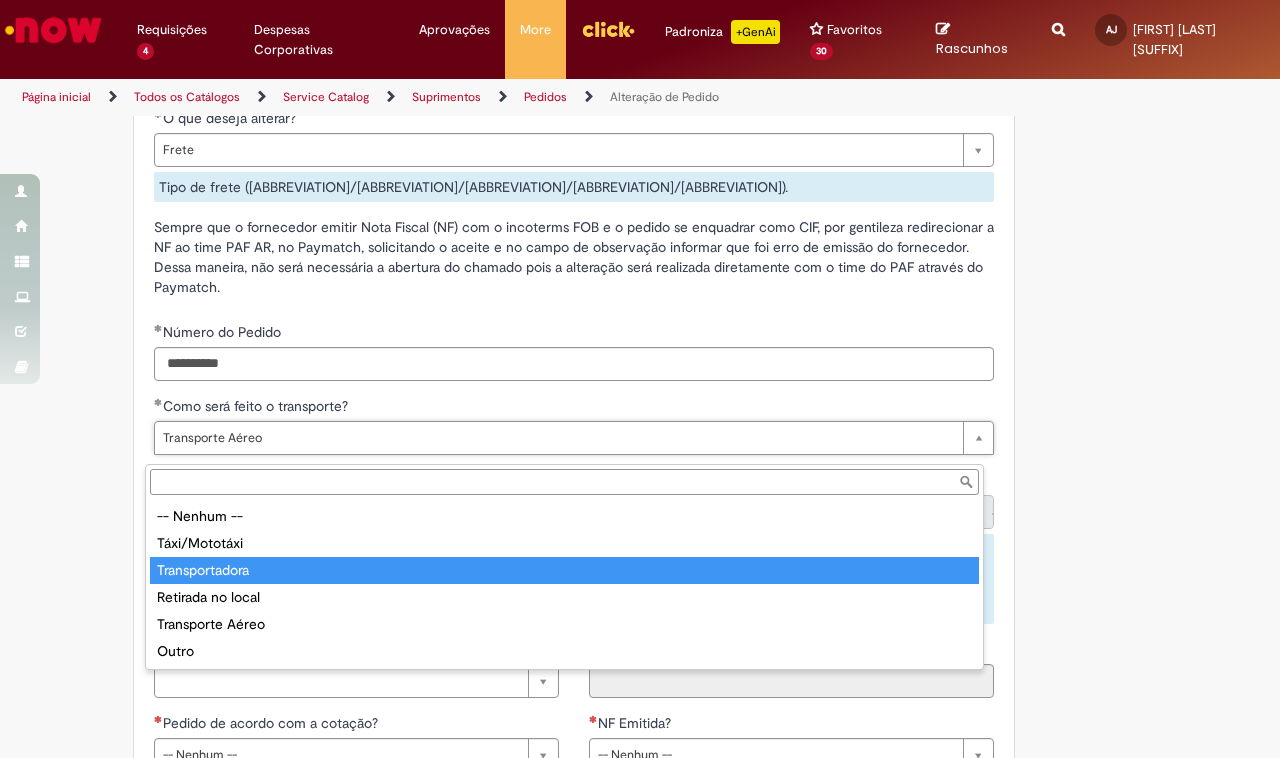 type on "**********" 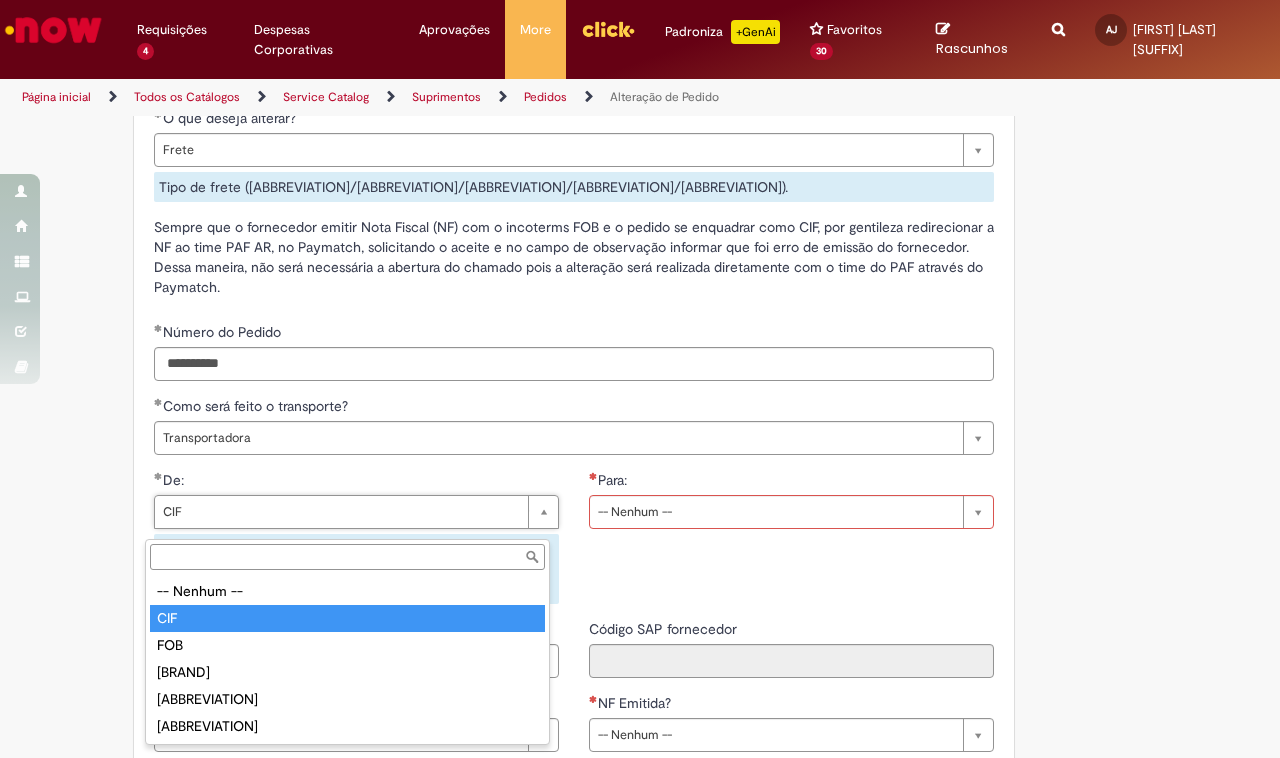scroll, scrollTop: 0, scrollLeft: 0, axis: both 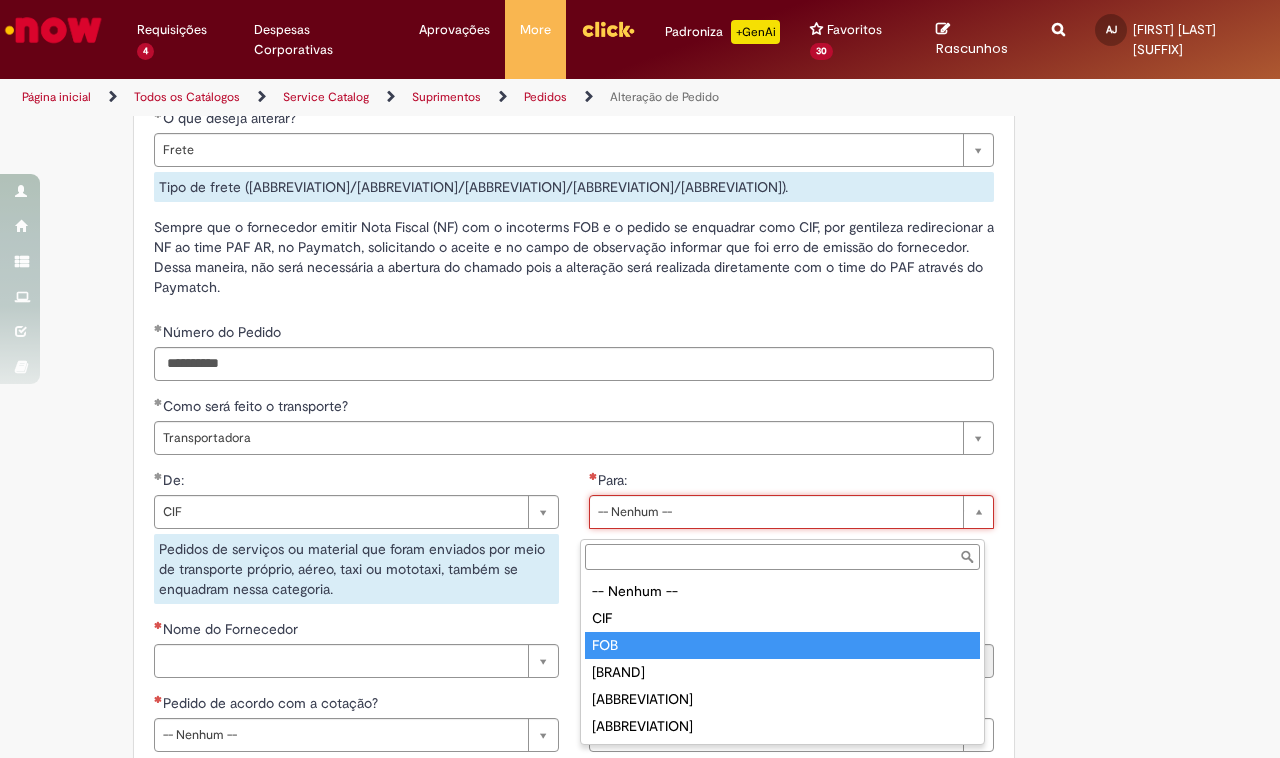 type on "***" 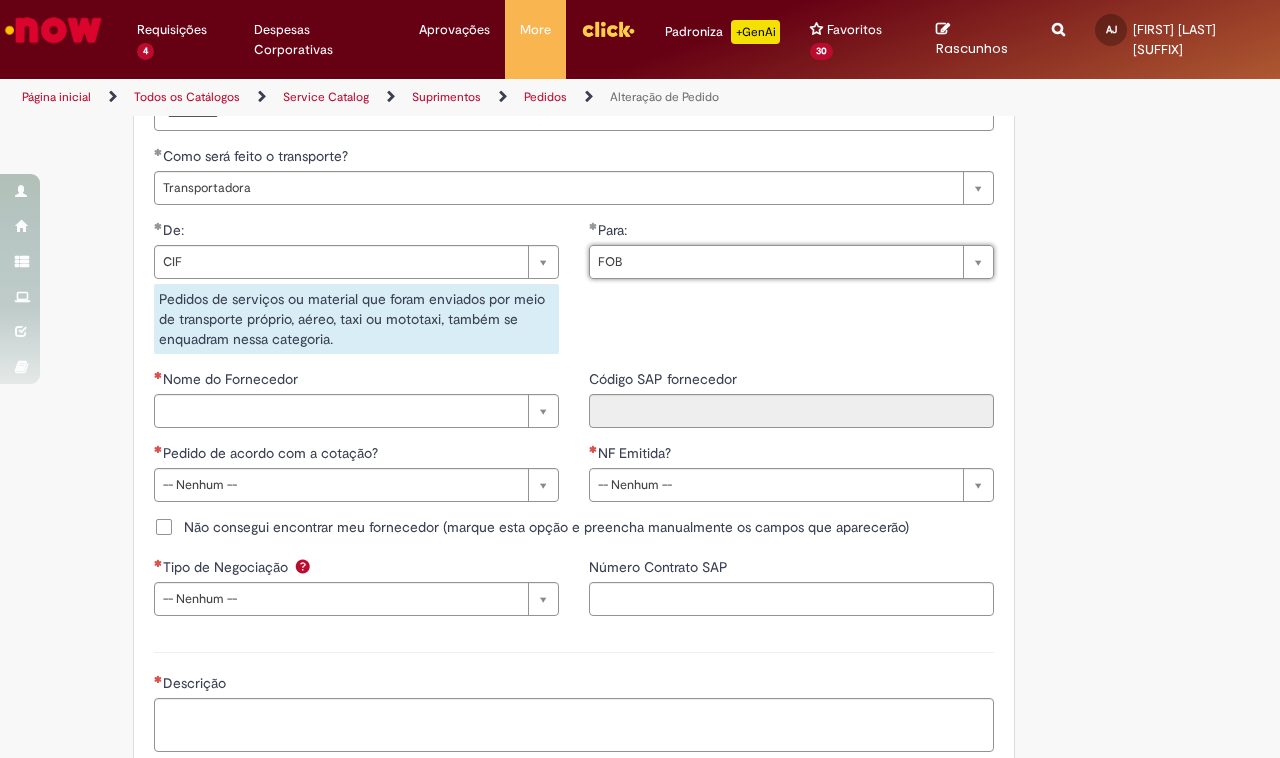 scroll, scrollTop: 1803, scrollLeft: 0, axis: vertical 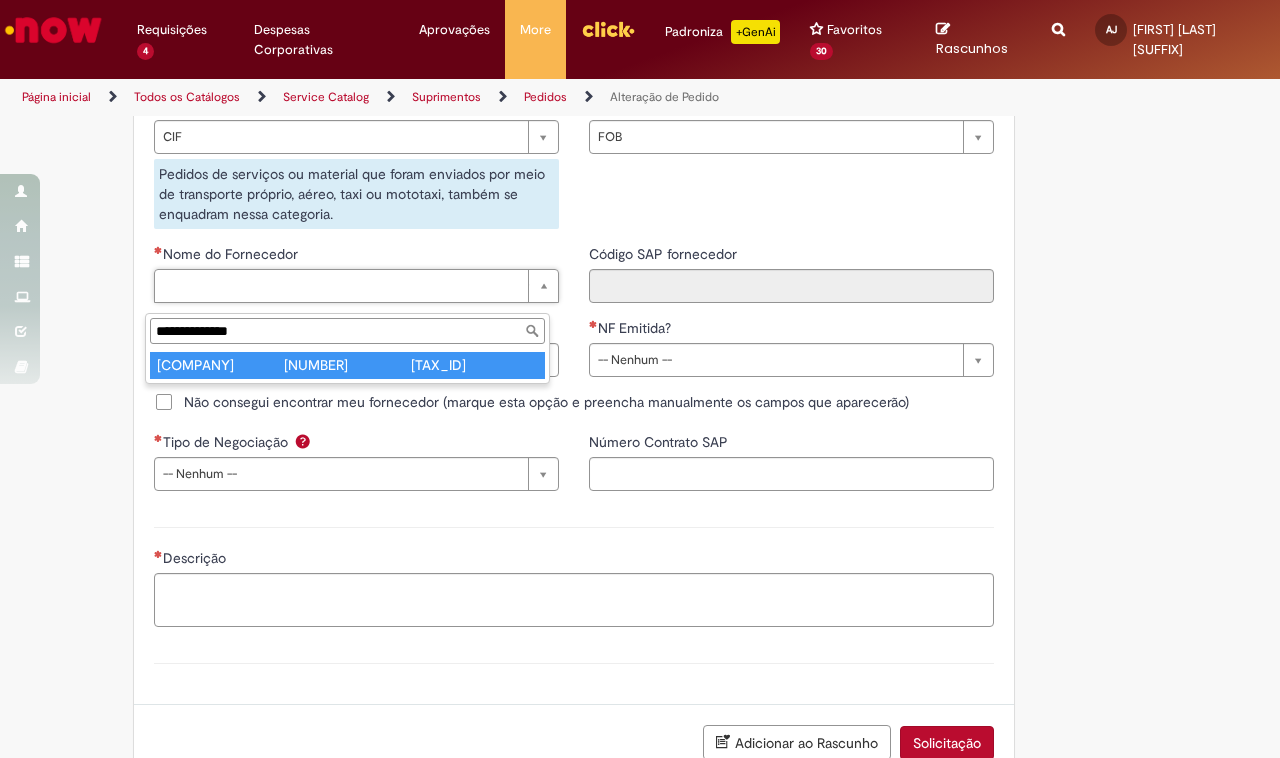 type on "**********" 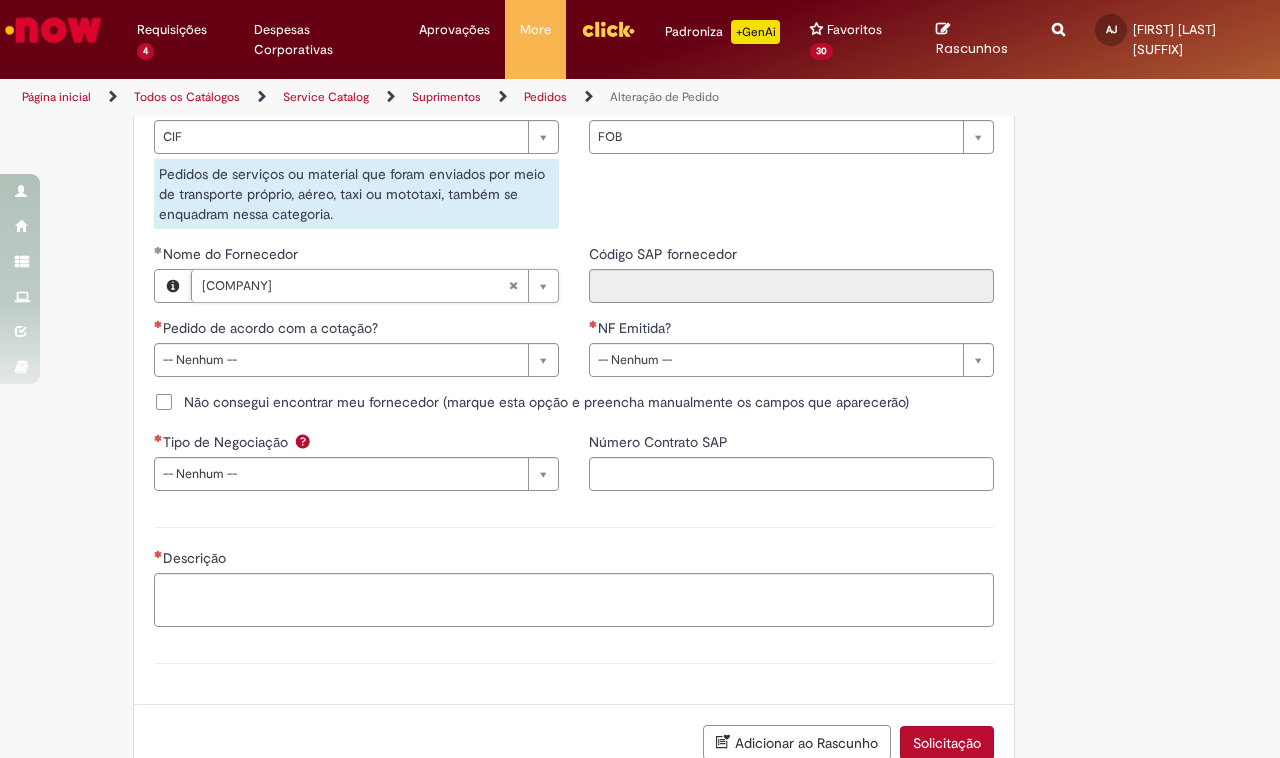 type on "******" 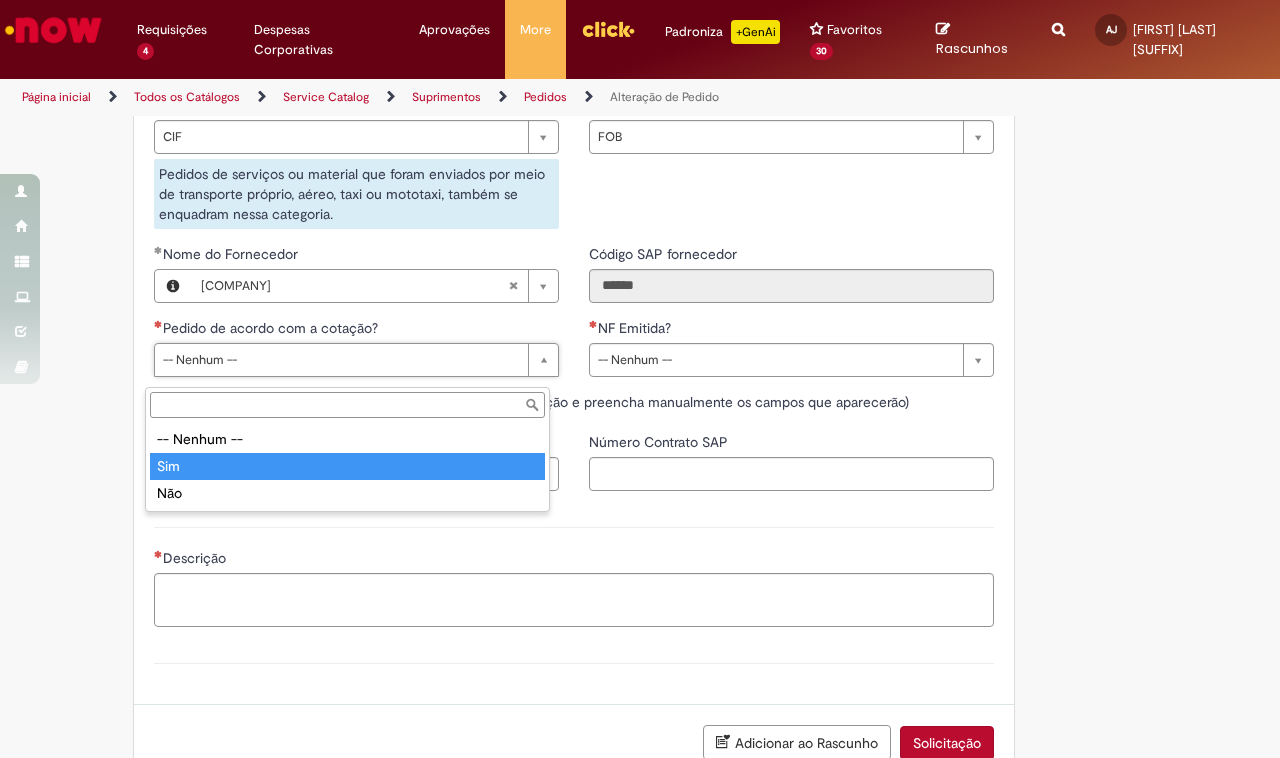 type on "***" 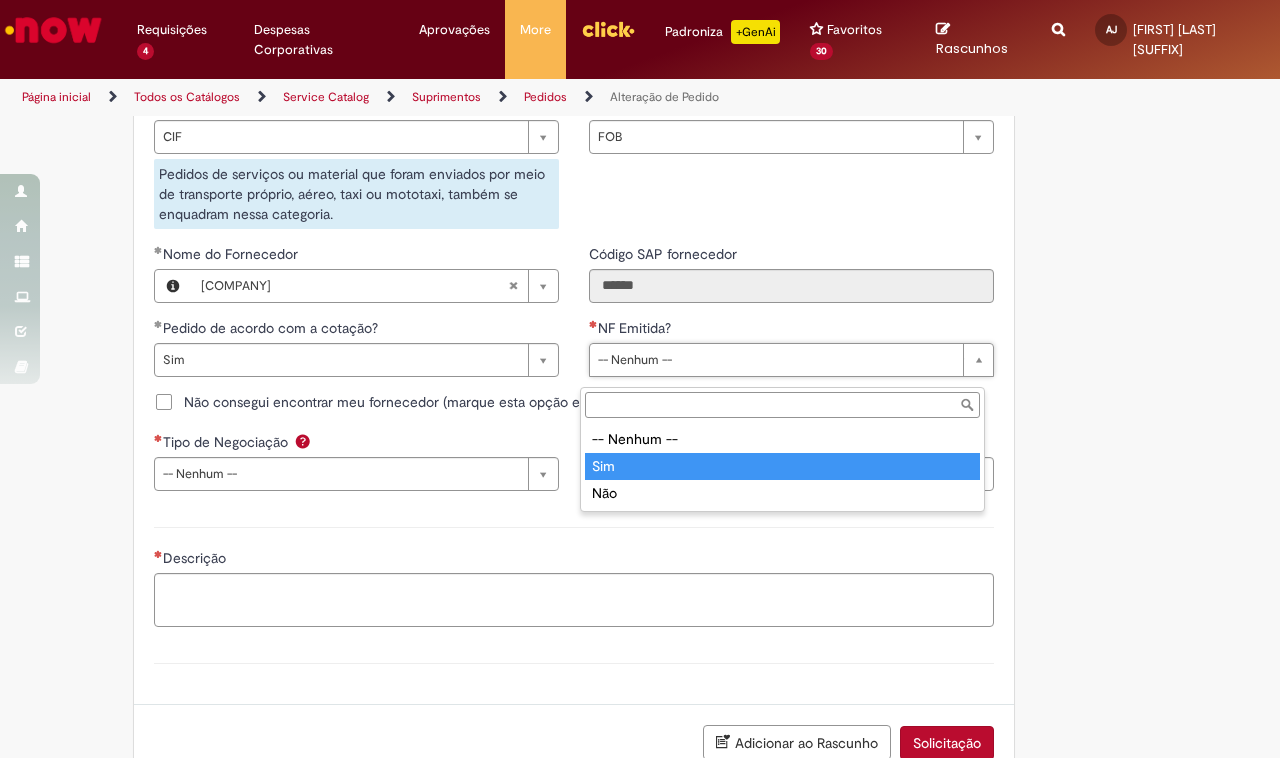 type on "***" 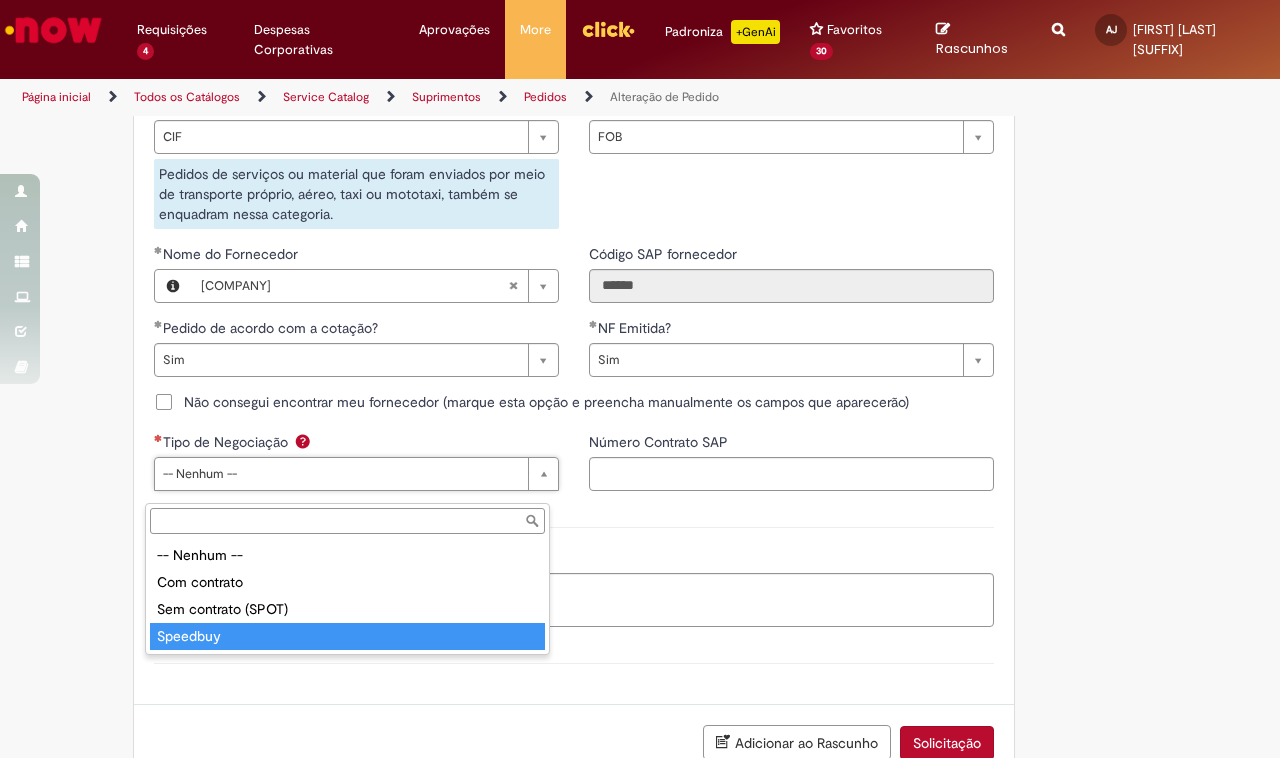 type on "********" 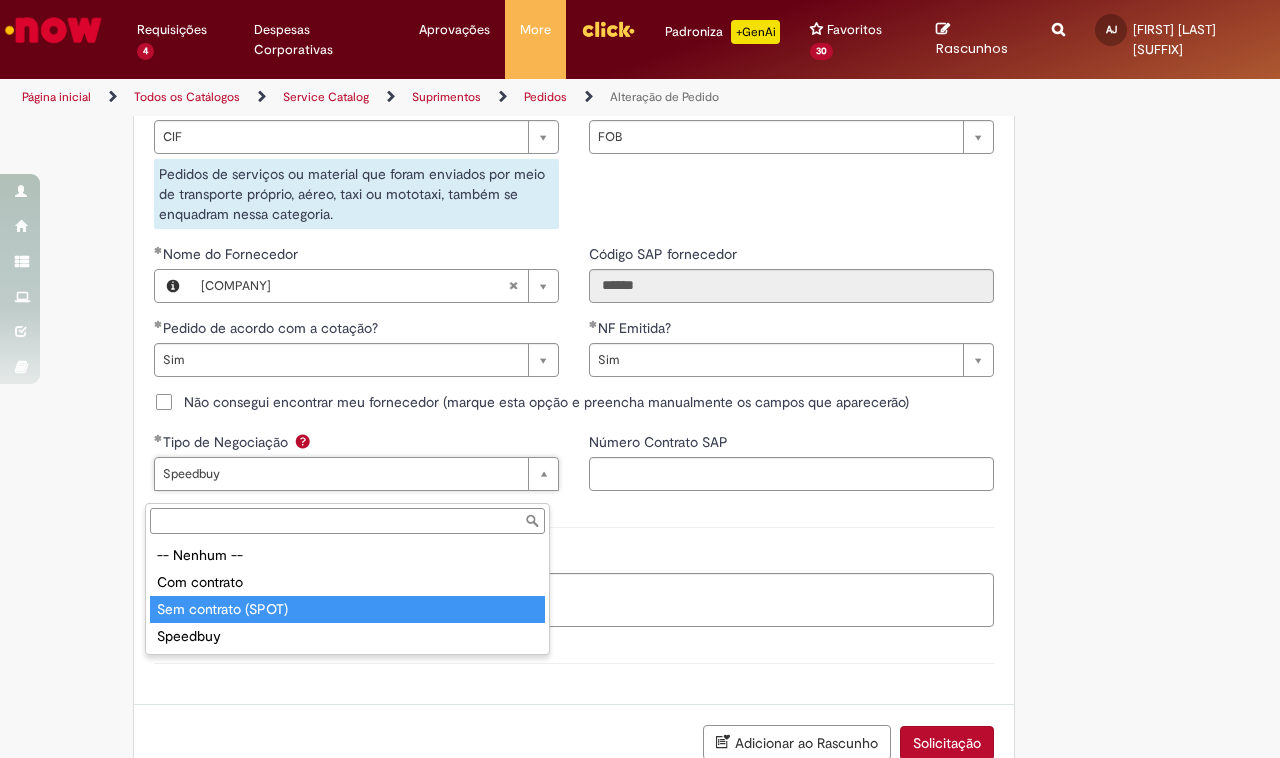 type on "**********" 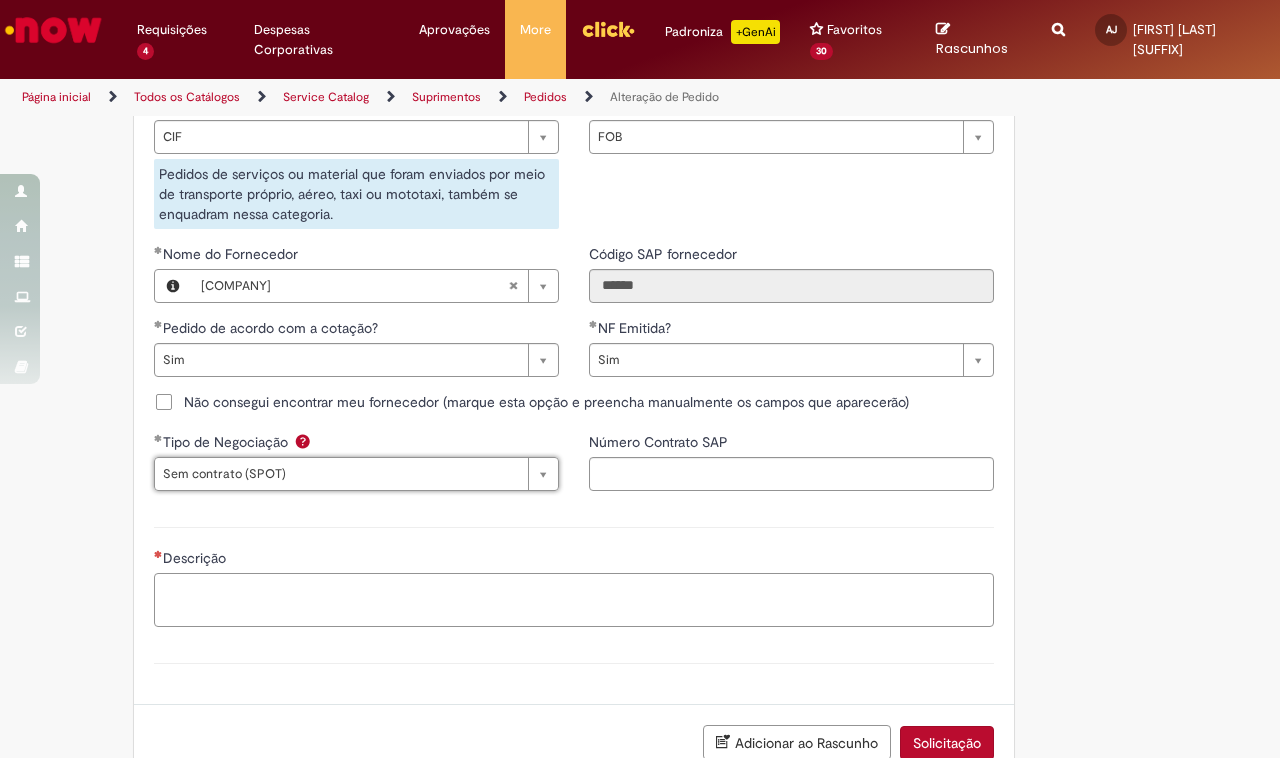 scroll, scrollTop: 0, scrollLeft: 0, axis: both 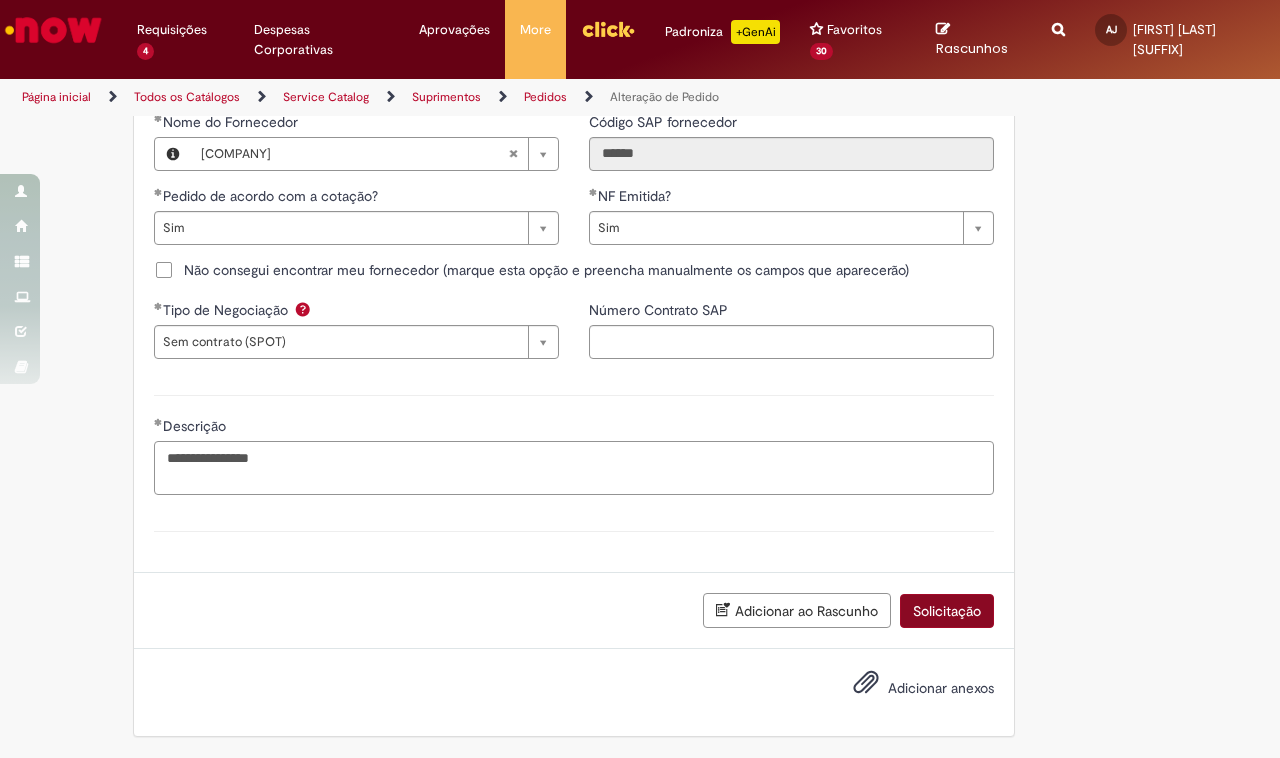 type on "**********" 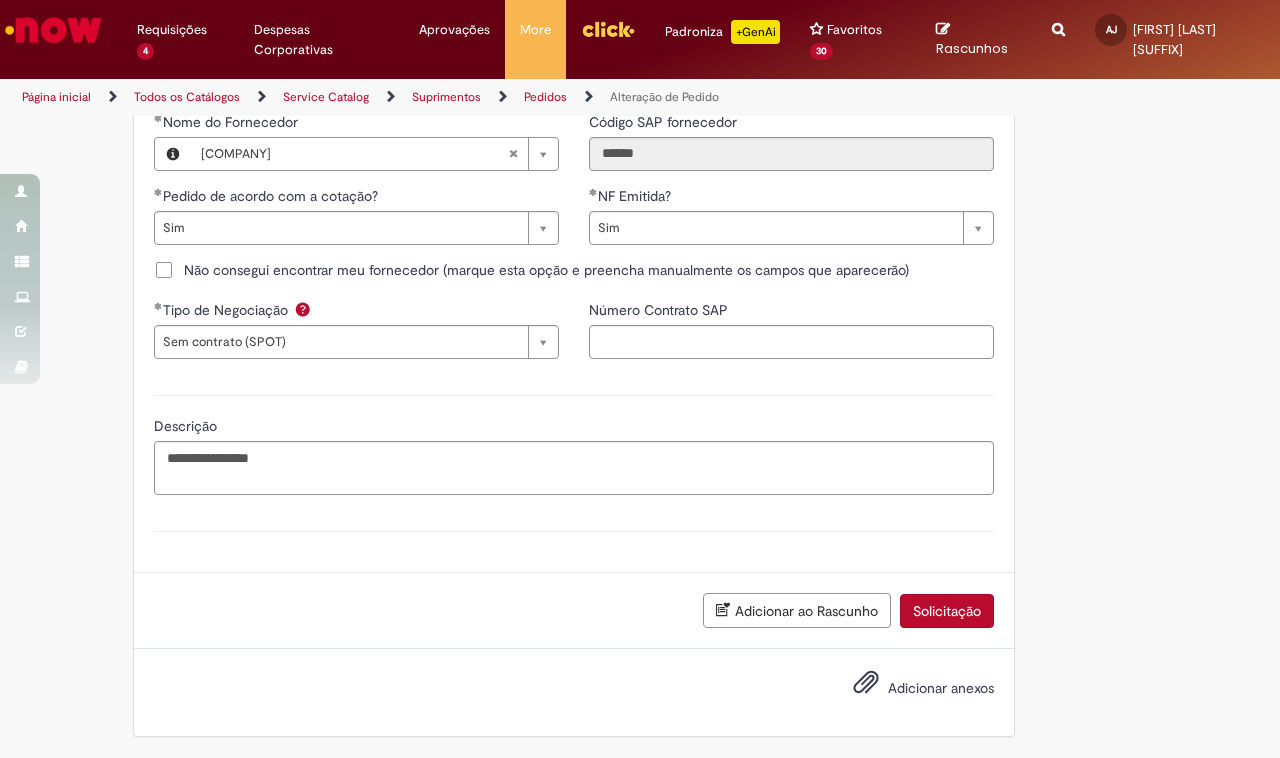 click on "Solicitação" at bounding box center [947, 611] 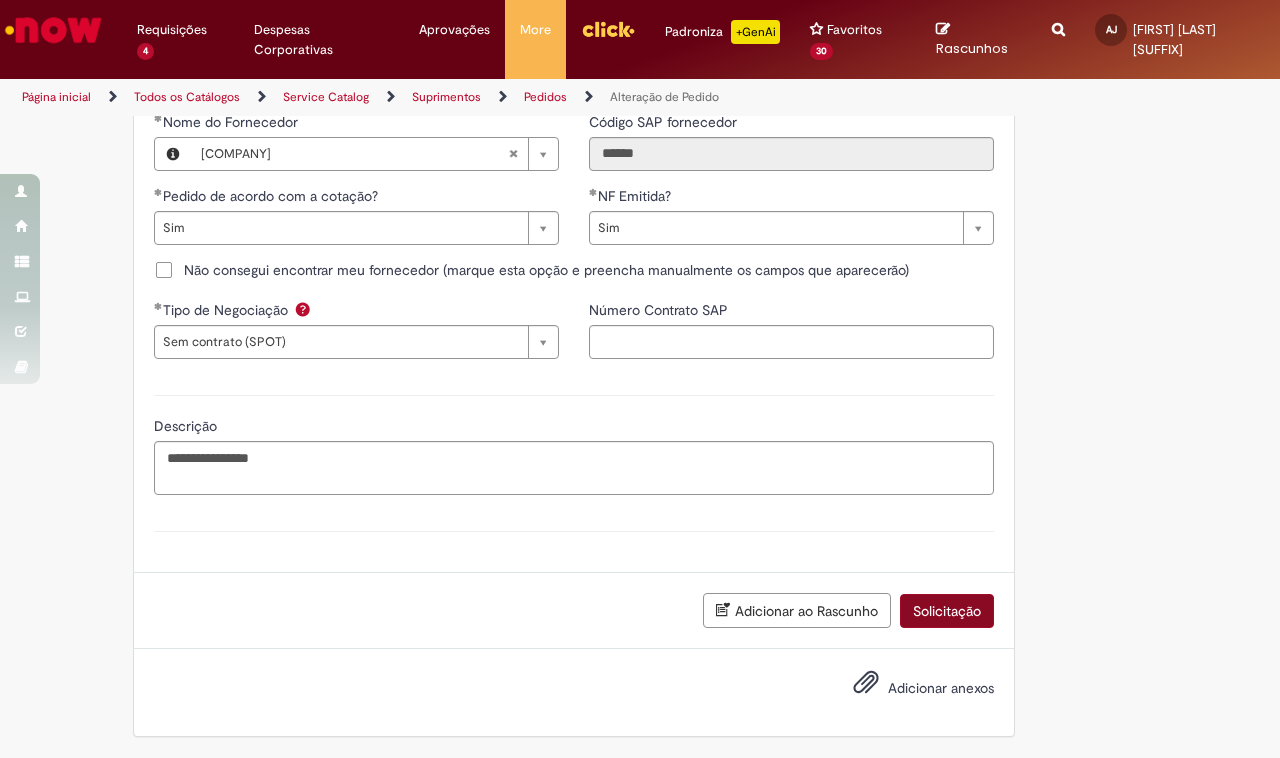 scroll, scrollTop: 1907, scrollLeft: 0, axis: vertical 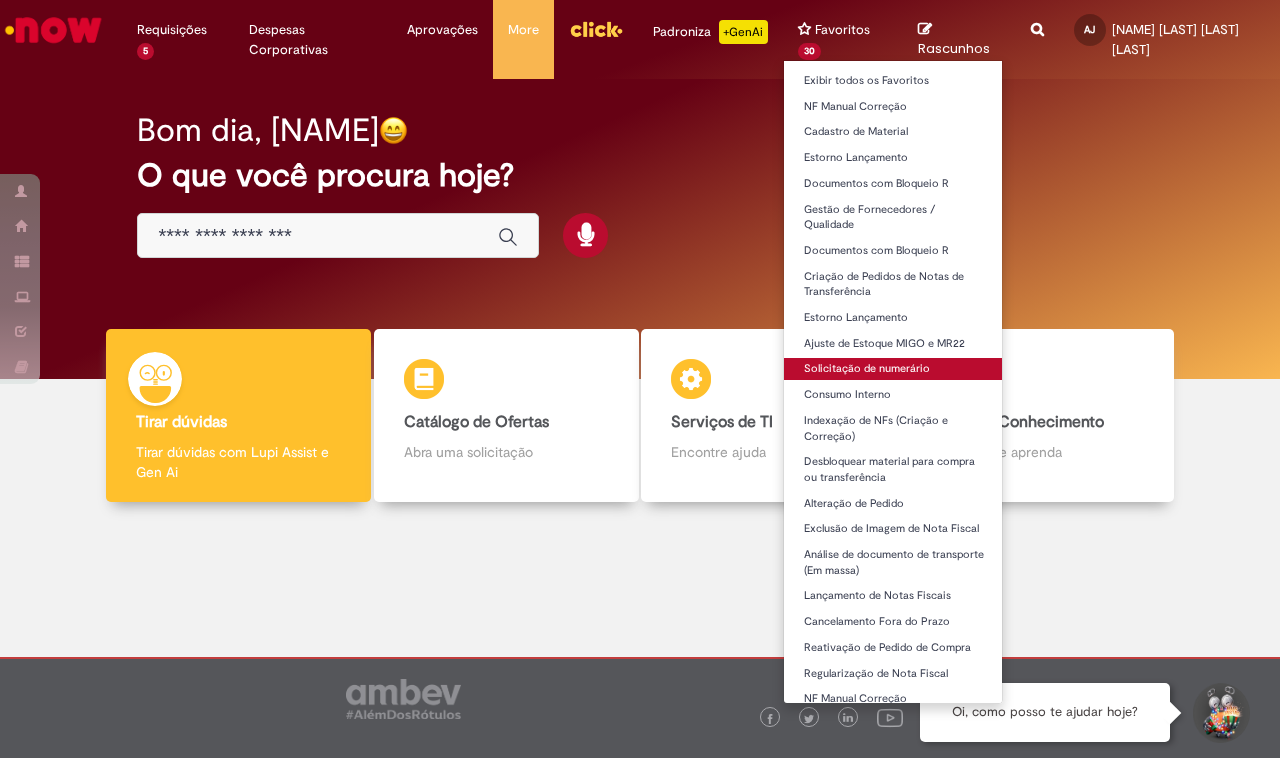 click on "Solicitação de numerário" at bounding box center (894, 369) 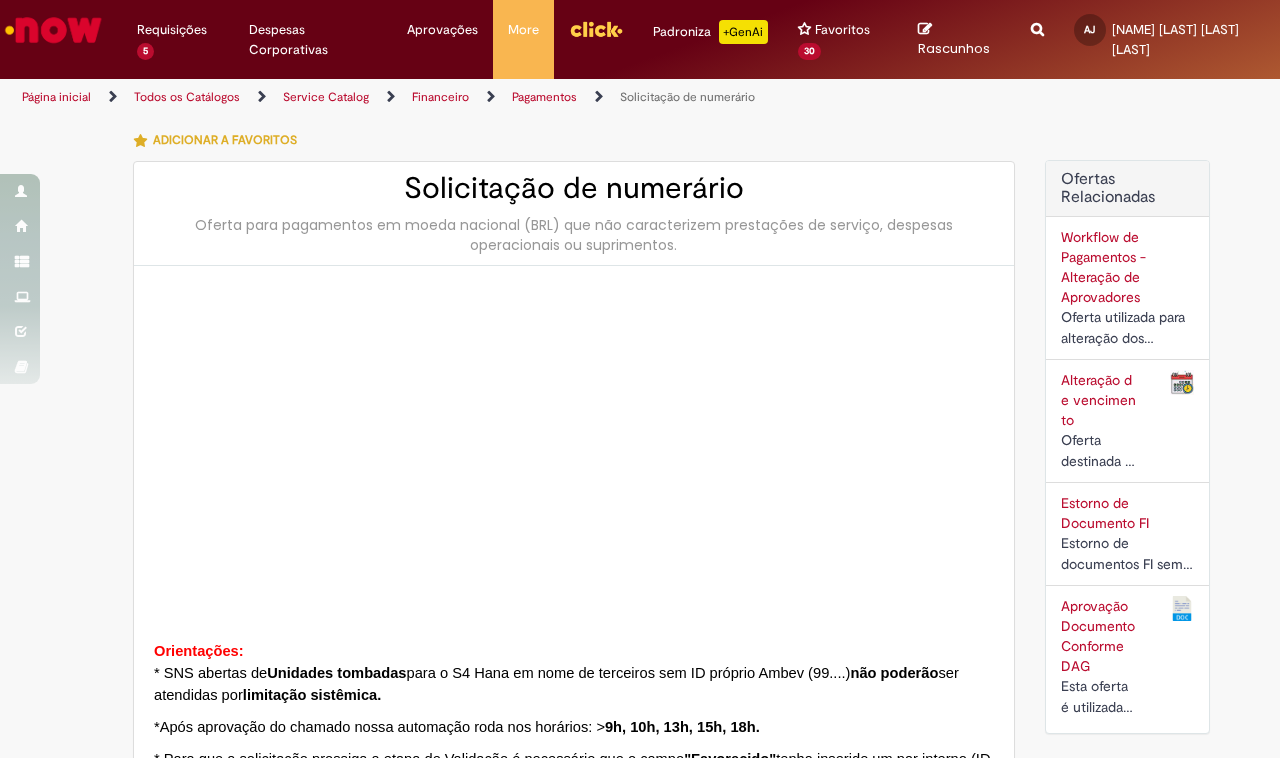 type on "********" 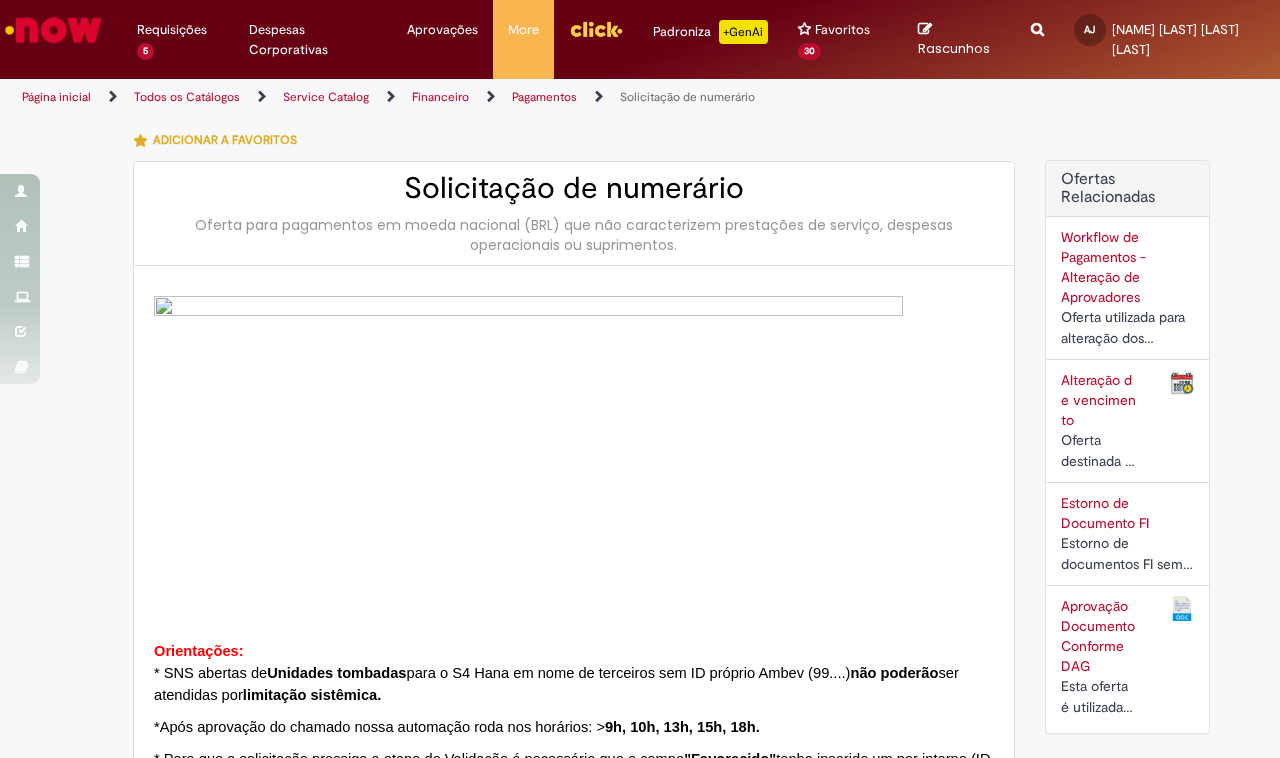 type on "**********" 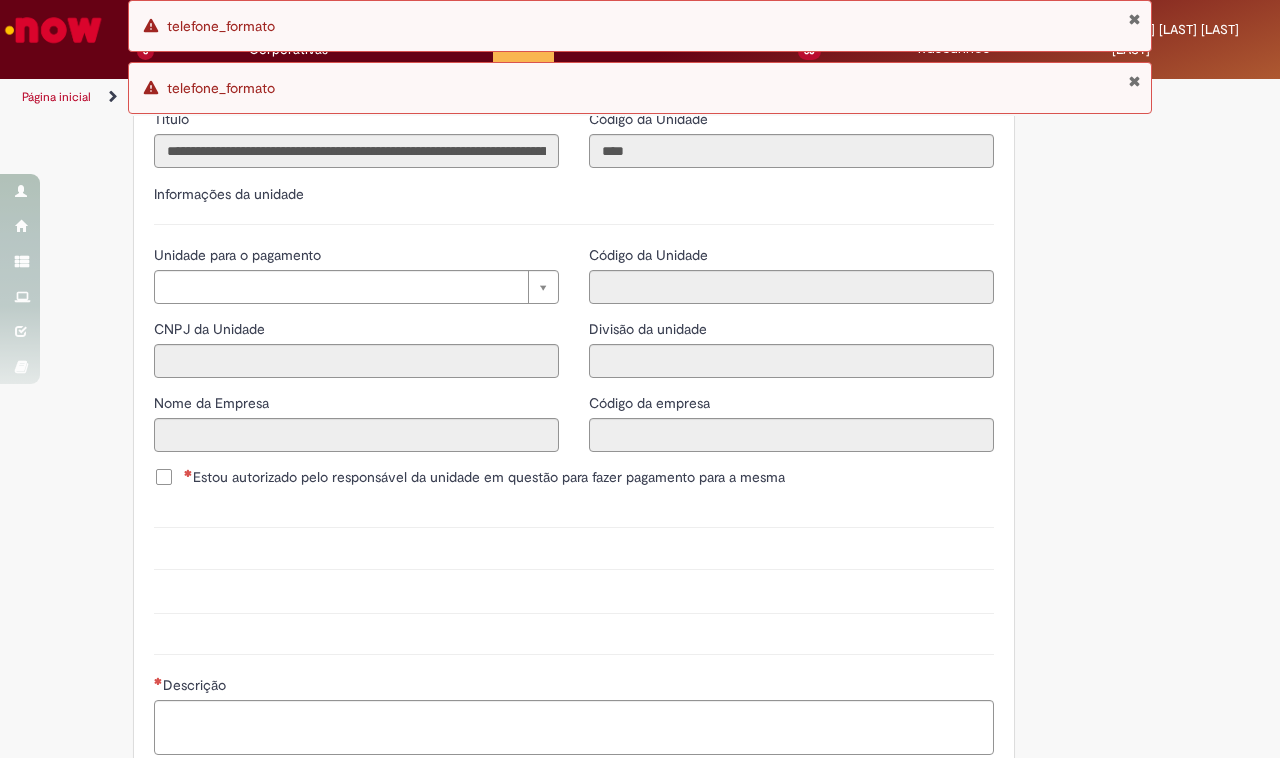 scroll, scrollTop: 1635, scrollLeft: 0, axis: vertical 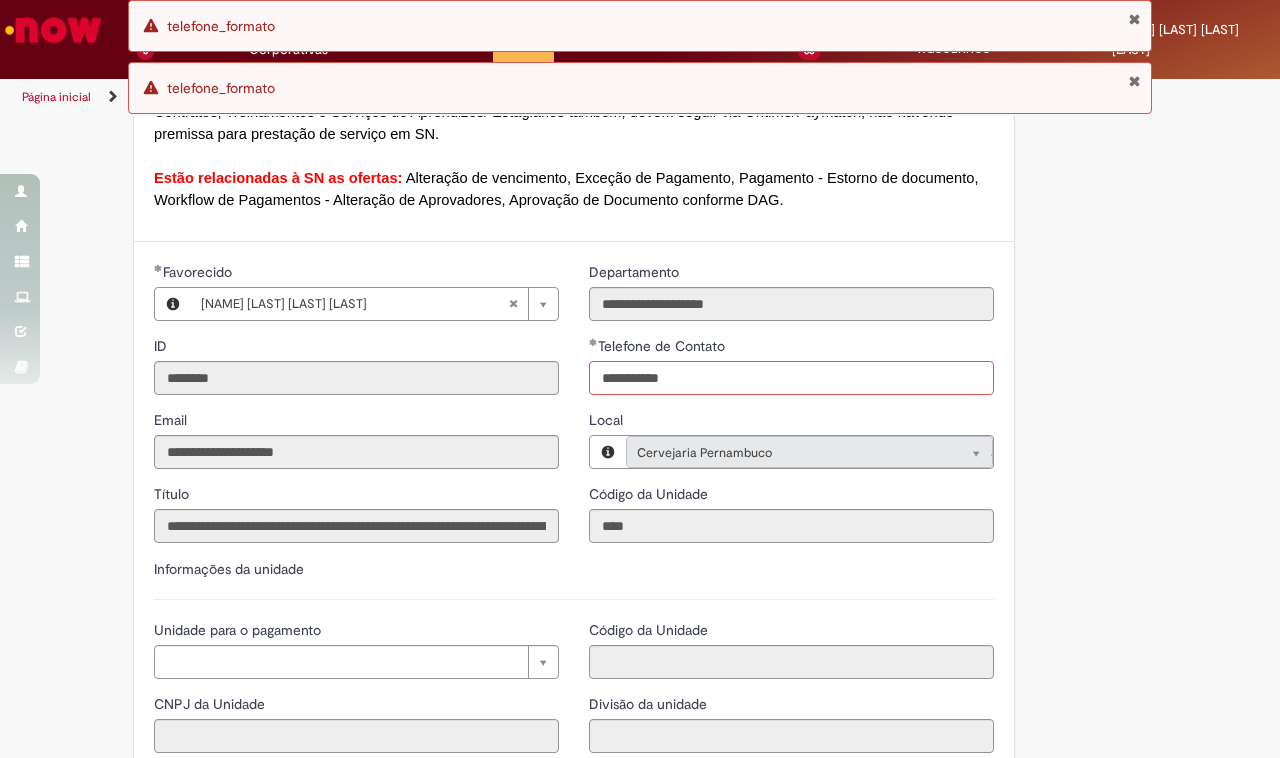 drag, startPoint x: 731, startPoint y: 442, endPoint x: 757, endPoint y: 448, distance: 26.683329 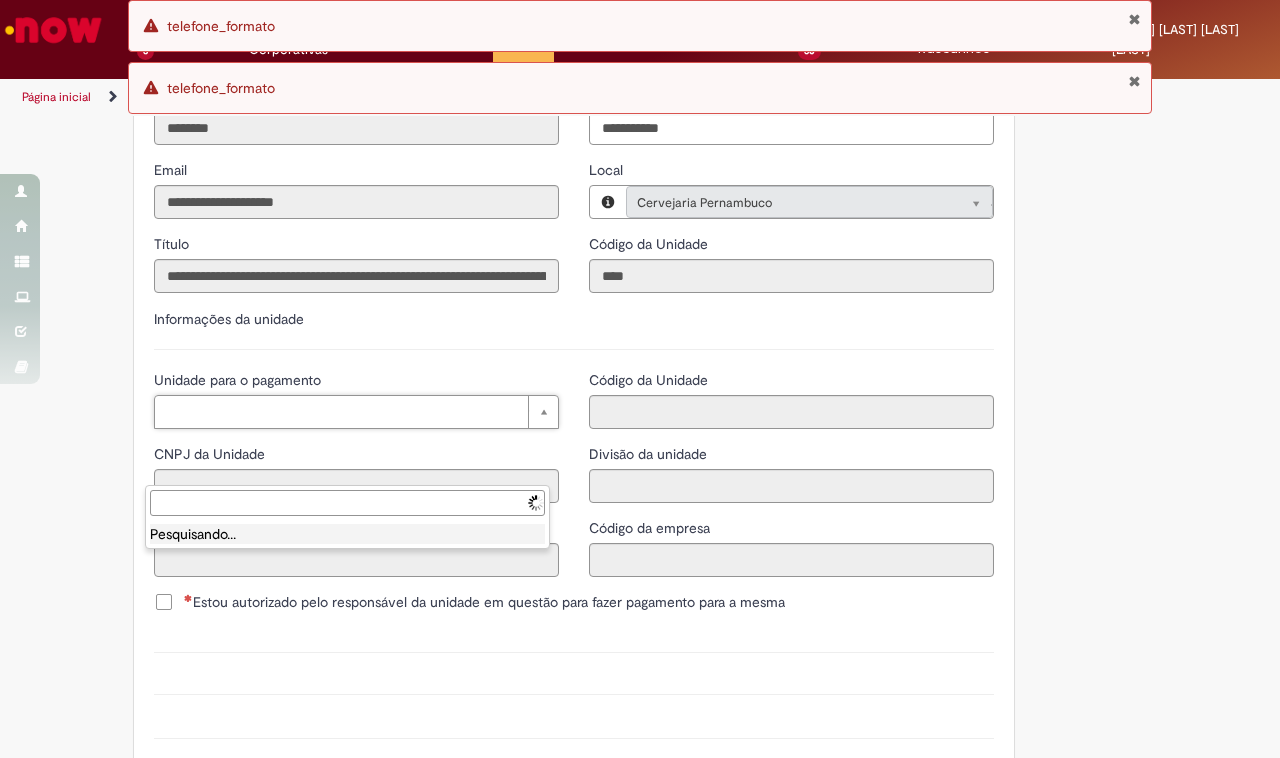 type on "**********" 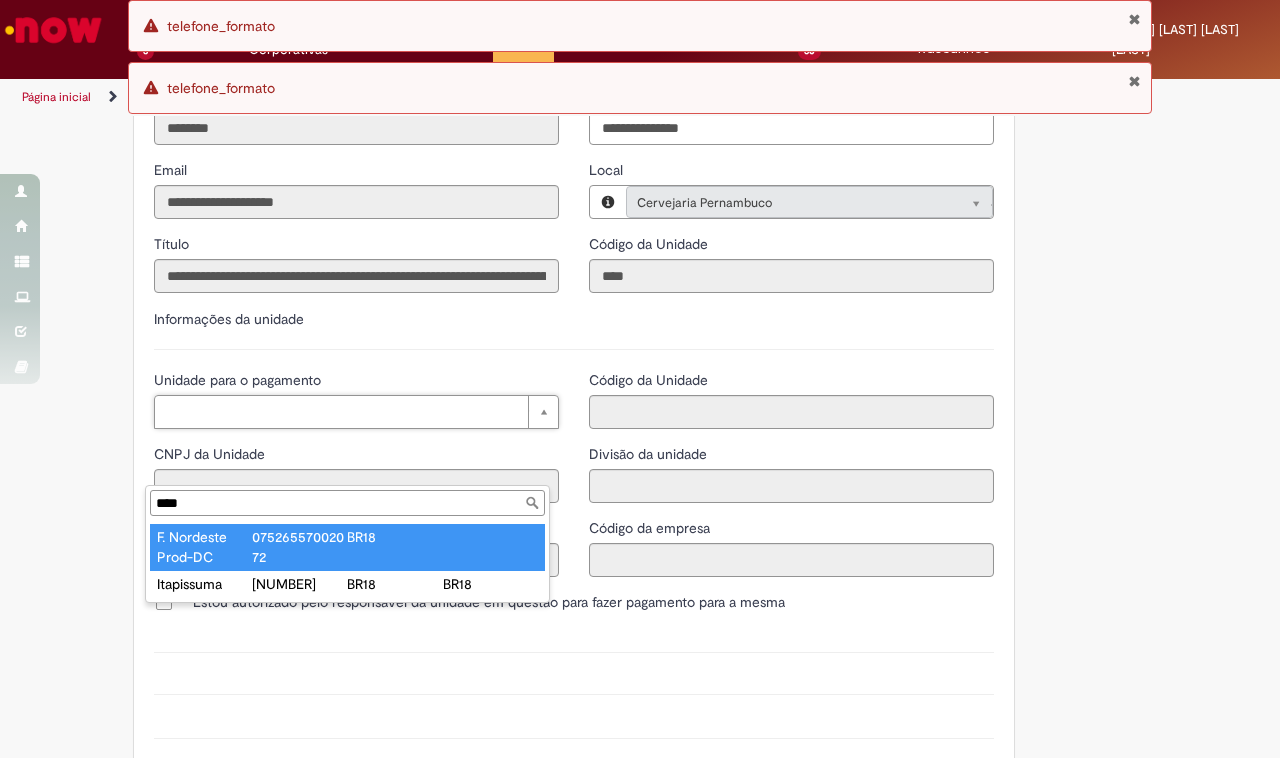 type on "****" 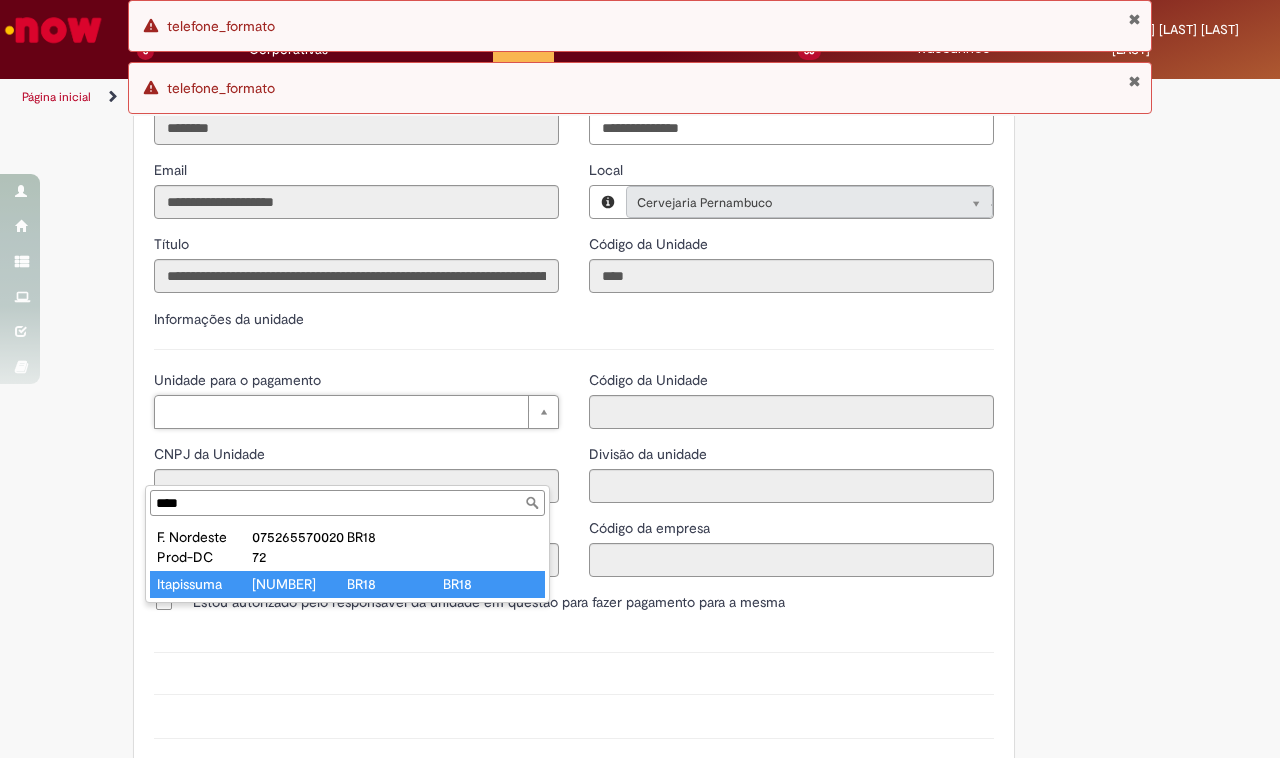 type on "**********" 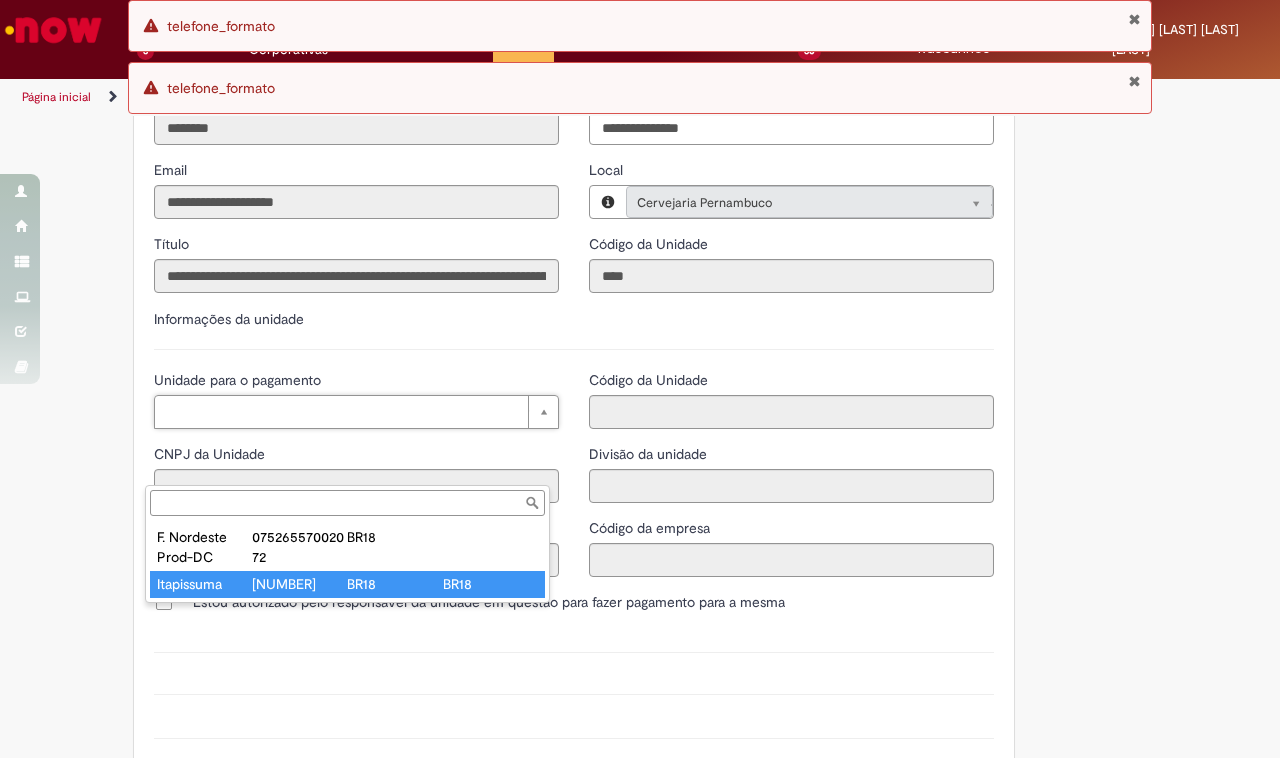 type on "**********" 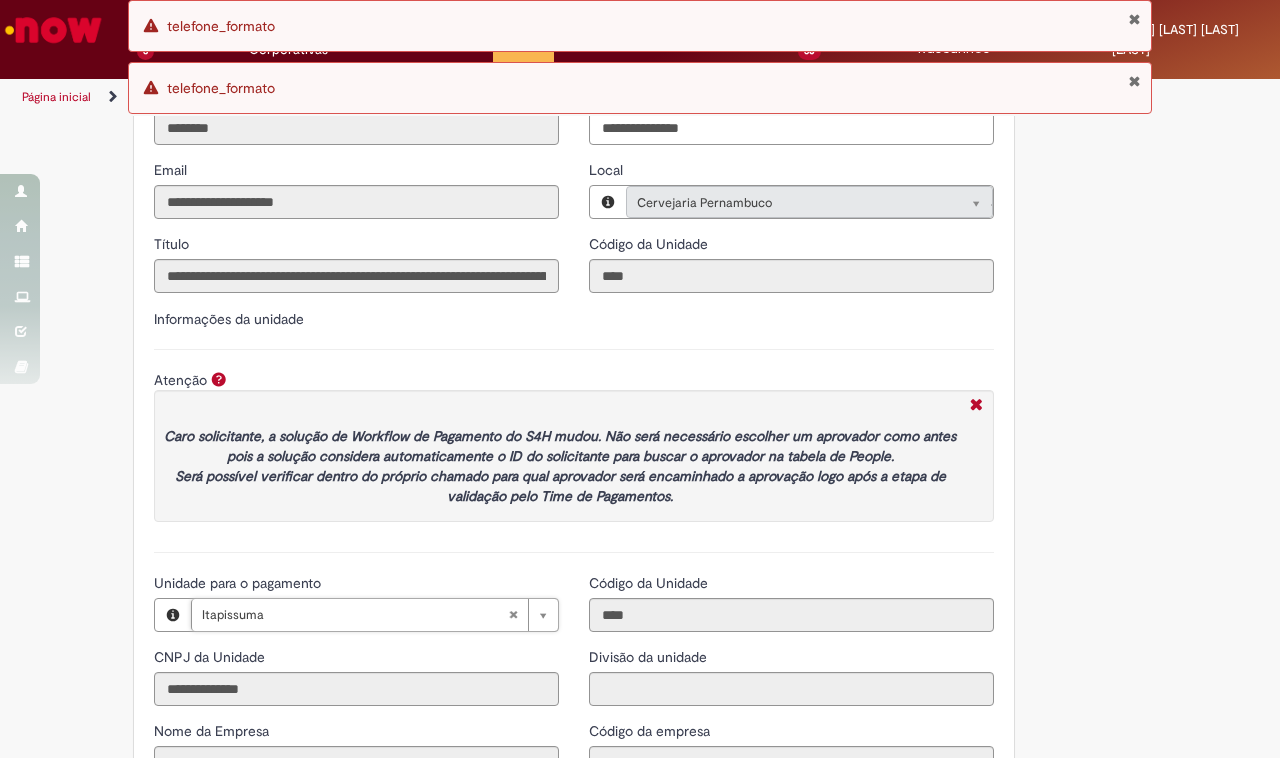 scroll, scrollTop: 2135, scrollLeft: 0, axis: vertical 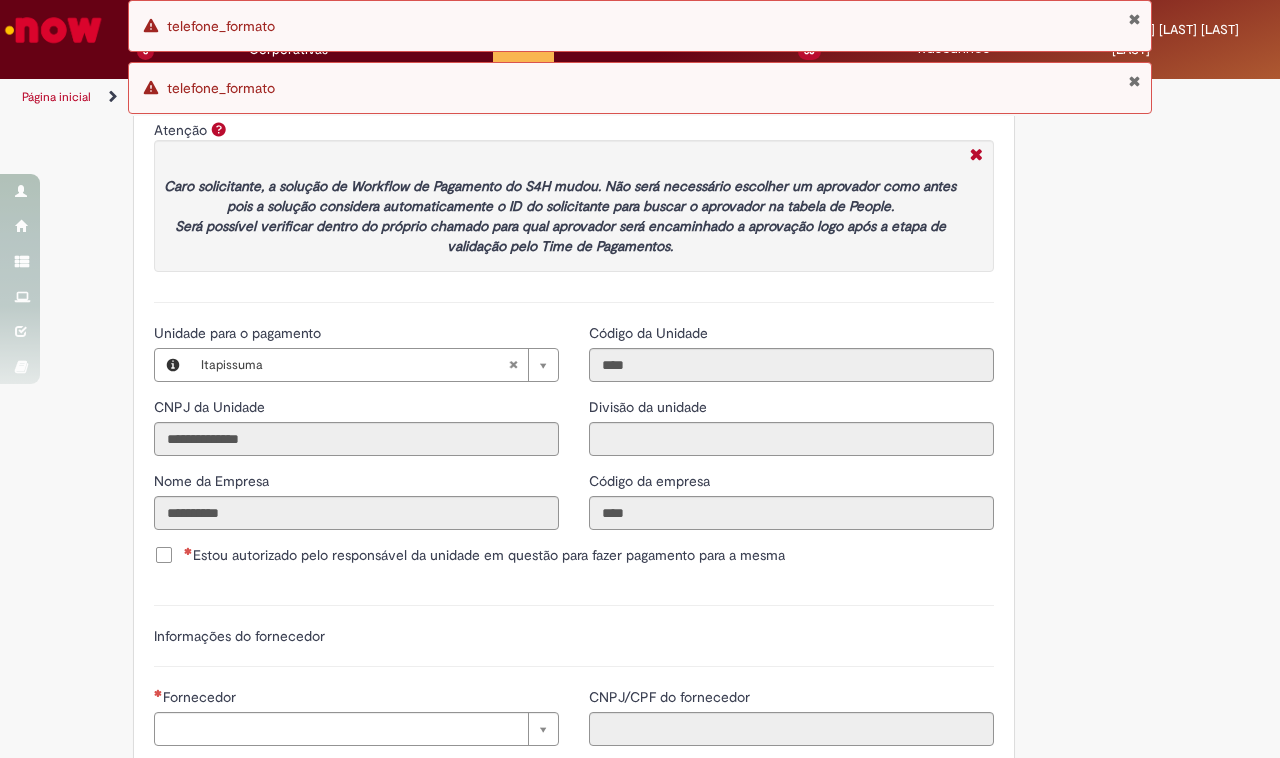 click on "**********" at bounding box center (356, 434) 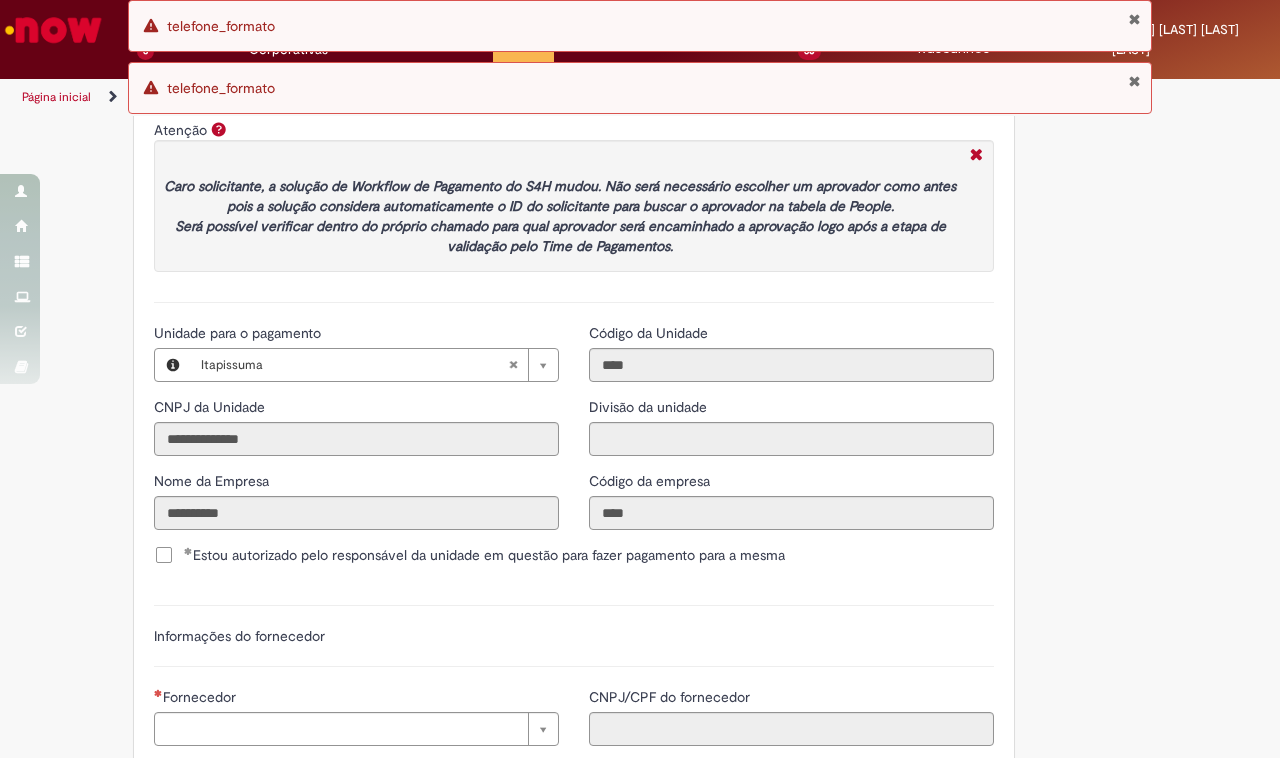 scroll, scrollTop: 2510, scrollLeft: 0, axis: vertical 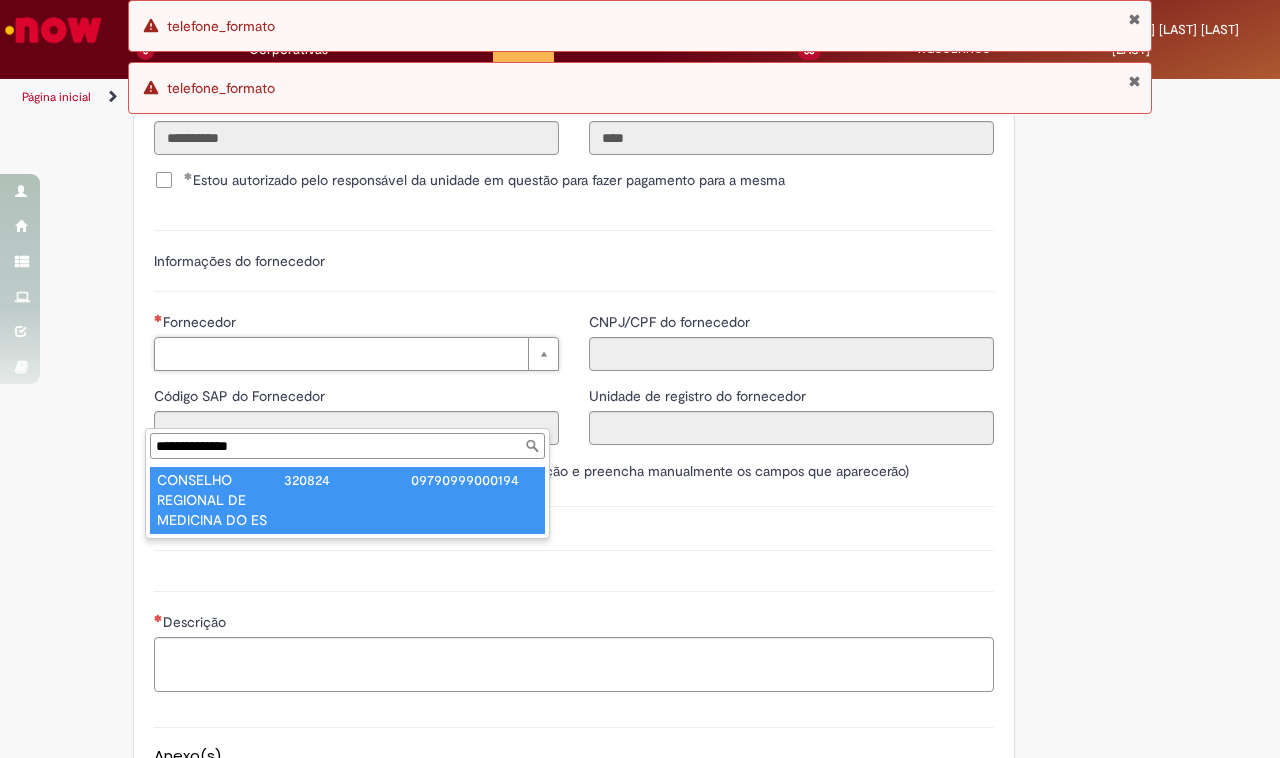 type on "**********" 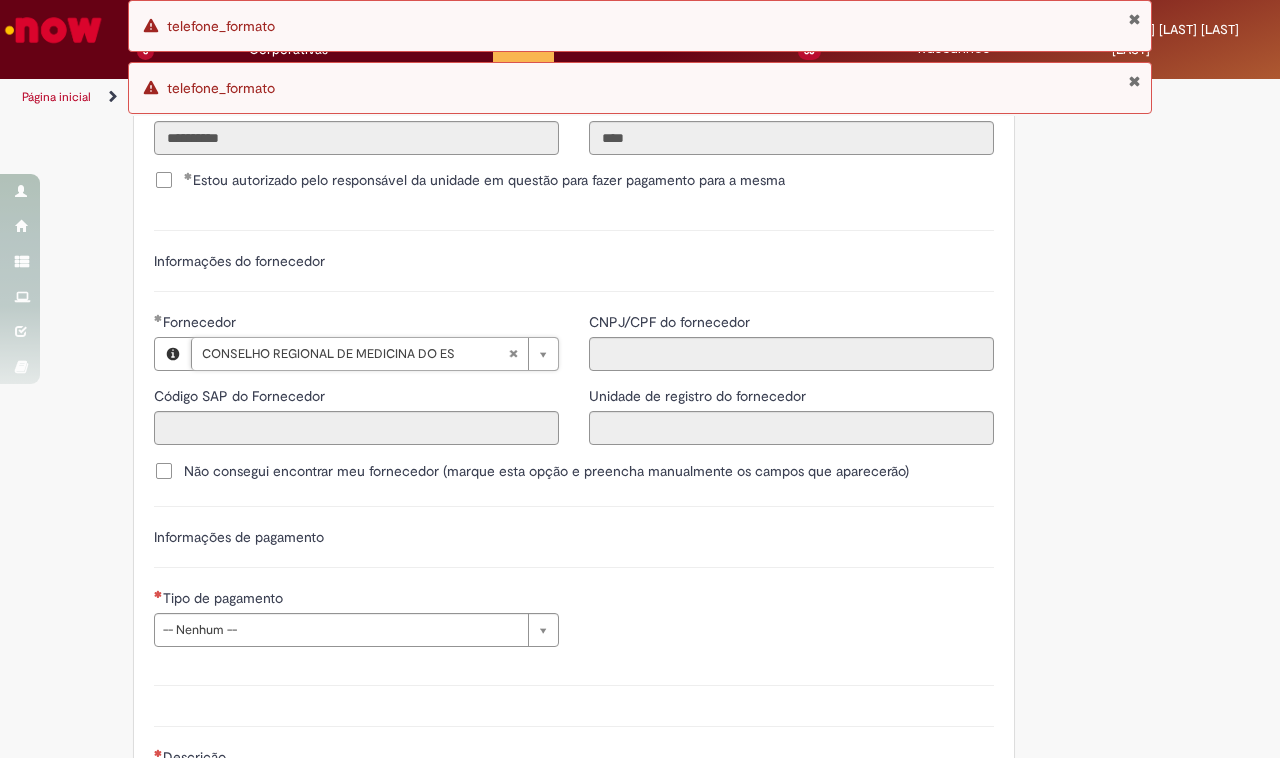 type on "******" 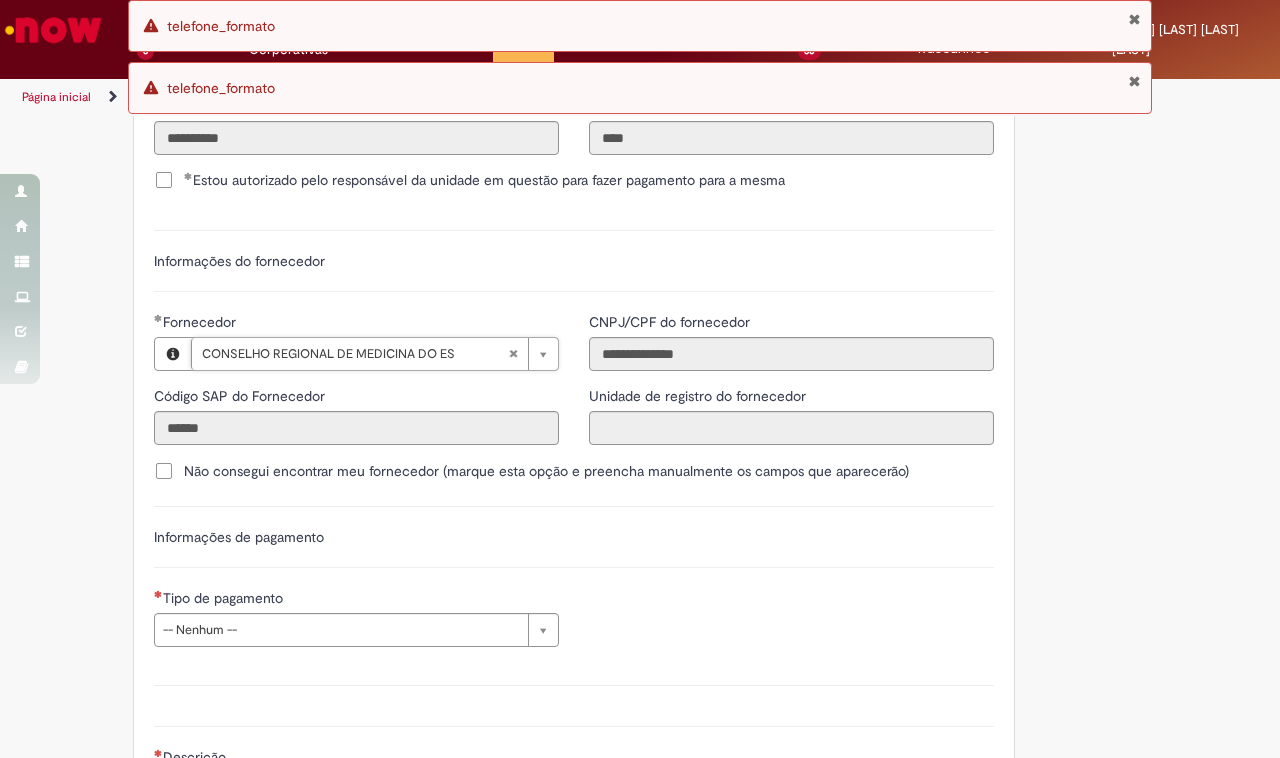 scroll, scrollTop: 2885, scrollLeft: 0, axis: vertical 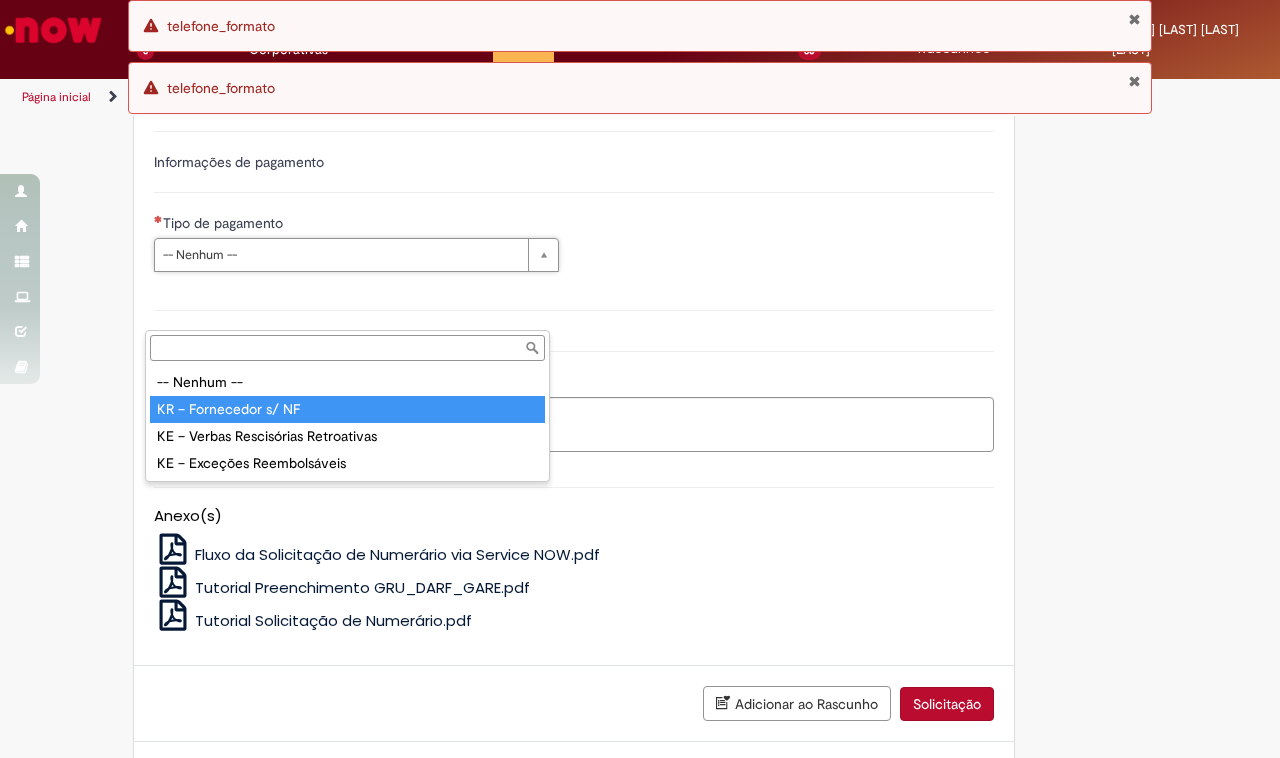 type on "**********" 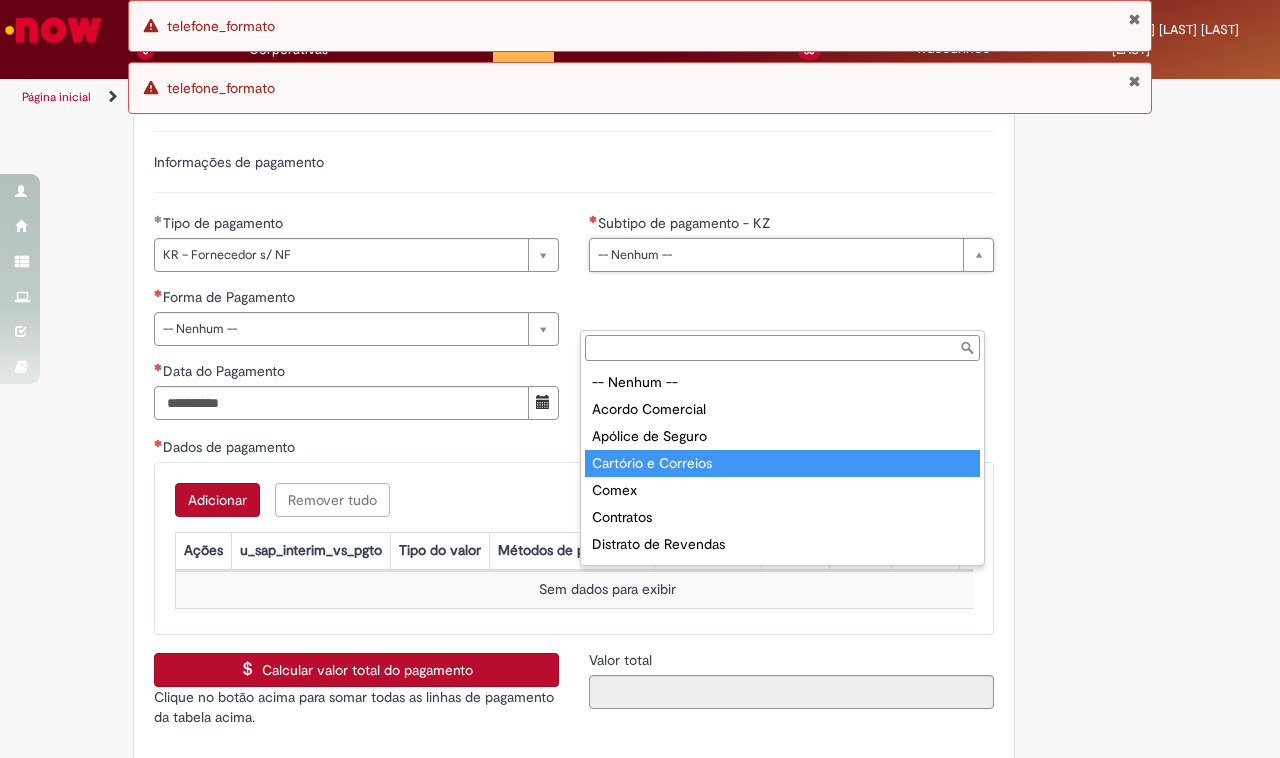 scroll, scrollTop: 250, scrollLeft: 0, axis: vertical 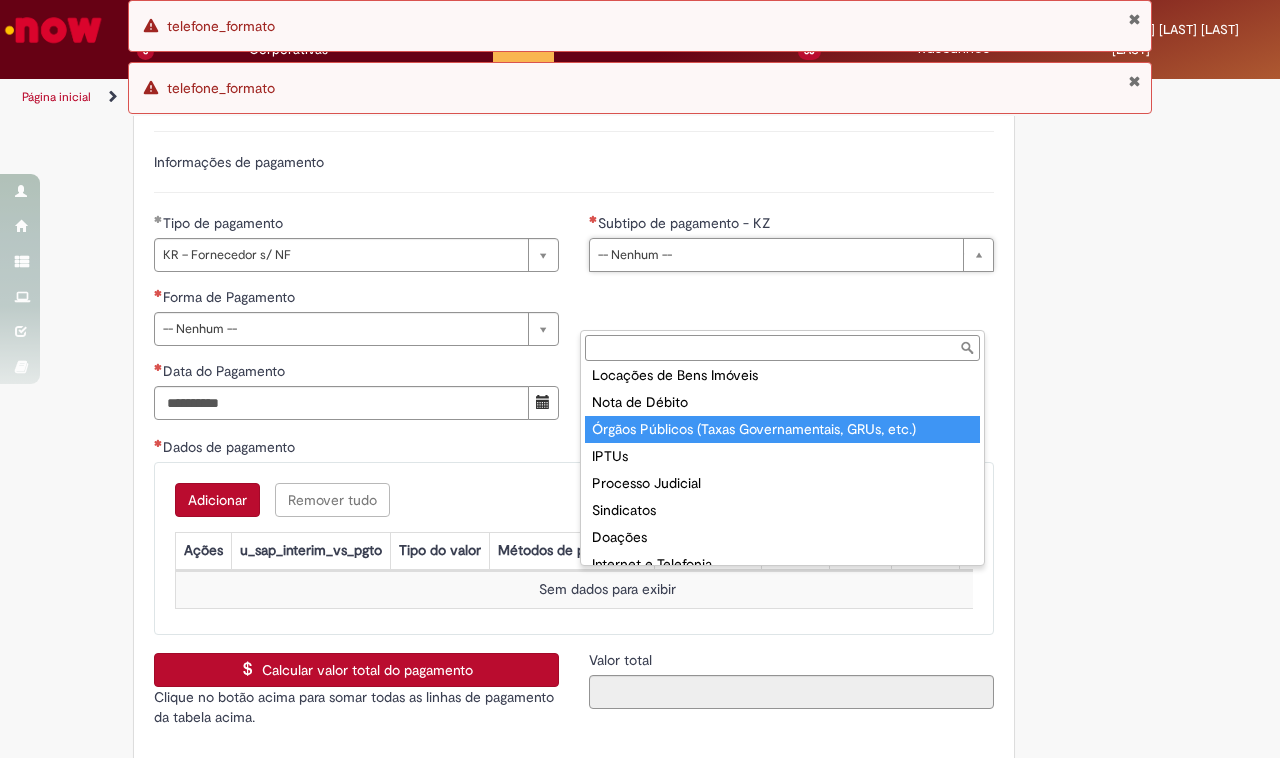 type on "**********" 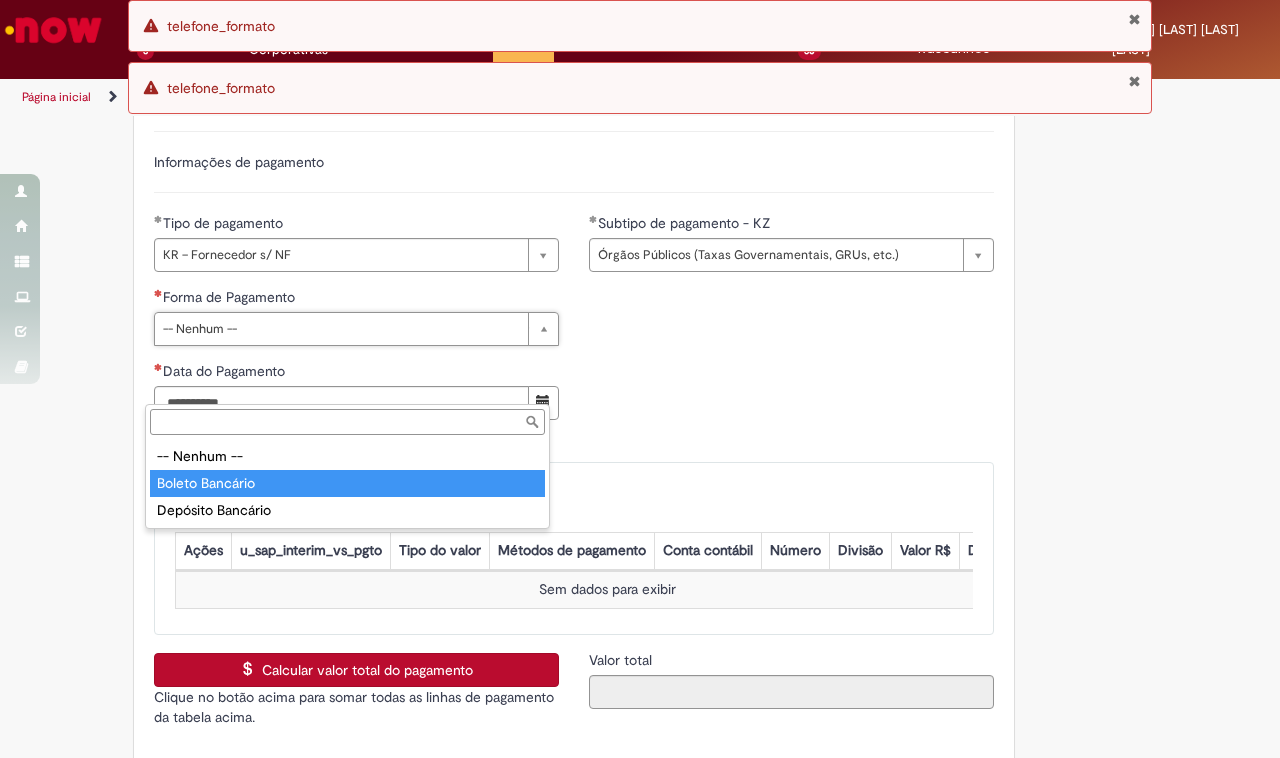 type on "**********" 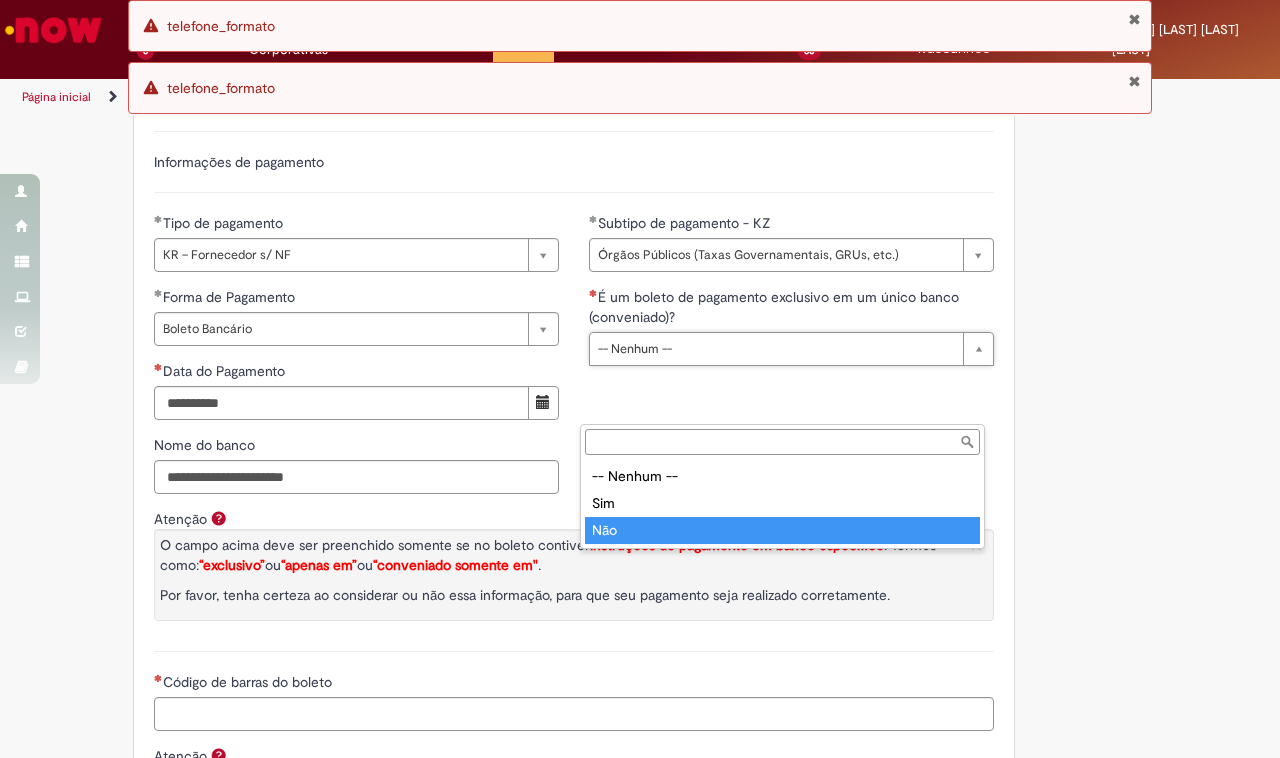type on "***" 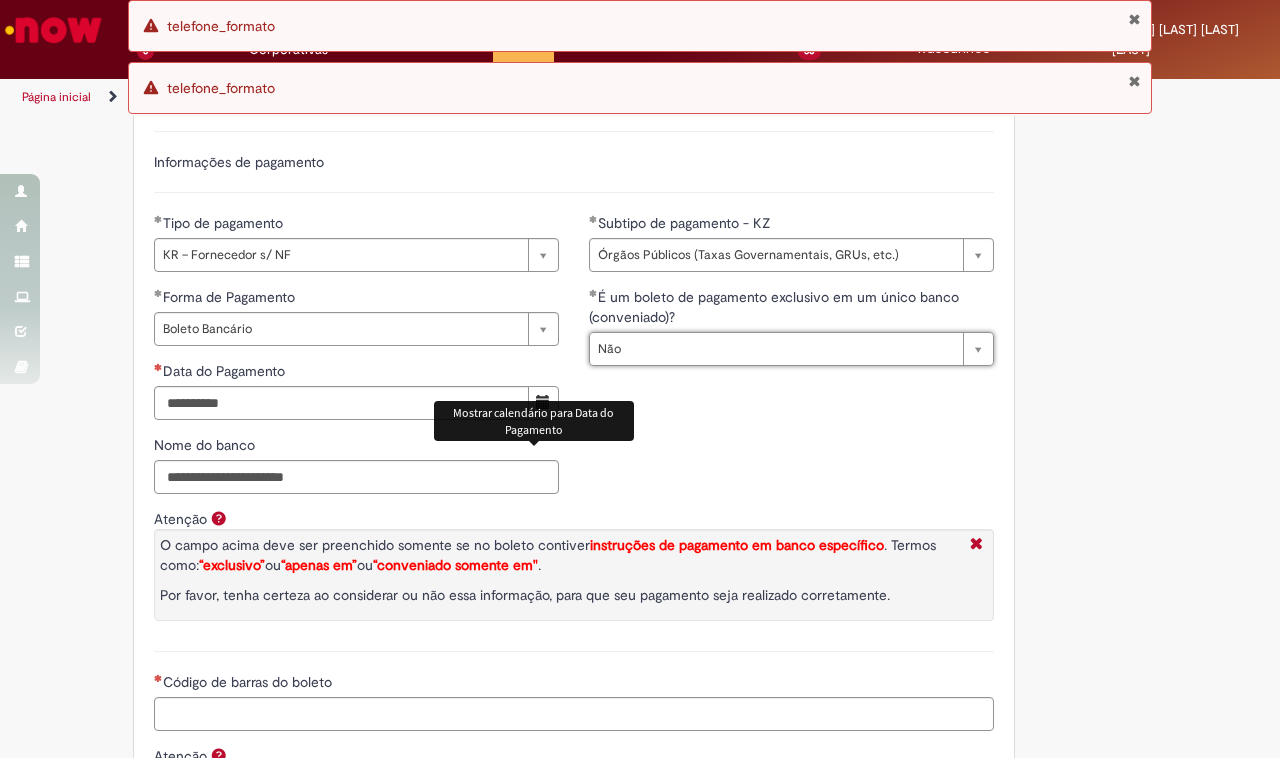 click at bounding box center [543, 403] 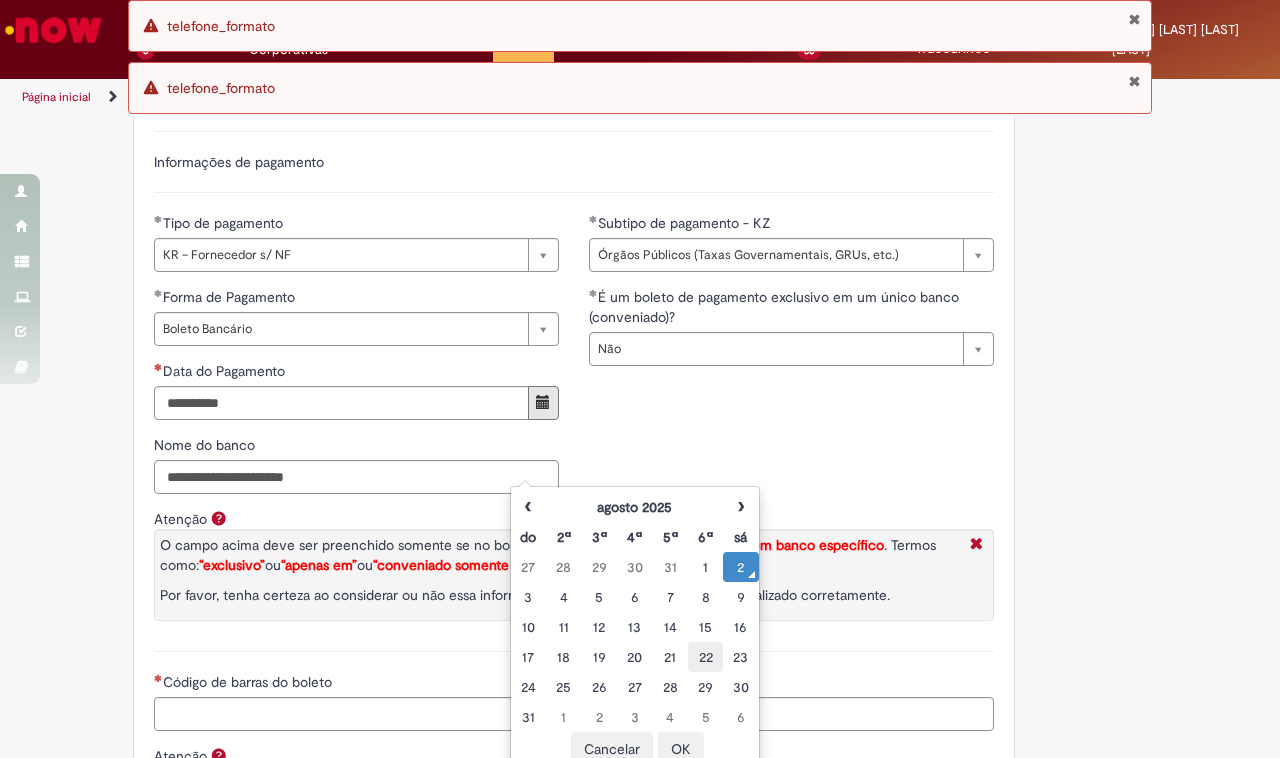click on "22" at bounding box center (705, 657) 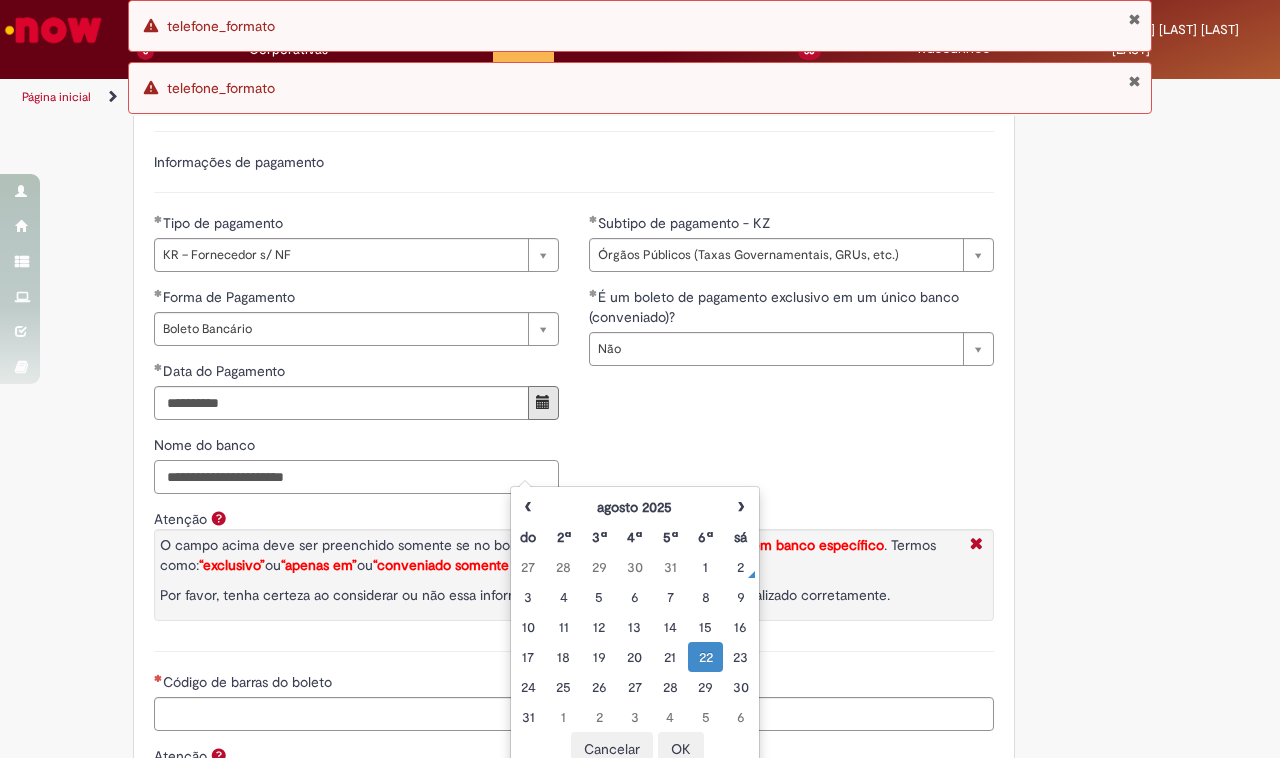 click on "Nome do banco" at bounding box center (356, 477) 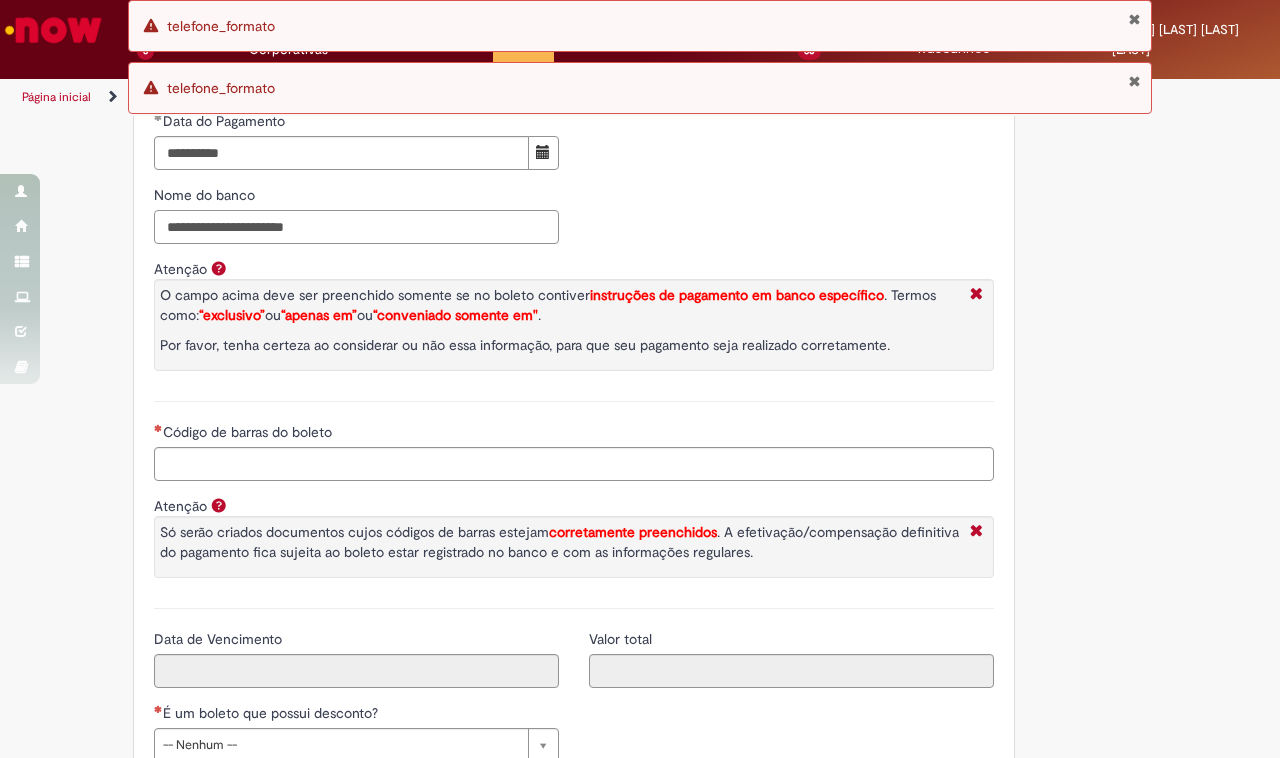 scroll, scrollTop: 3260, scrollLeft: 0, axis: vertical 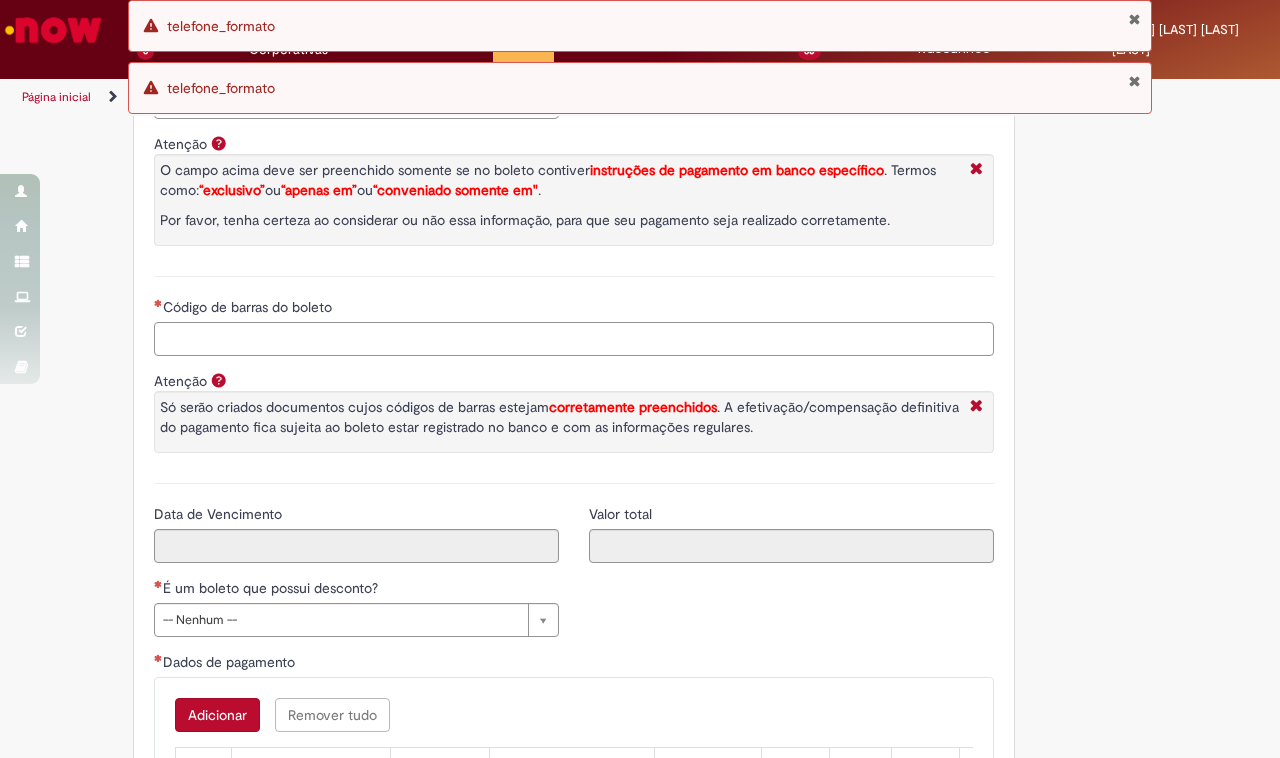 click on "Código de barras do boleto" at bounding box center (574, 339) 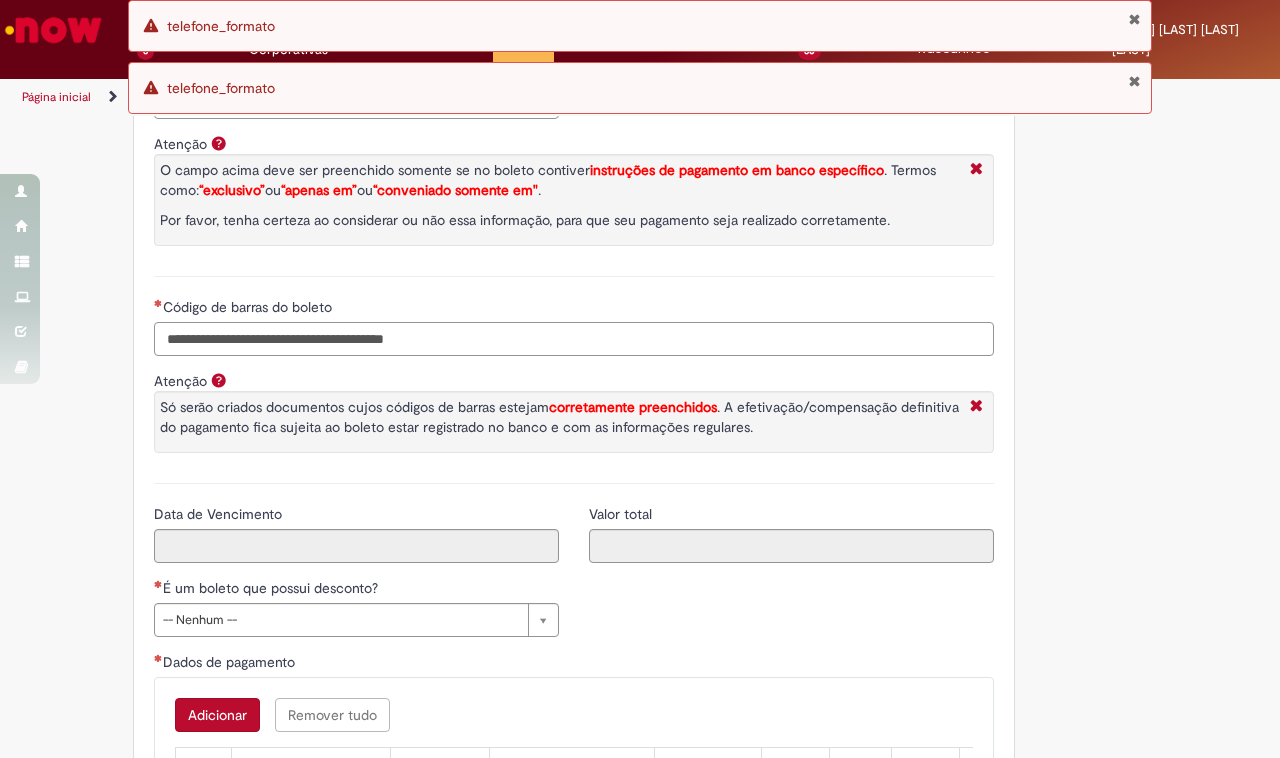 type on "**********" 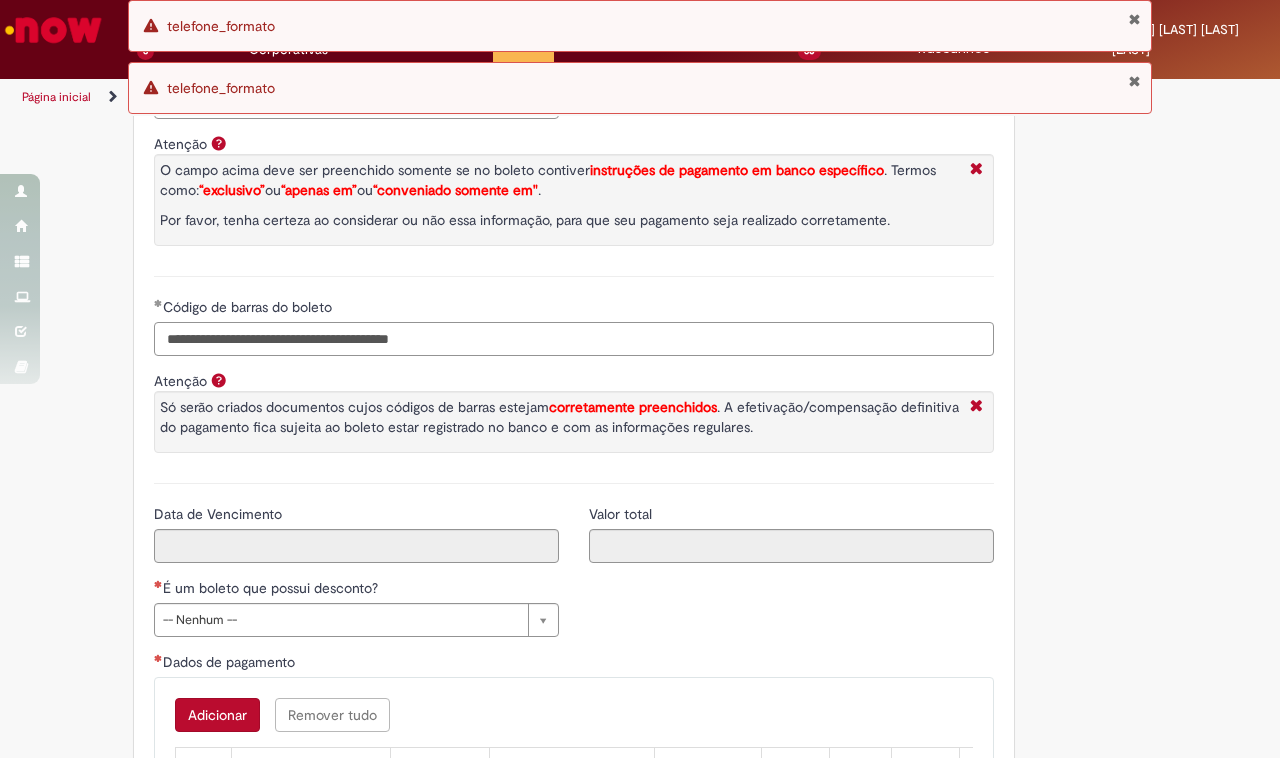 scroll, scrollTop: 3635, scrollLeft: 0, axis: vertical 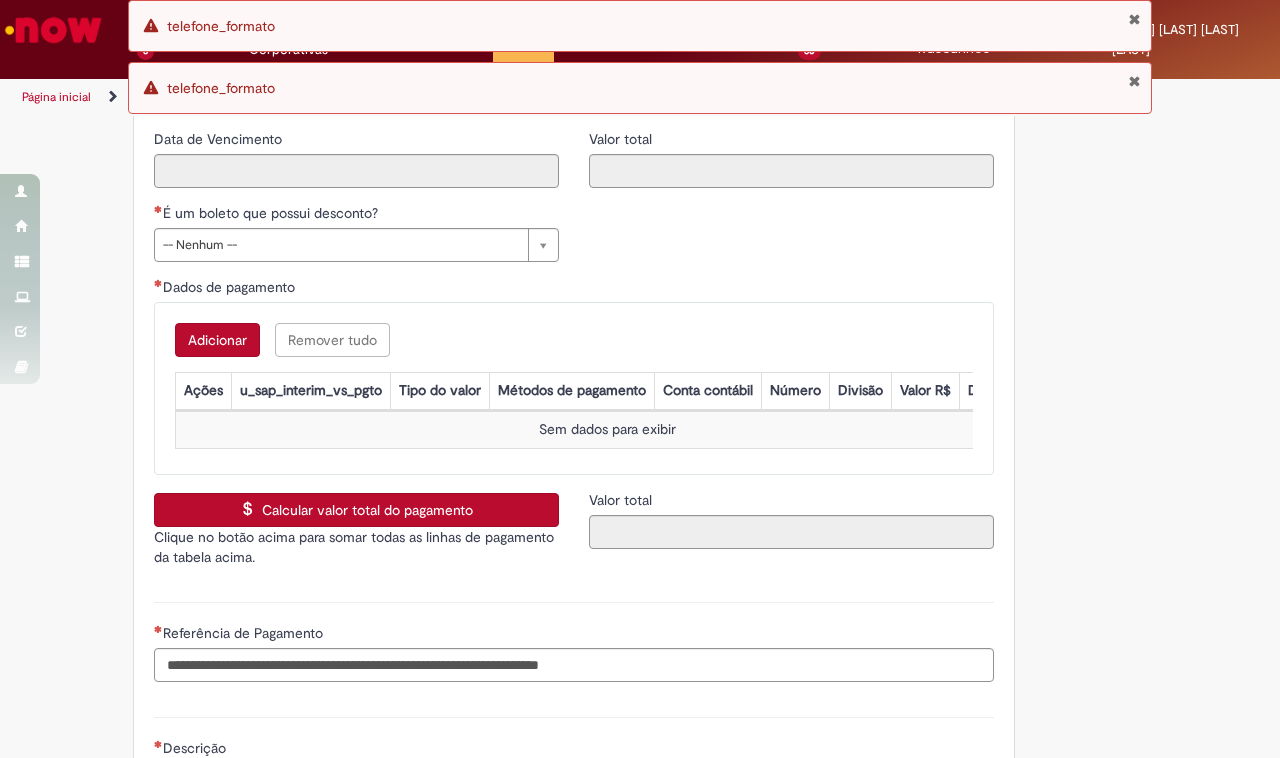 type on "******" 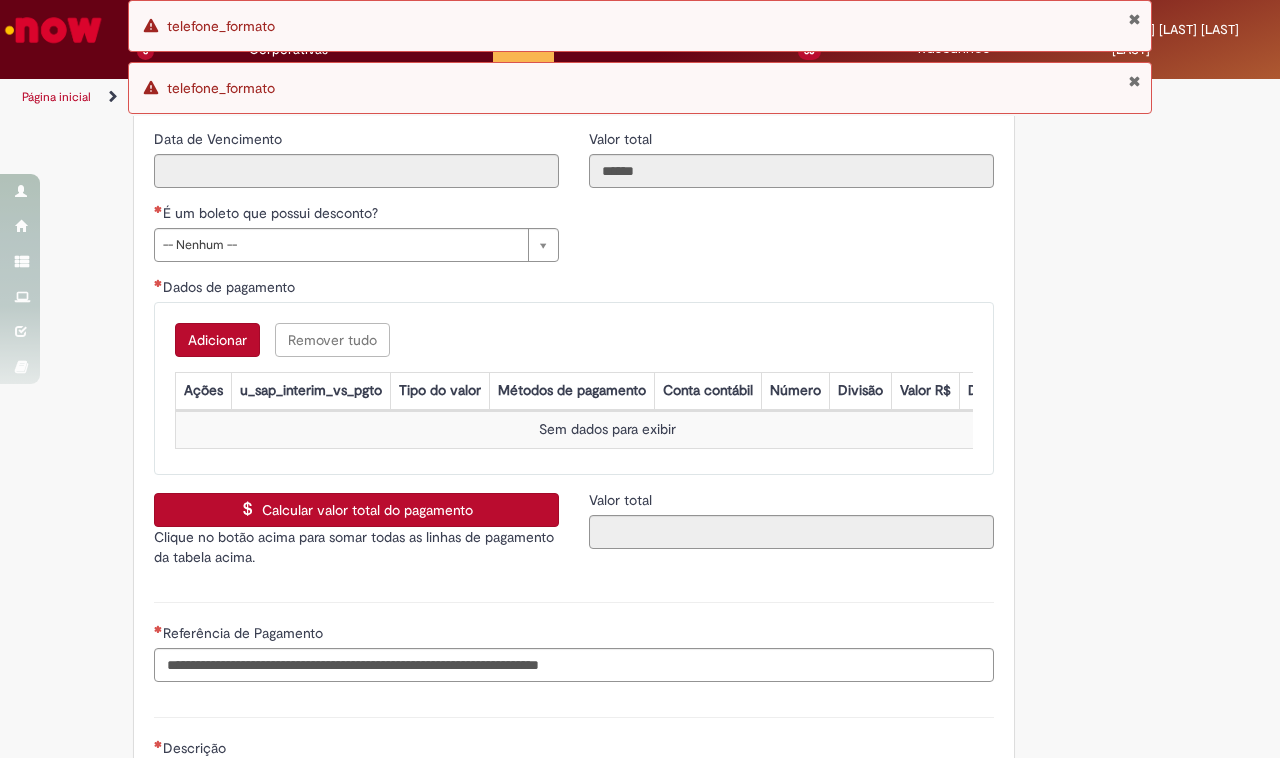 click on "**********" at bounding box center [574, 203] 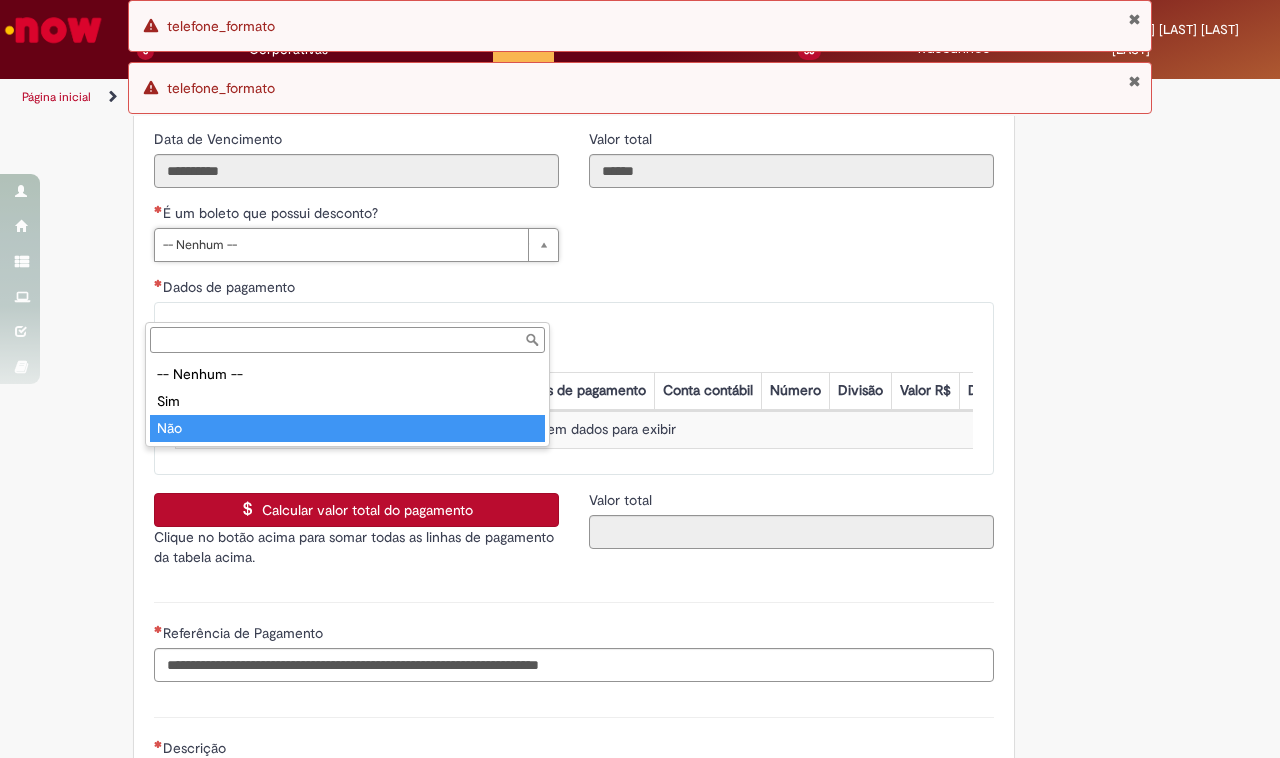 type on "***" 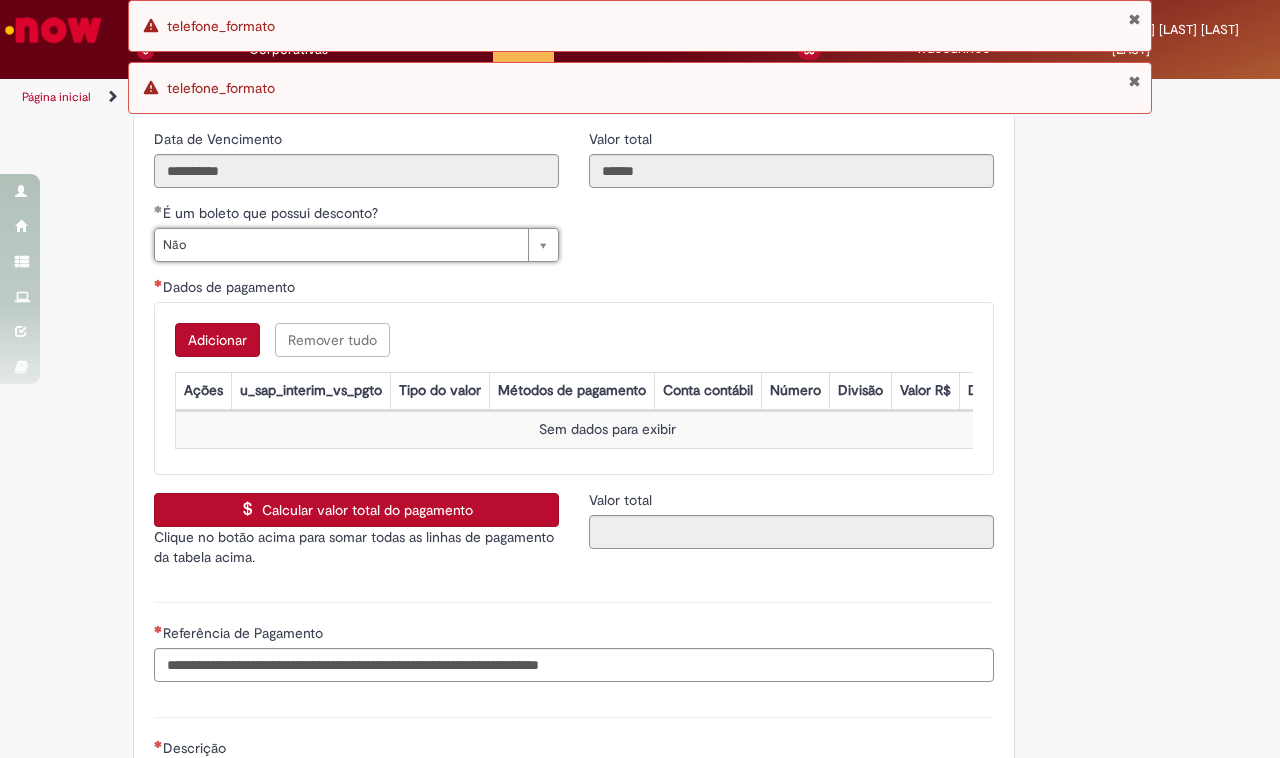 scroll, scrollTop: 3760, scrollLeft: 0, axis: vertical 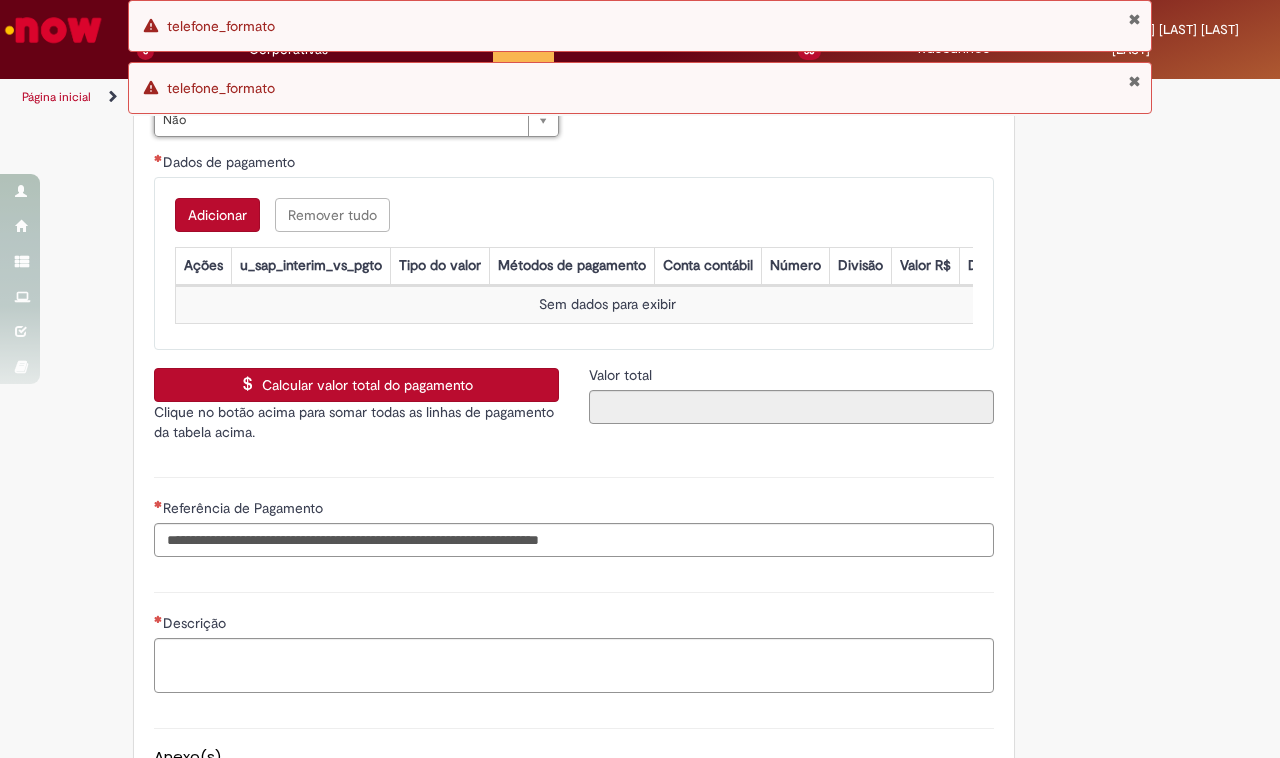 click on "Adicionar" at bounding box center [217, 215] 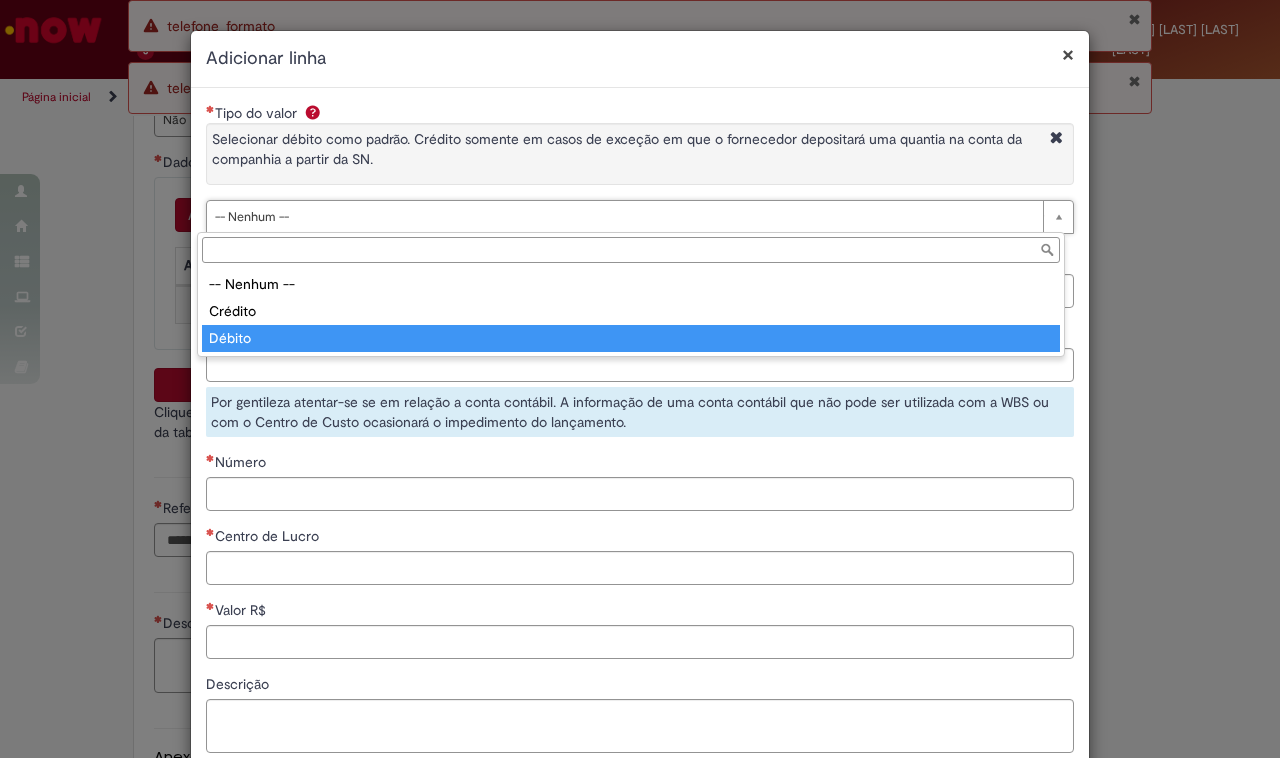 type on "******" 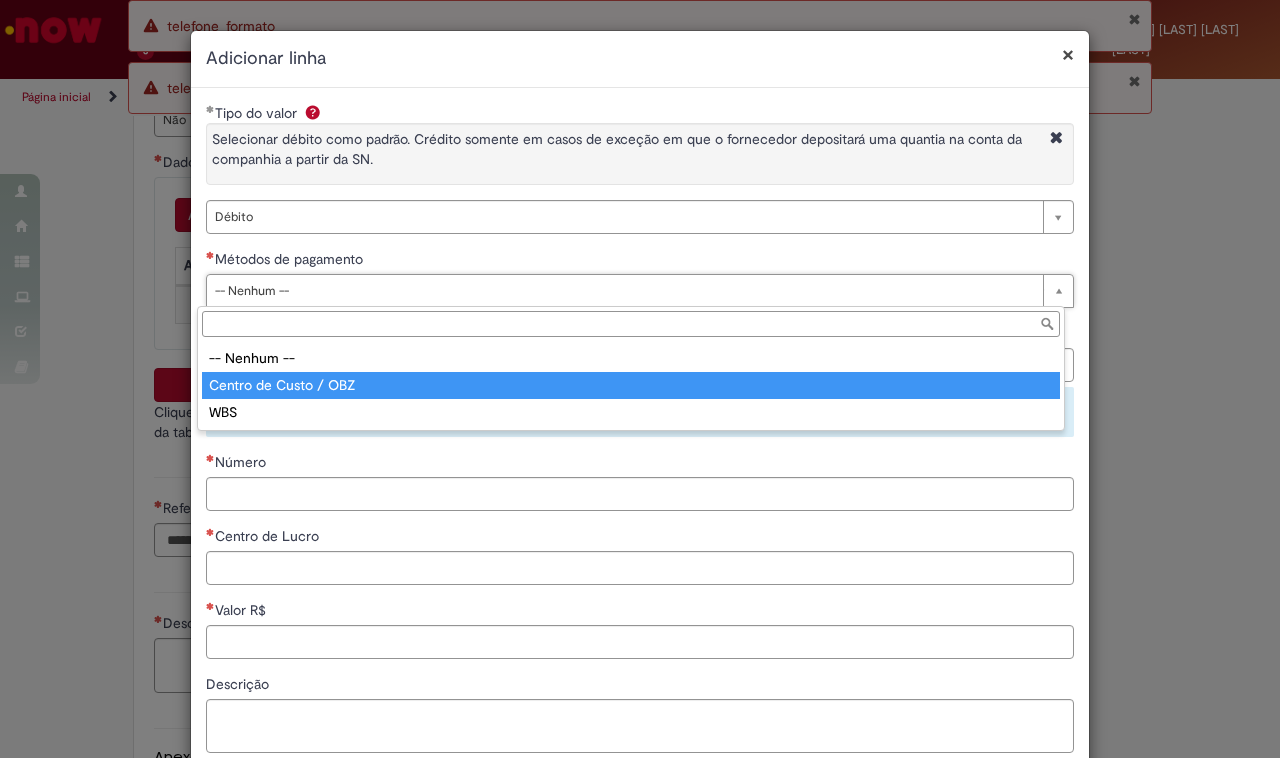type on "**********" 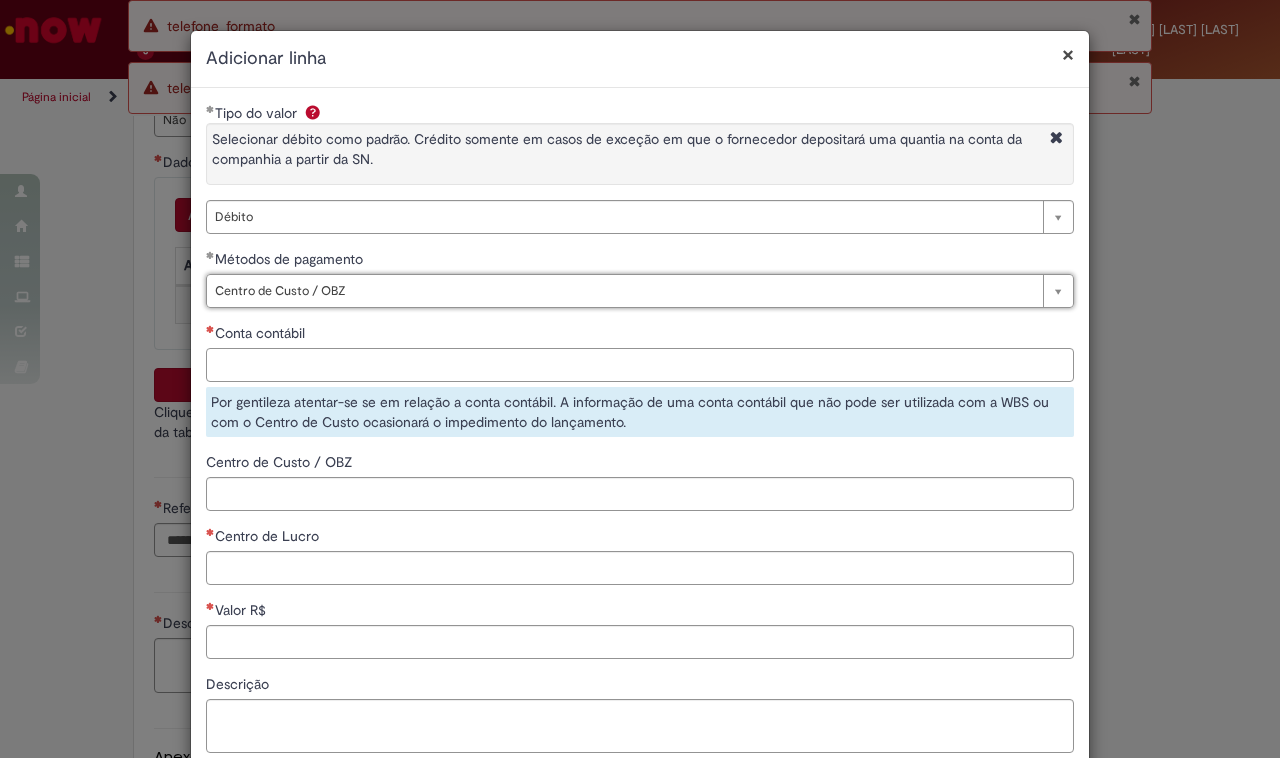 click on "Conta contábil" at bounding box center [640, 365] 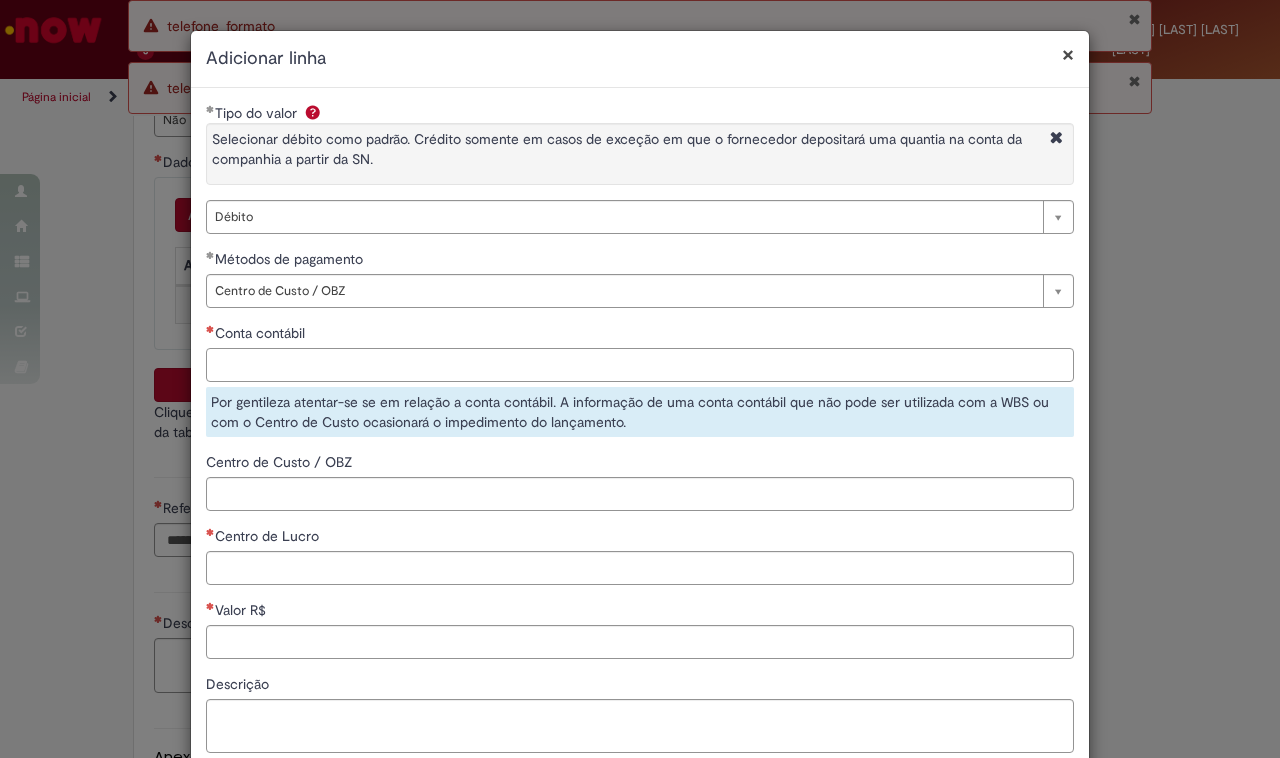 paste on "********" 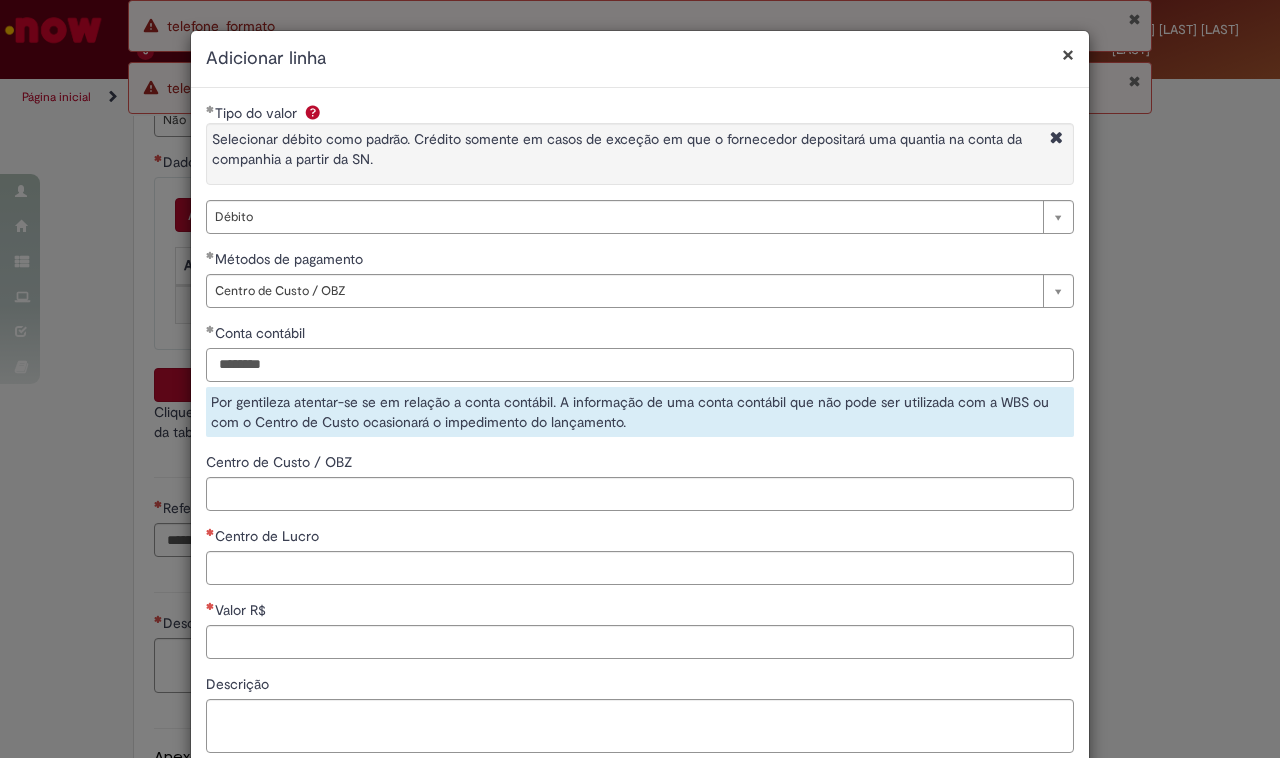 type on "********" 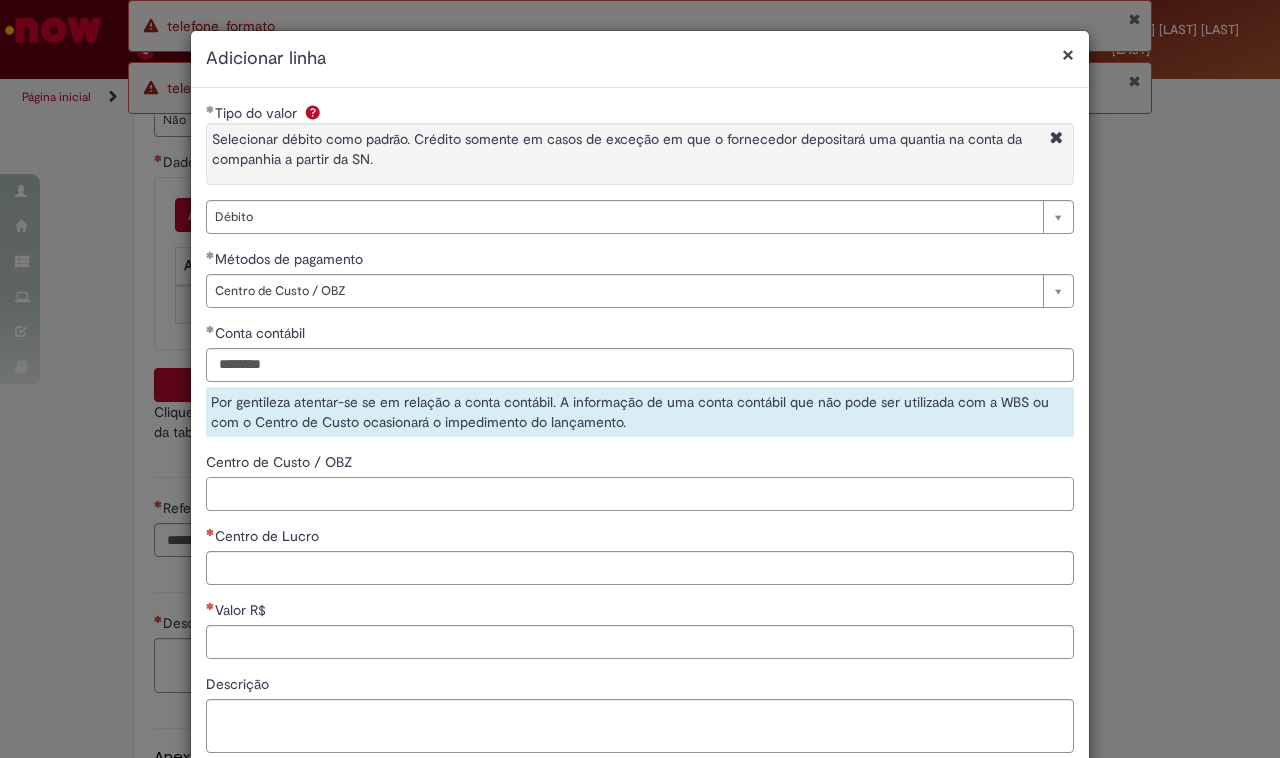 click on "**********" at bounding box center [640, 473] 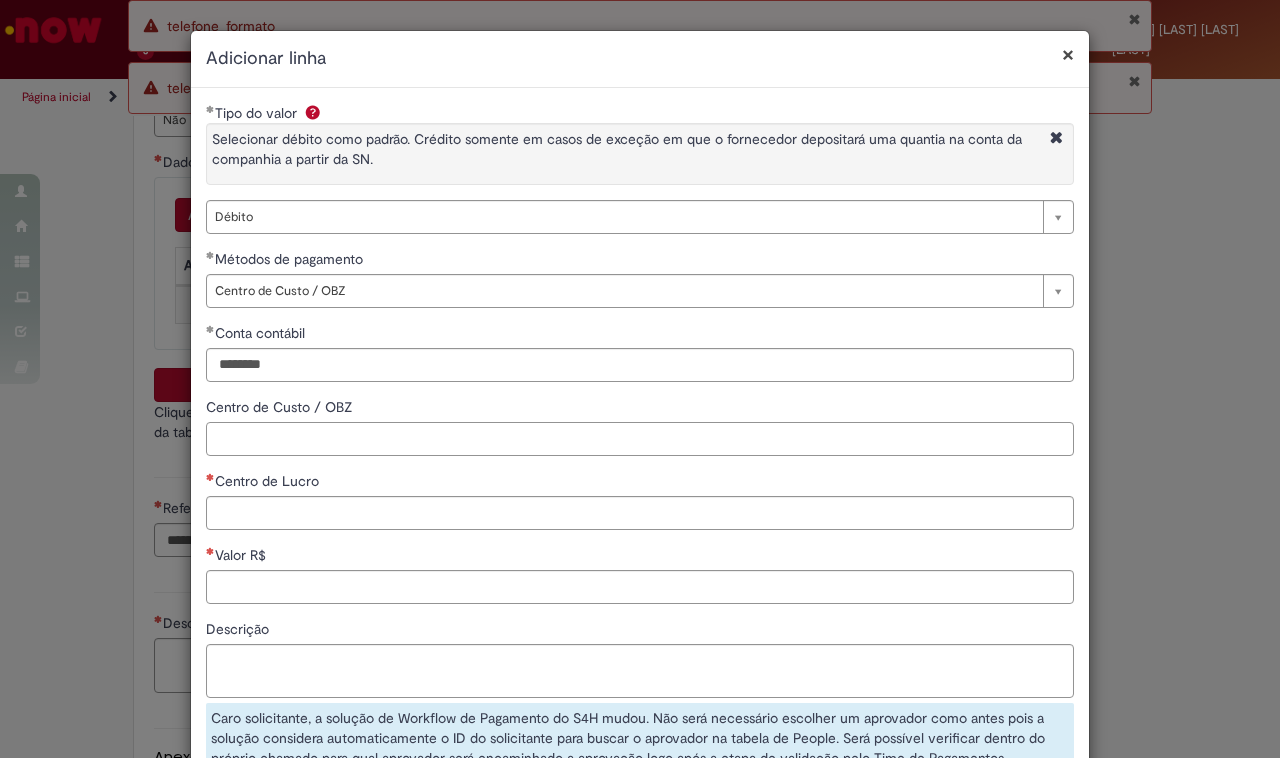 paste on "**********" 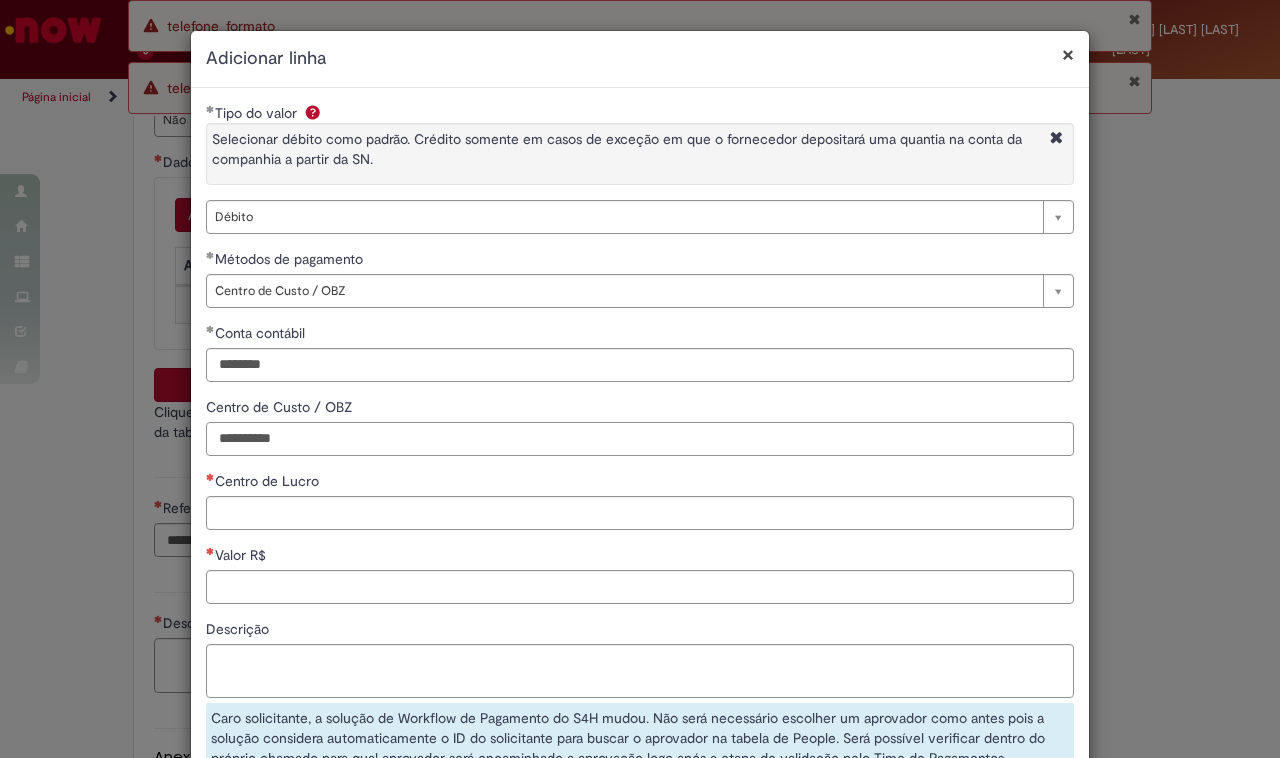 type on "**********" 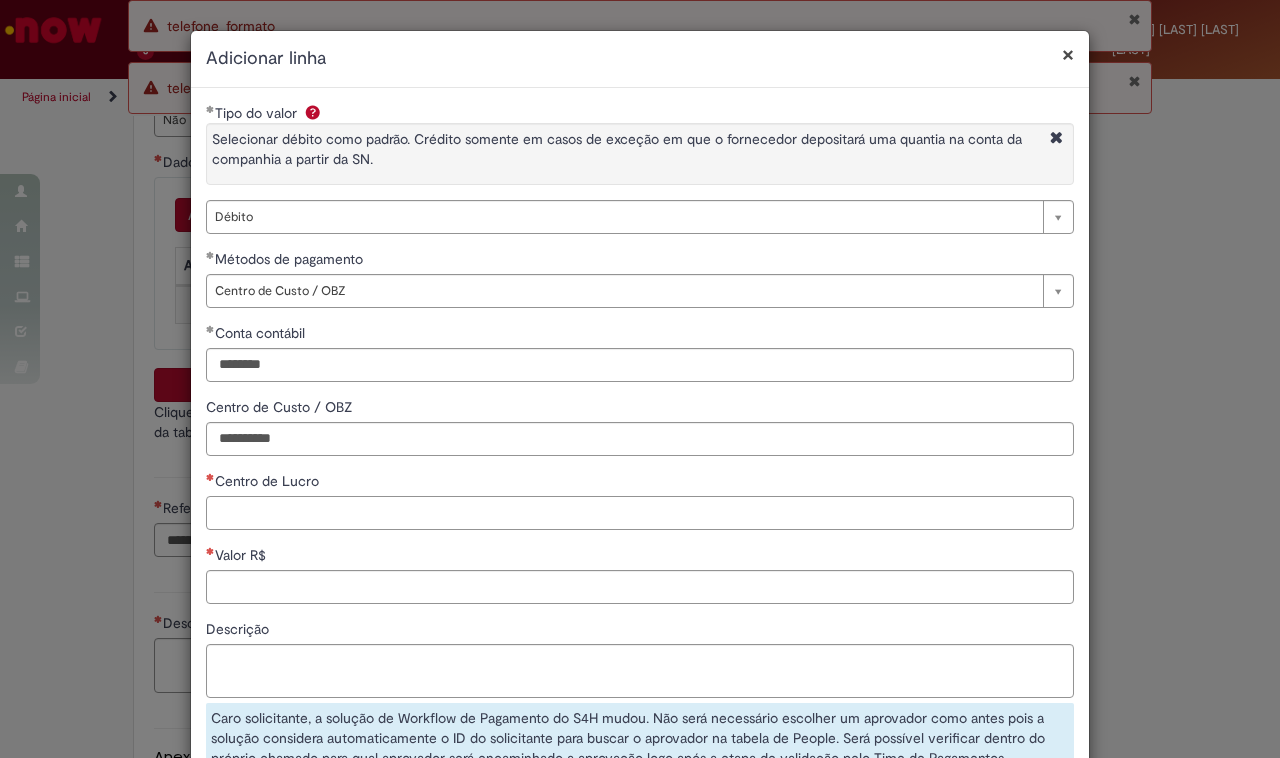 click on "Centro de Lucro" at bounding box center (640, 513) 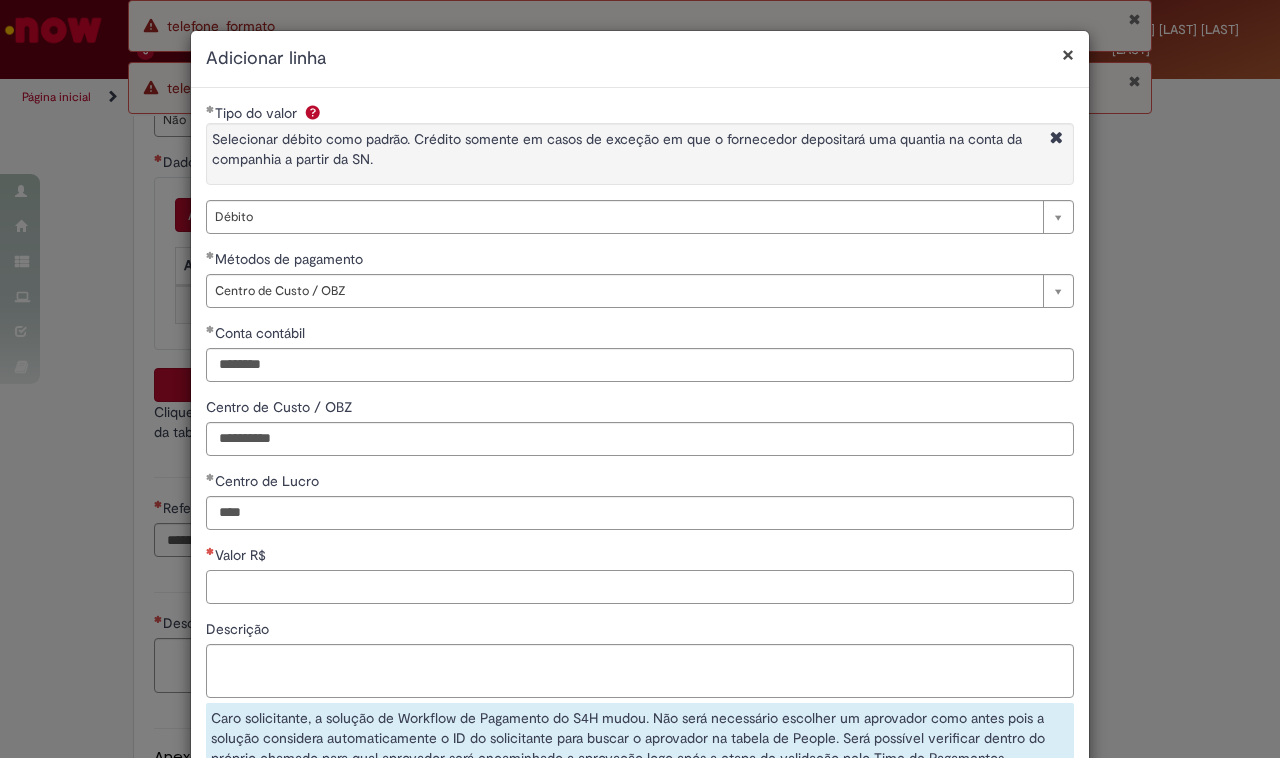 type on "****" 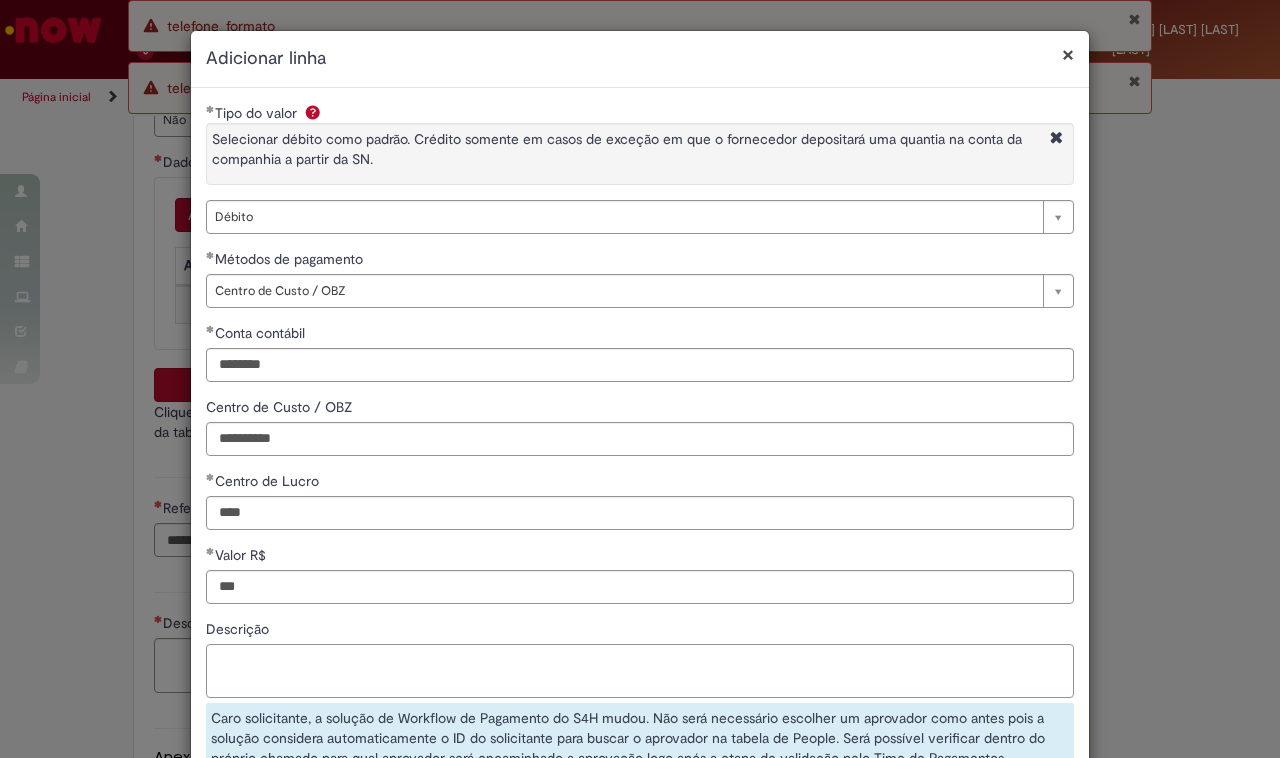 click on "Descrição" at bounding box center (640, 671) 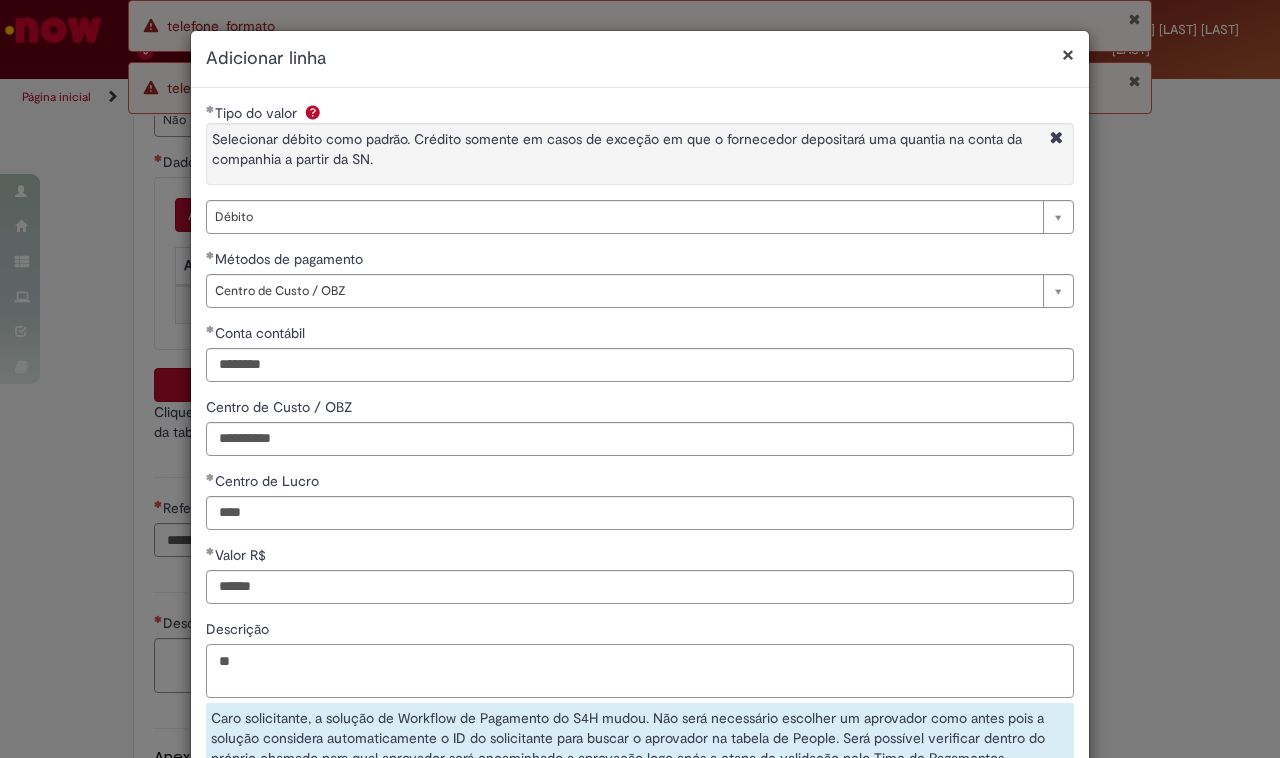 type on "*" 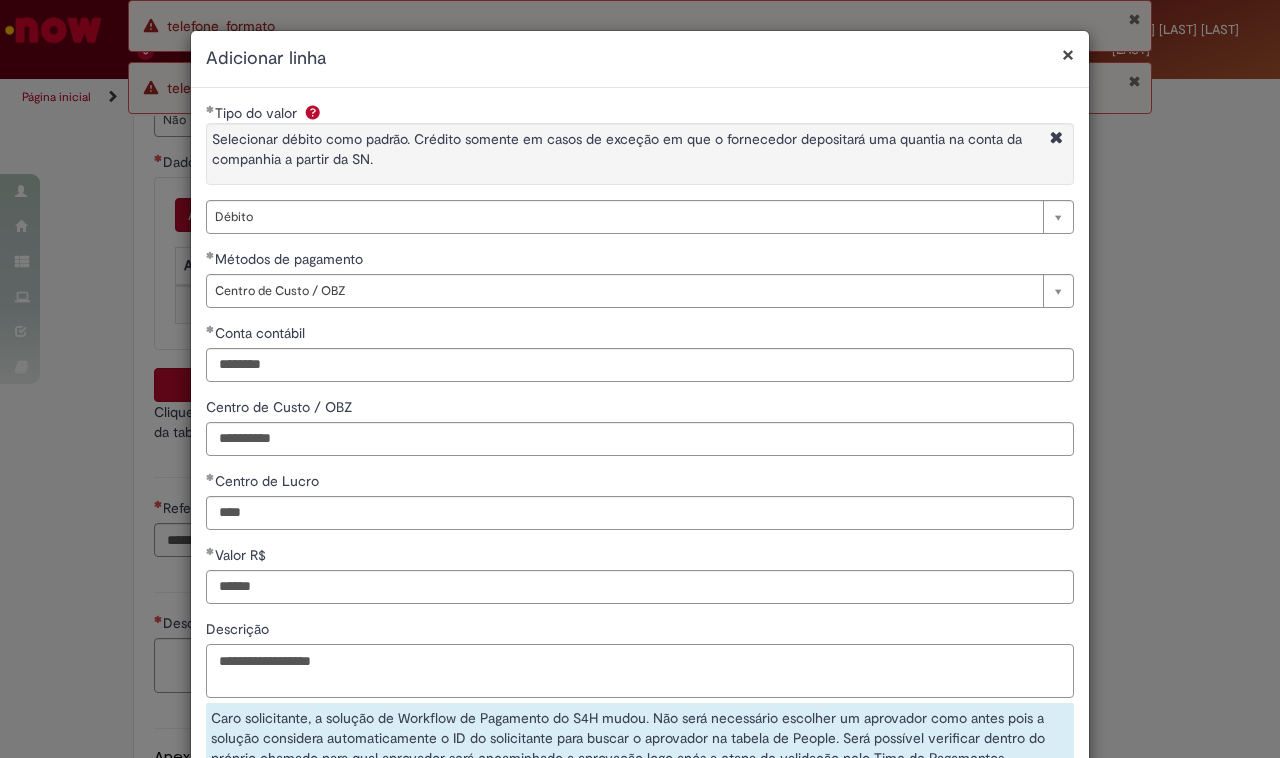 drag, startPoint x: 411, startPoint y: 656, endPoint x: 0, endPoint y: 661, distance: 411.03043 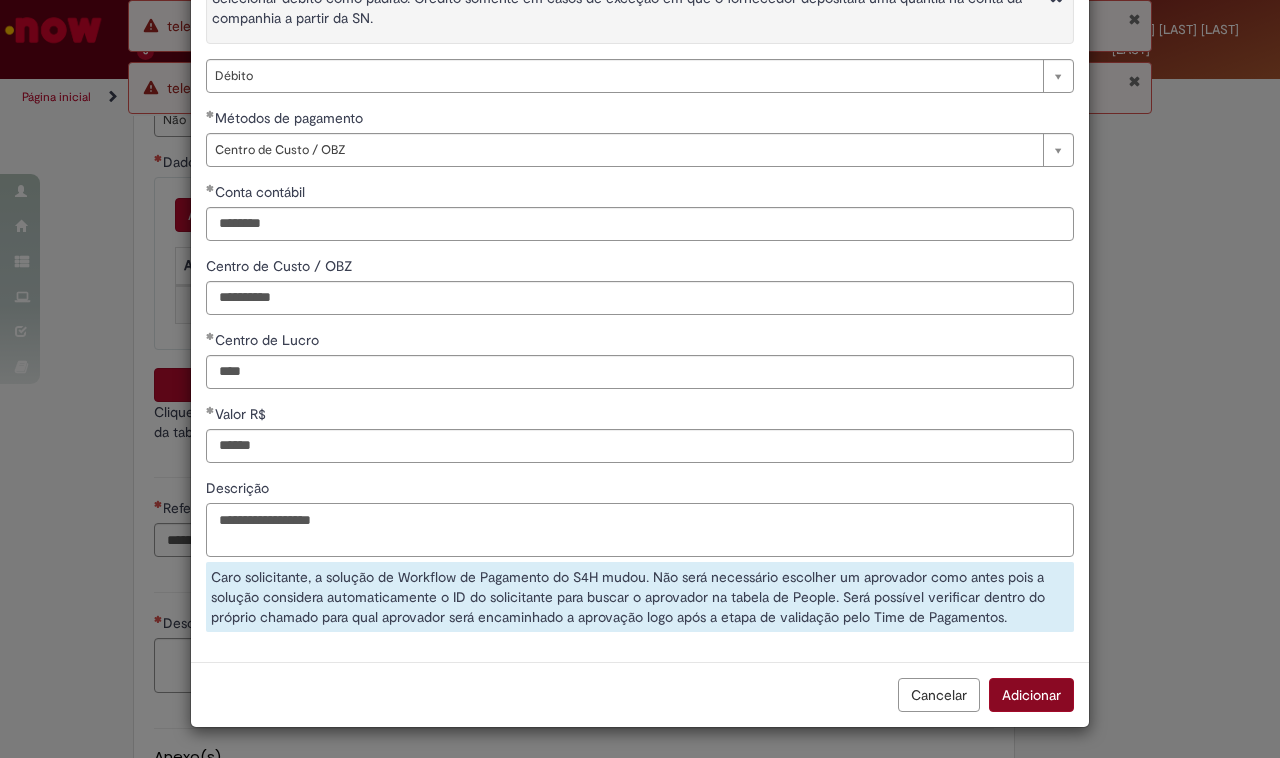 type on "**********" 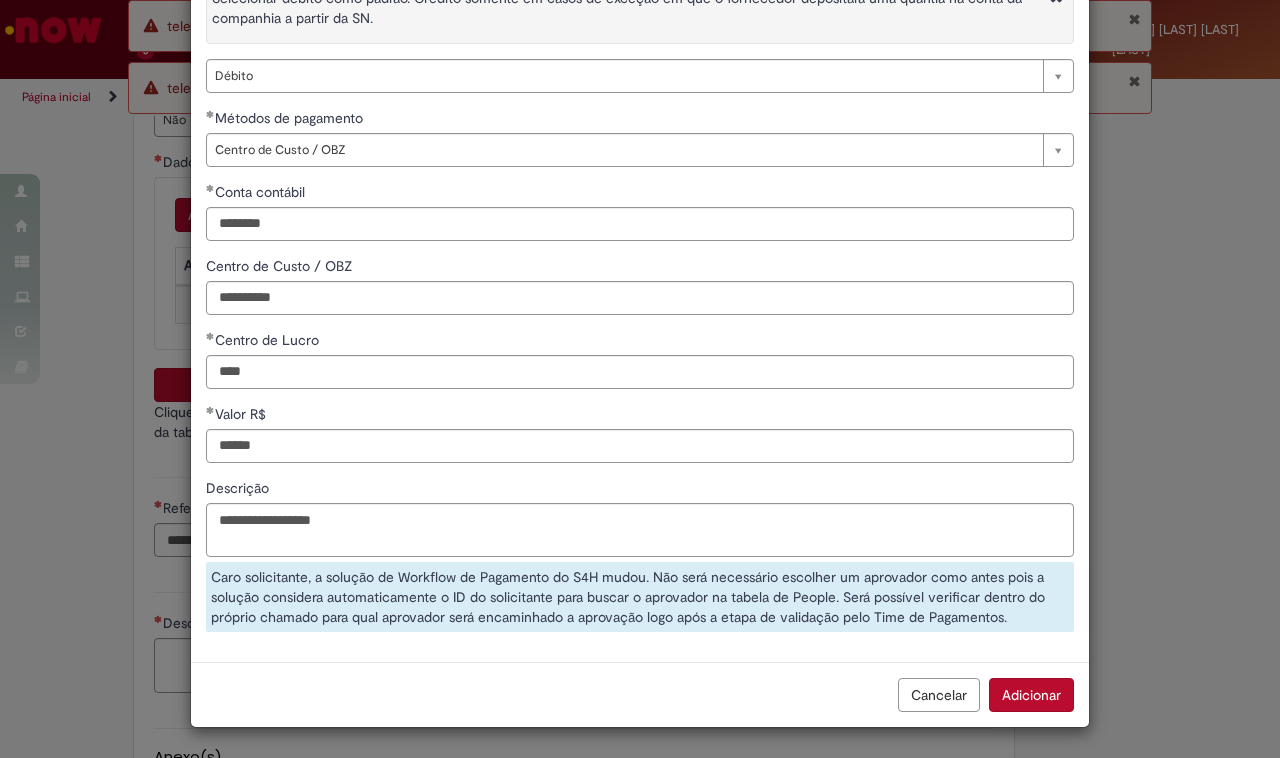 click on "Adicionar" at bounding box center (1031, 695) 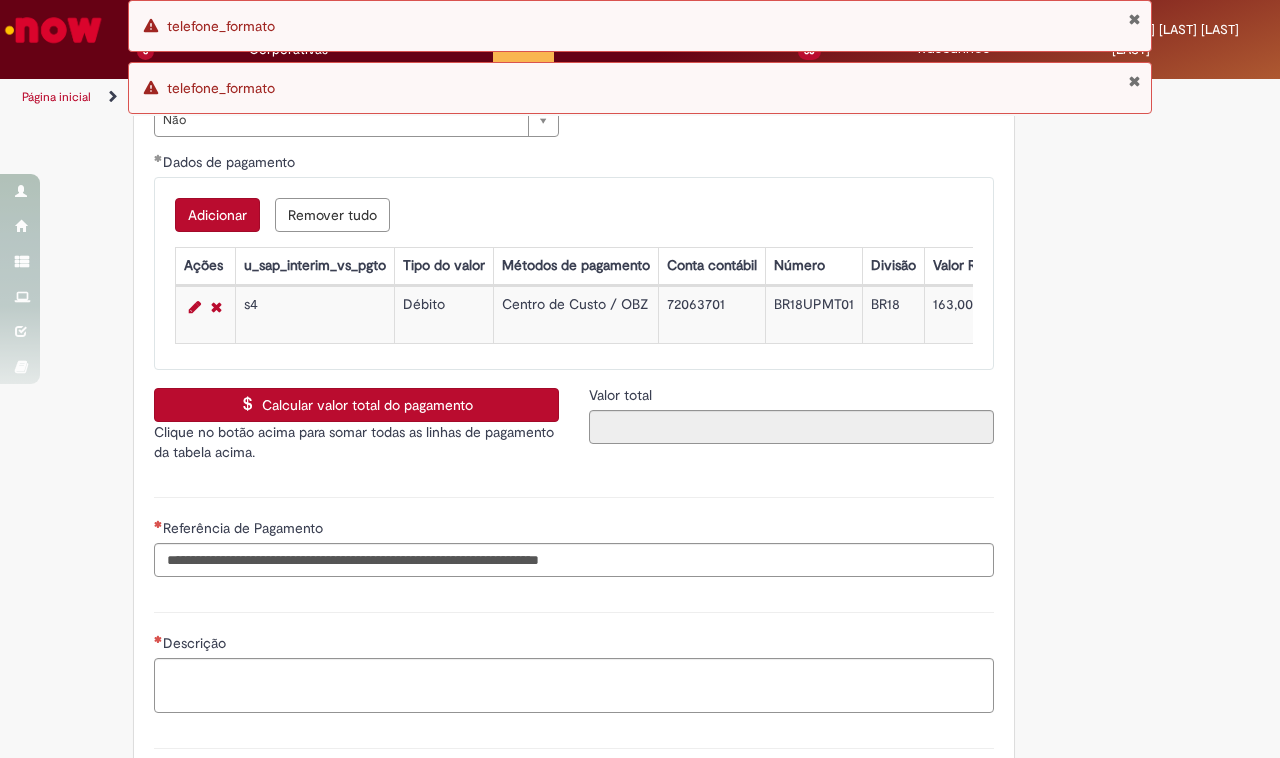 scroll, scrollTop: 70, scrollLeft: 0, axis: vertical 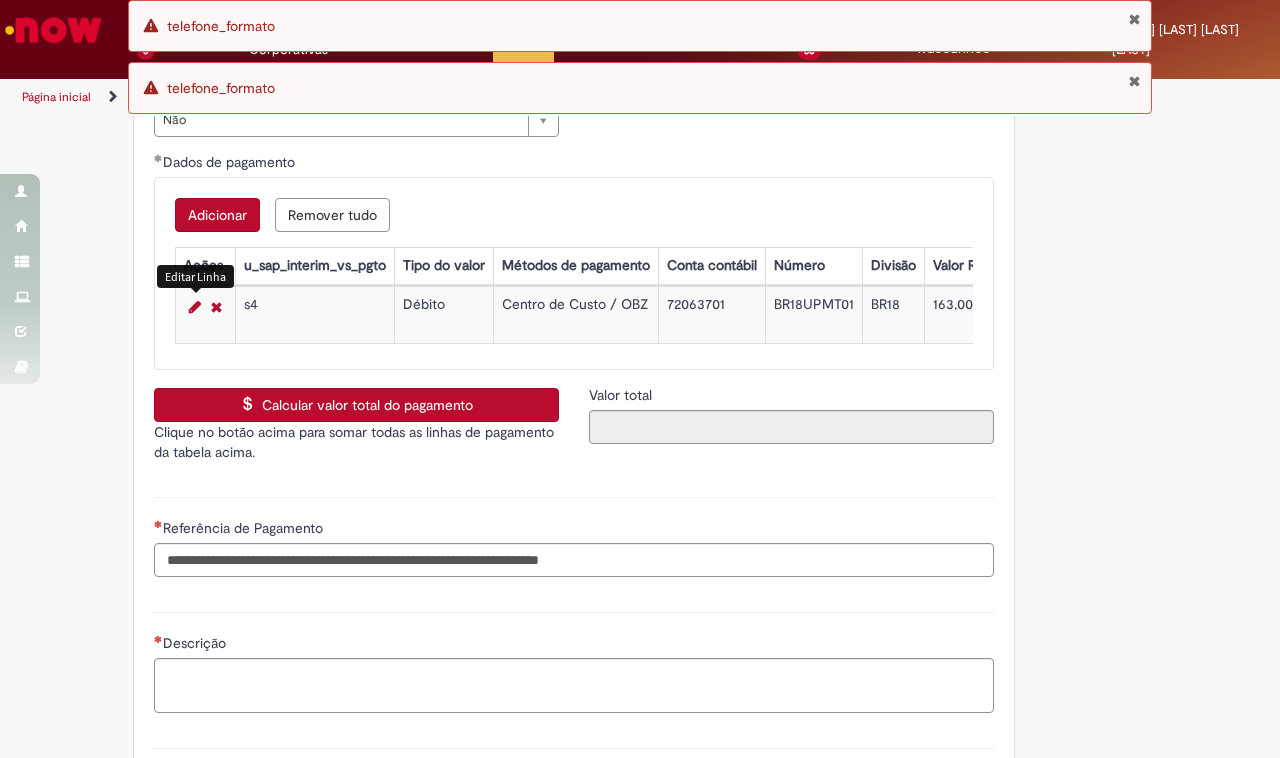 click at bounding box center (195, 307) 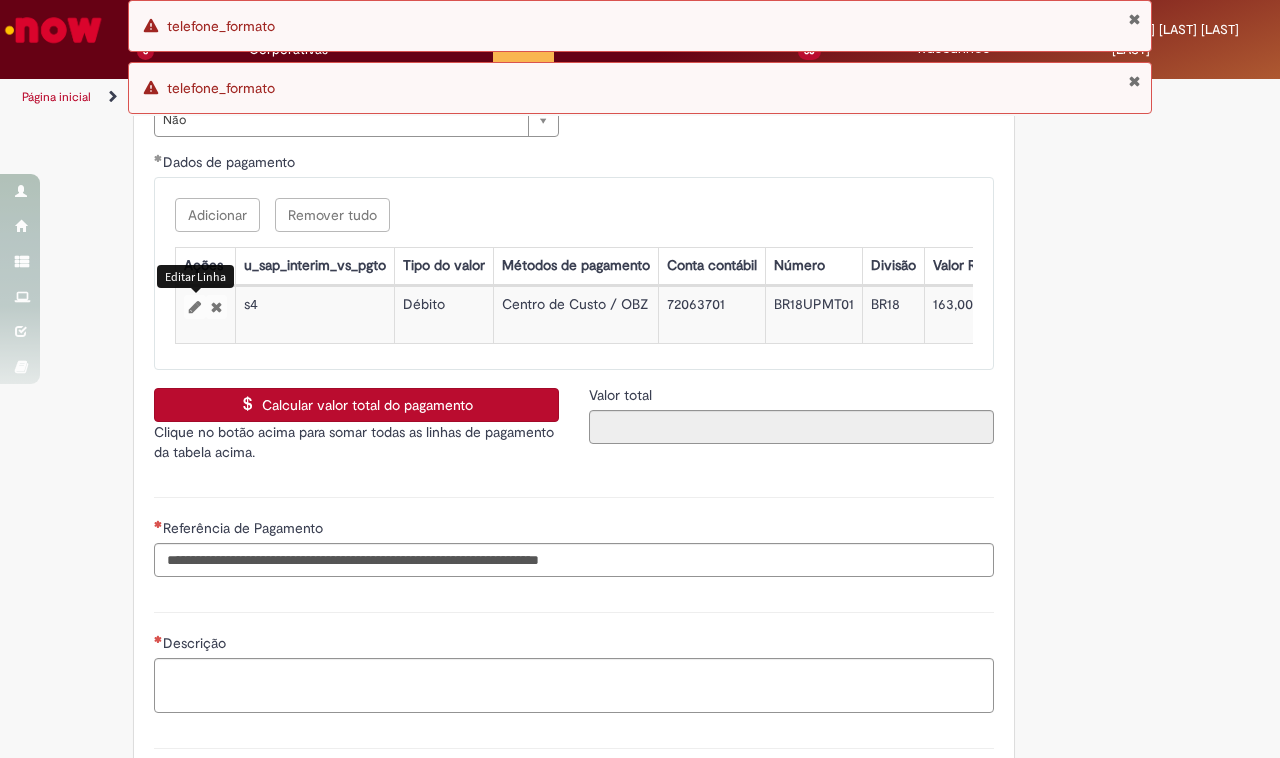 select on "******" 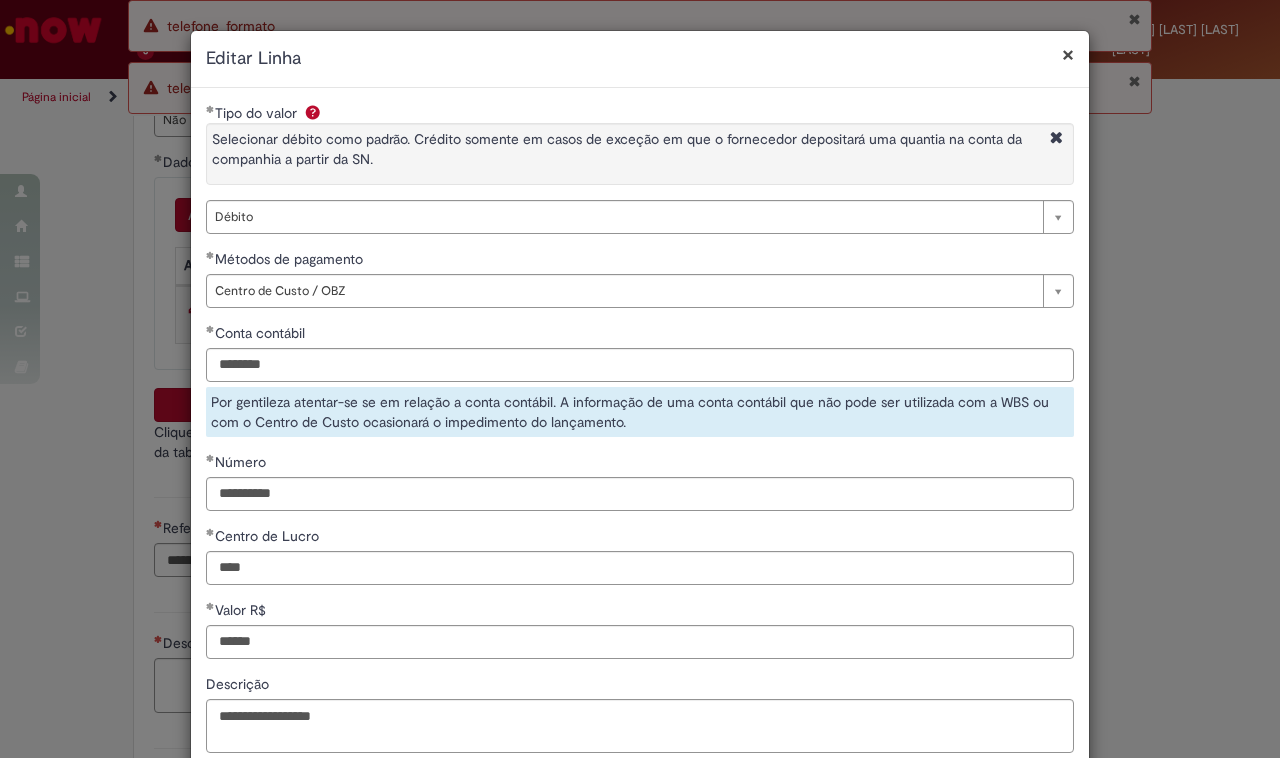 select on "*" 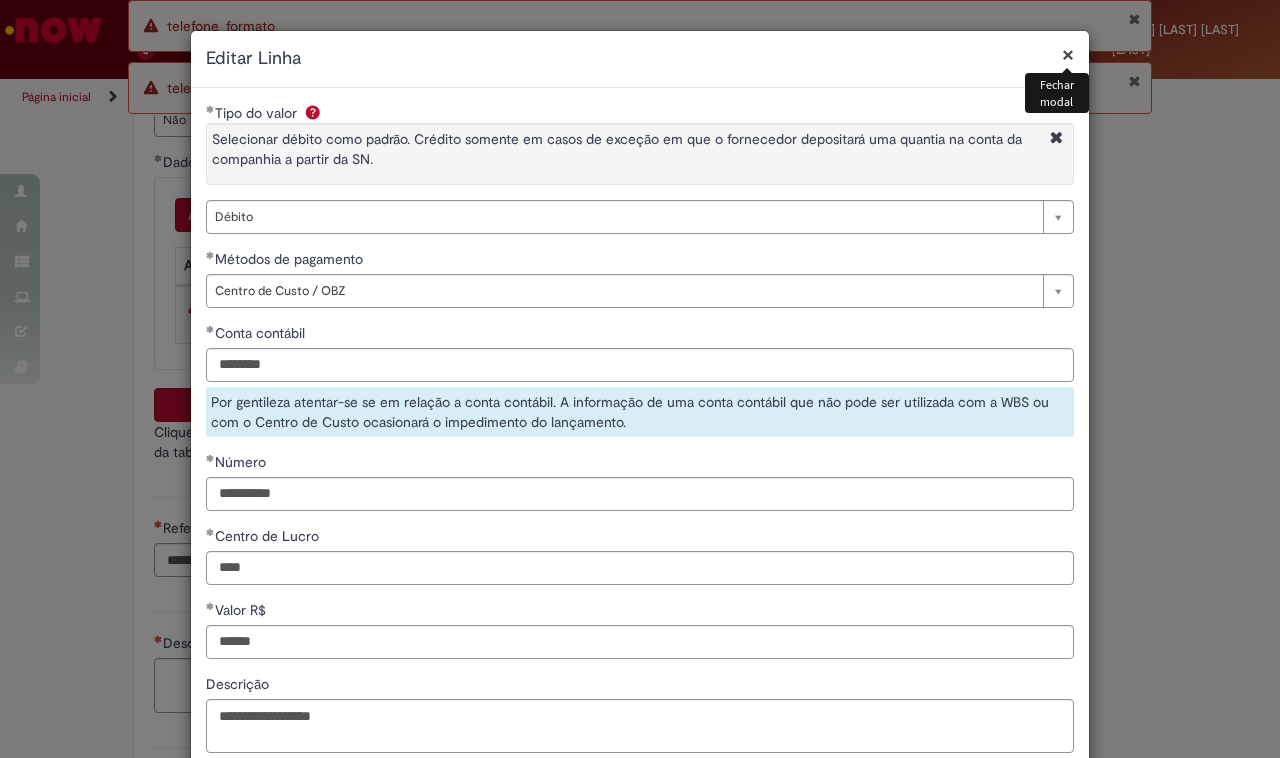 scroll, scrollTop: 200, scrollLeft: 0, axis: vertical 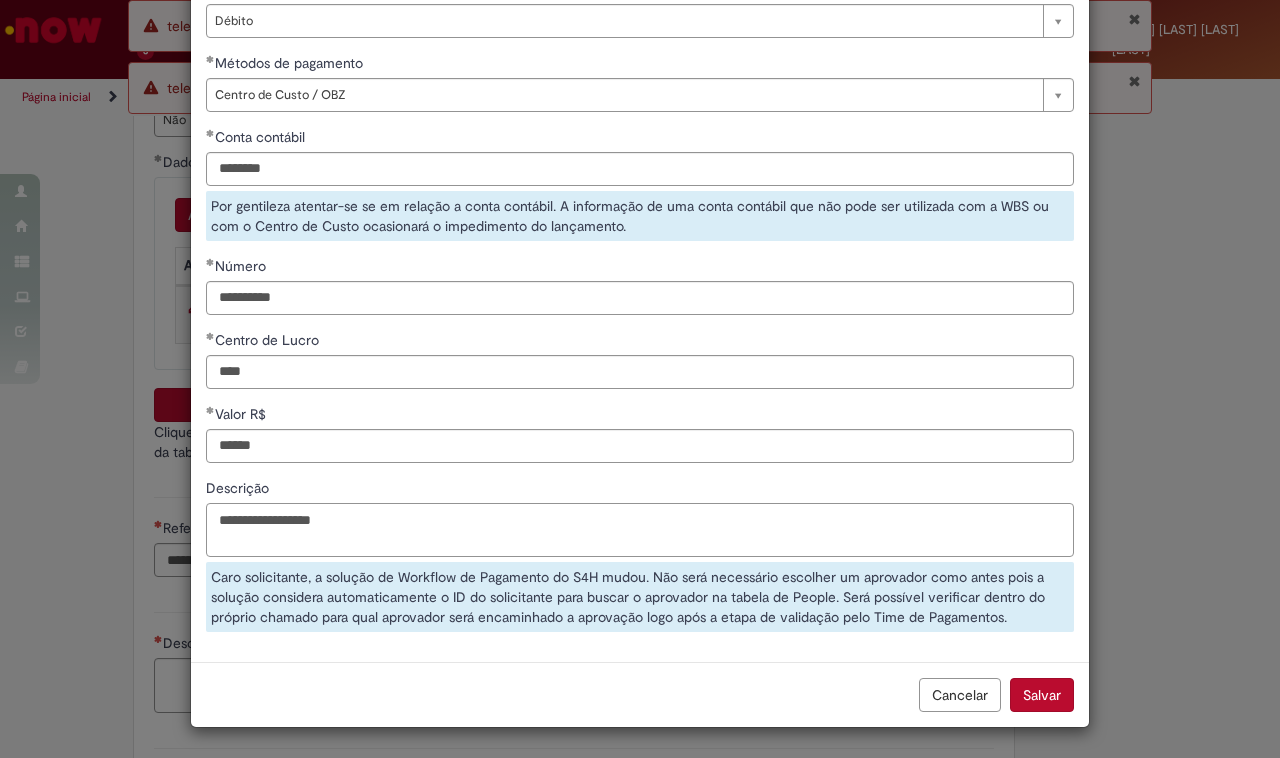 drag, startPoint x: 296, startPoint y: 511, endPoint x: 422, endPoint y: 517, distance: 126.14278 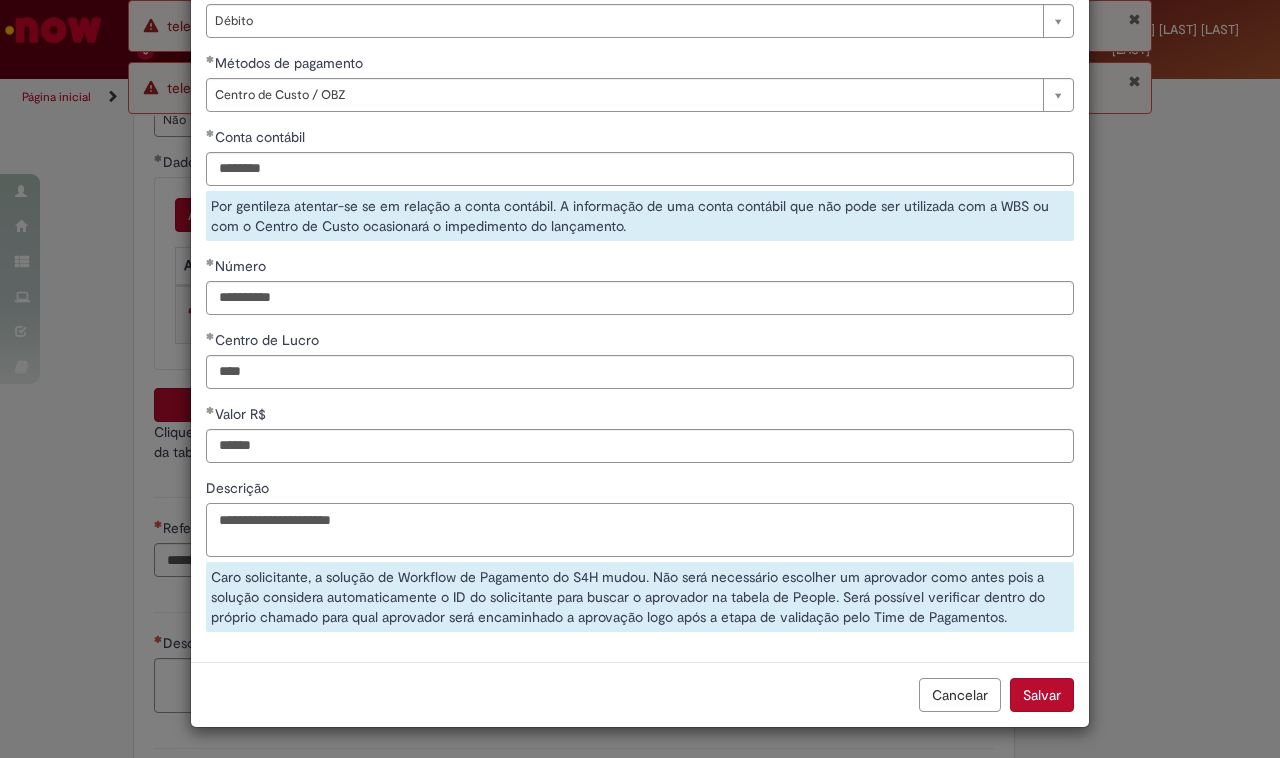 drag, startPoint x: 422, startPoint y: 517, endPoint x: 0, endPoint y: 507, distance: 422.11847 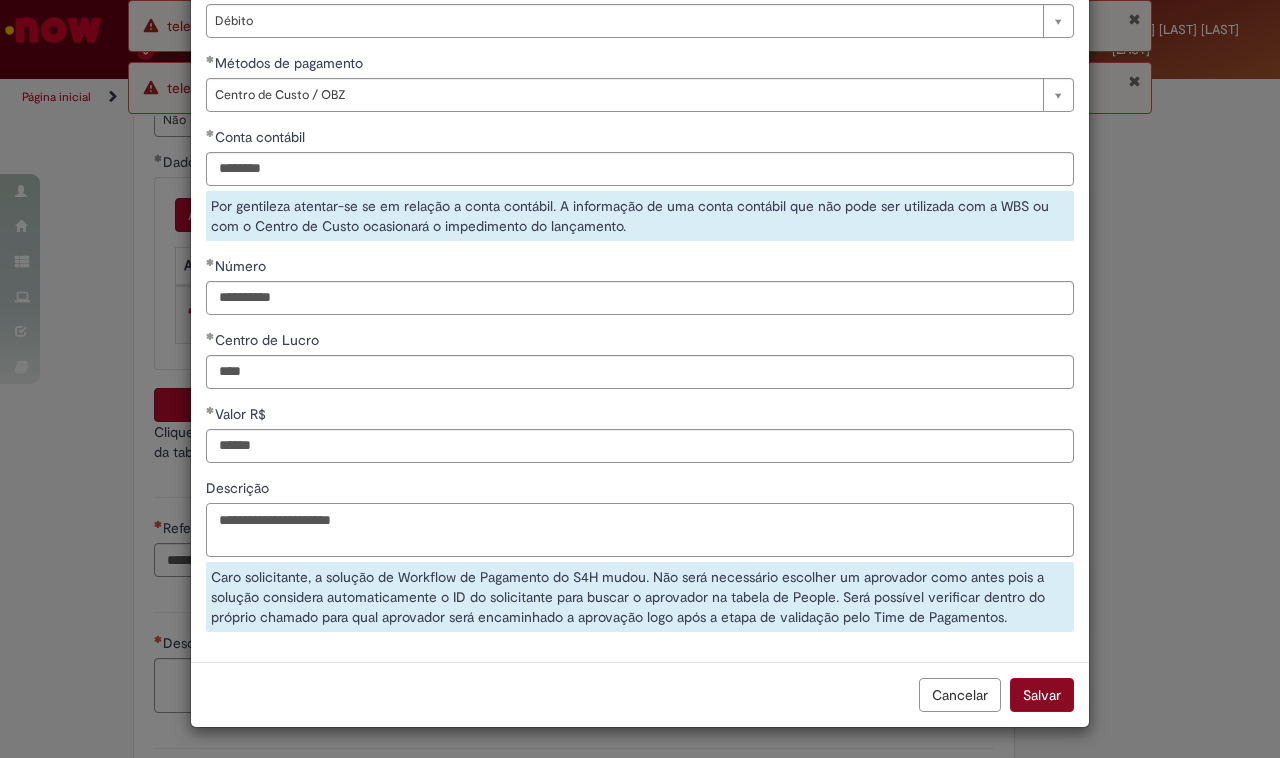 type on "**********" 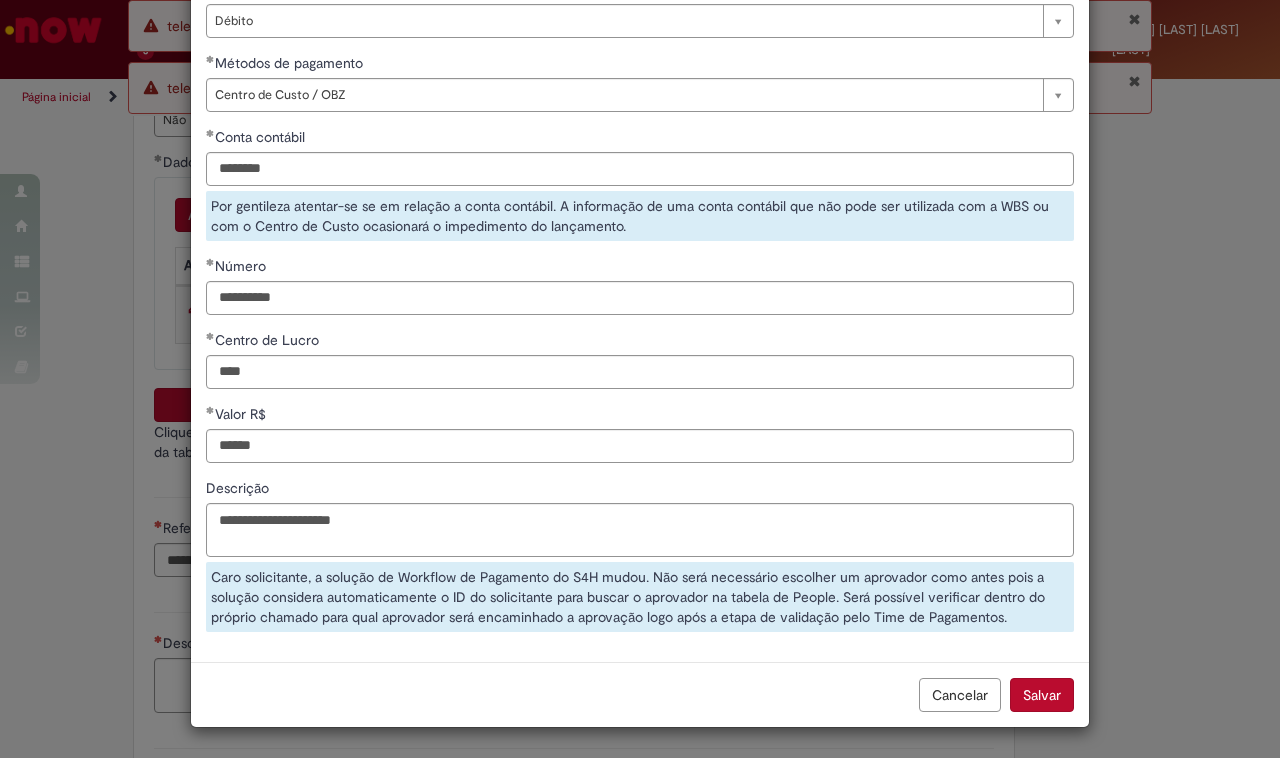 click on "Salvar" at bounding box center (1042, 695) 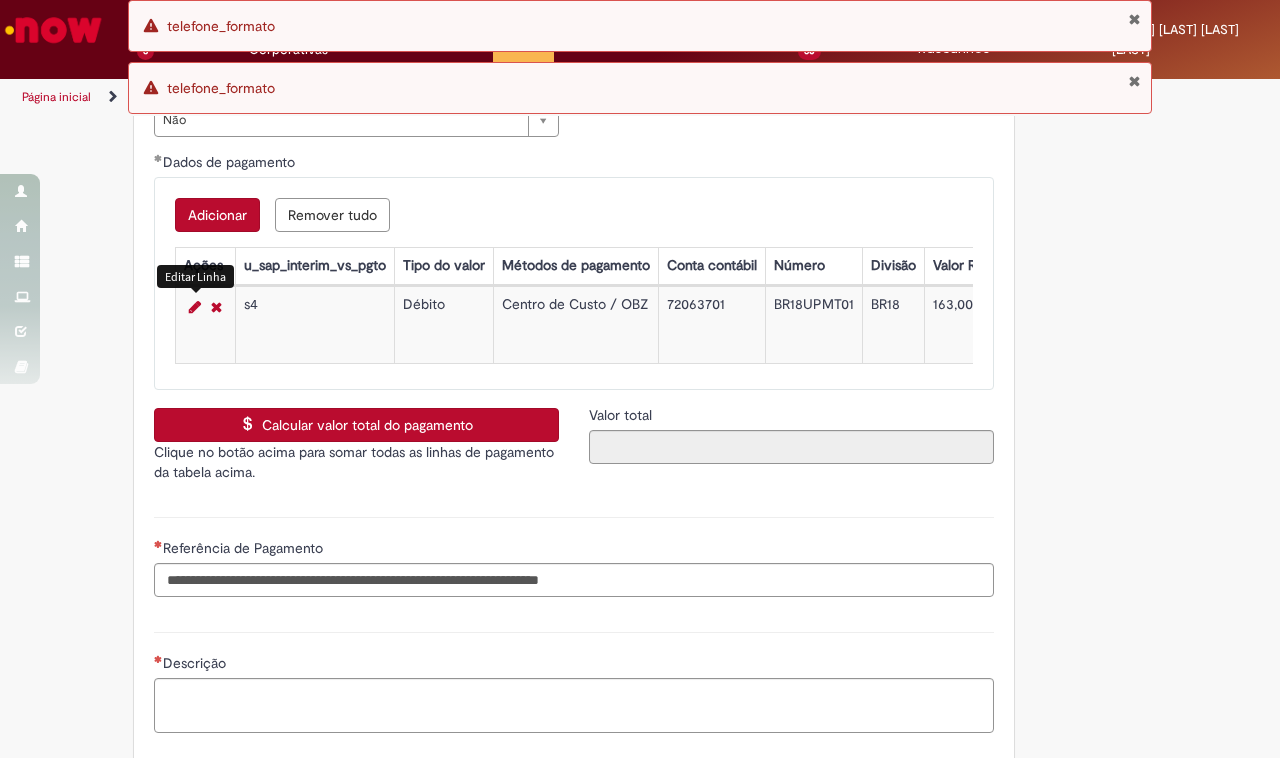 scroll, scrollTop: 125, scrollLeft: 0, axis: vertical 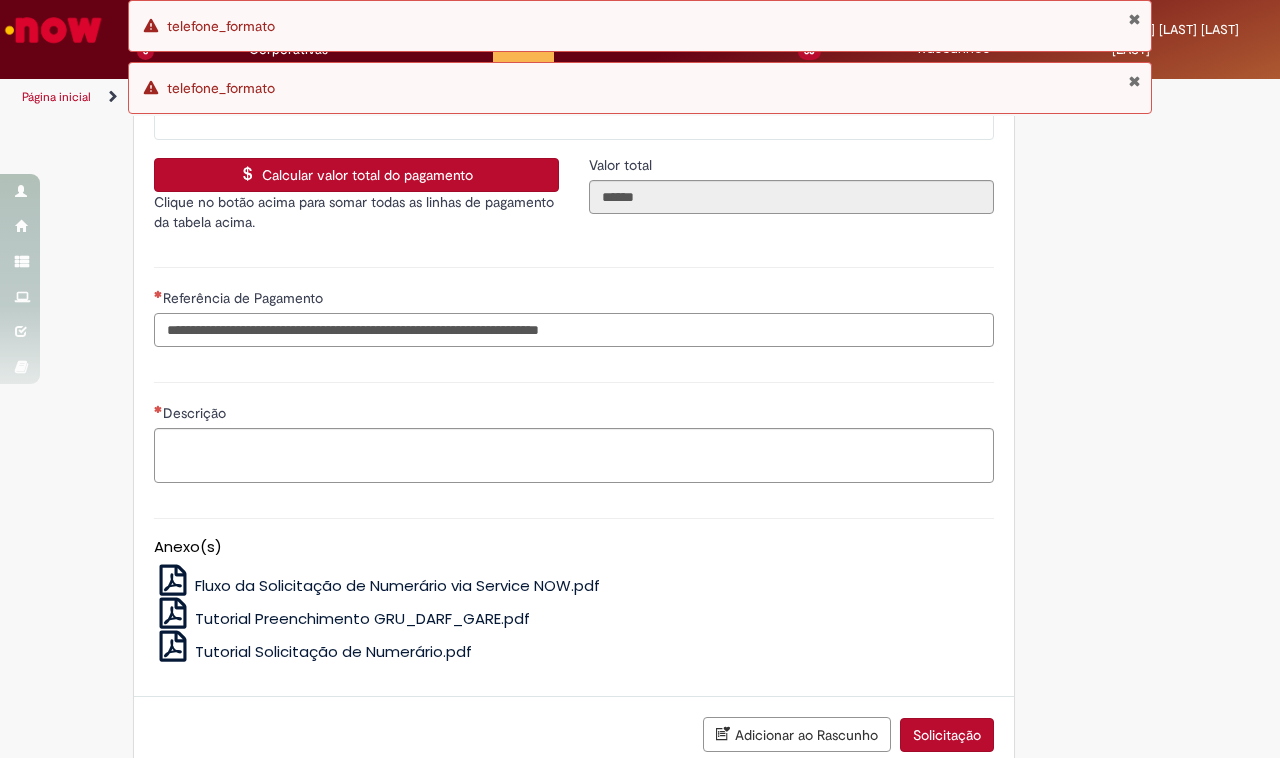 click on "Referência de Pagamento" at bounding box center (574, 330) 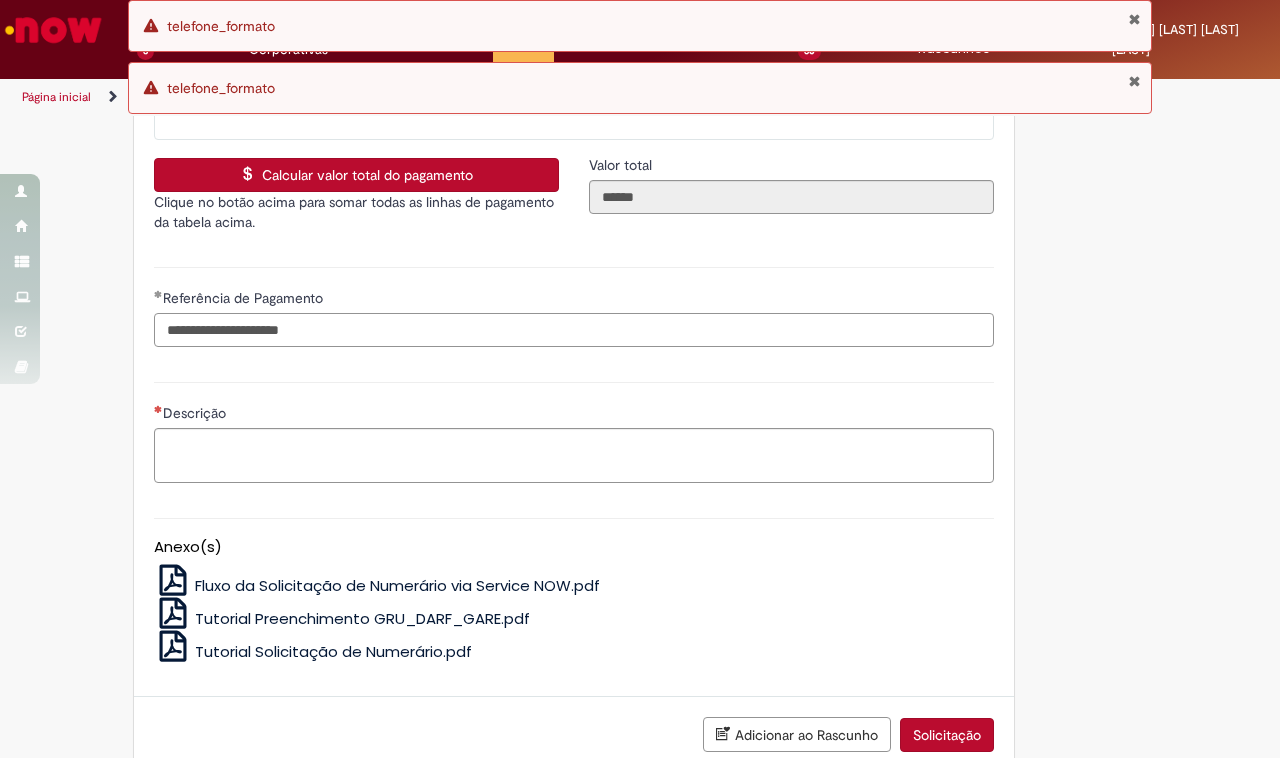 type on "**********" 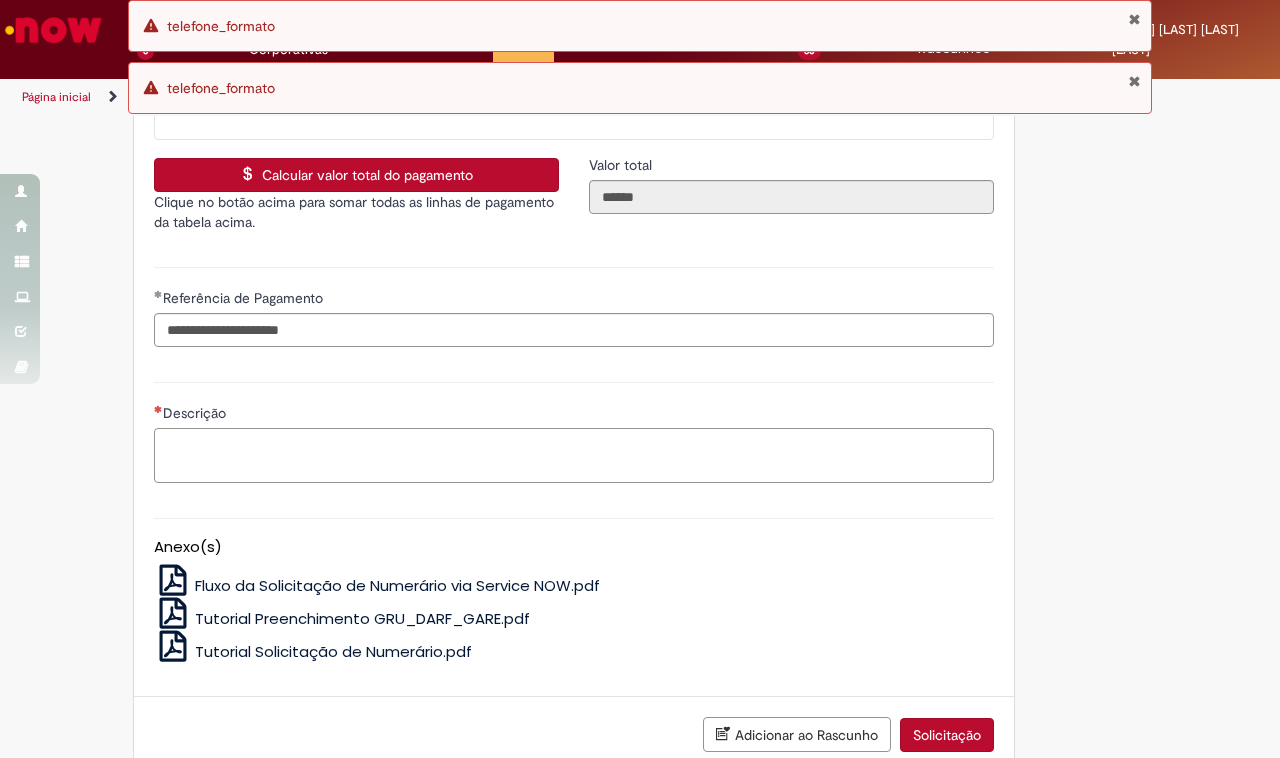 click on "Descrição" at bounding box center (574, 455) 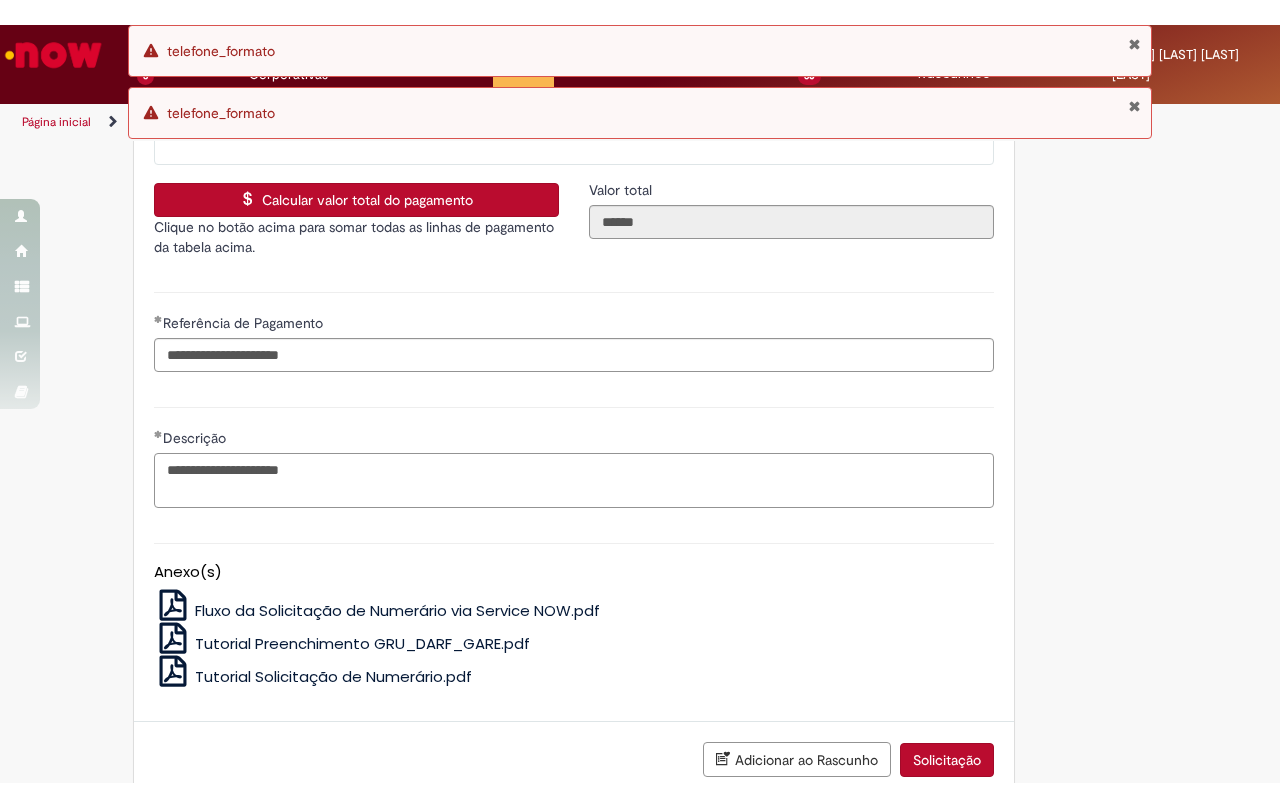 scroll, scrollTop: 4221, scrollLeft: 0, axis: vertical 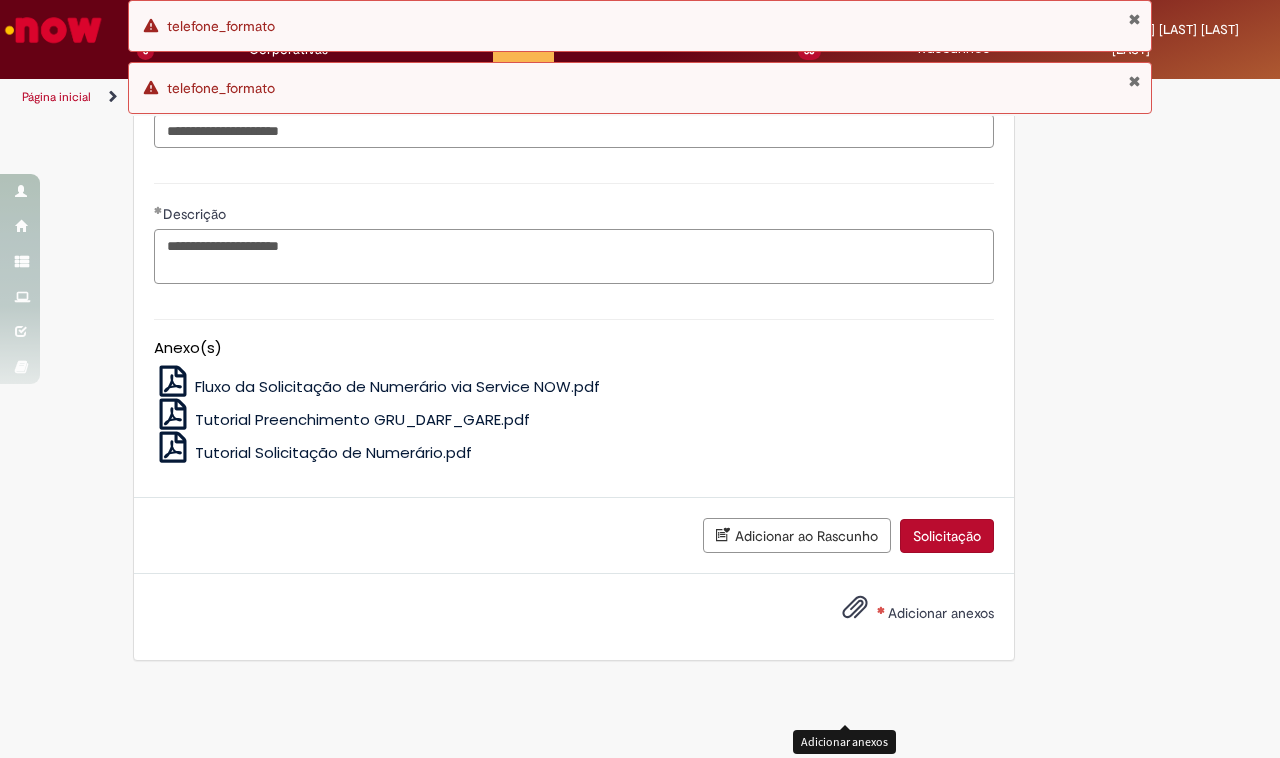 type on "**********" 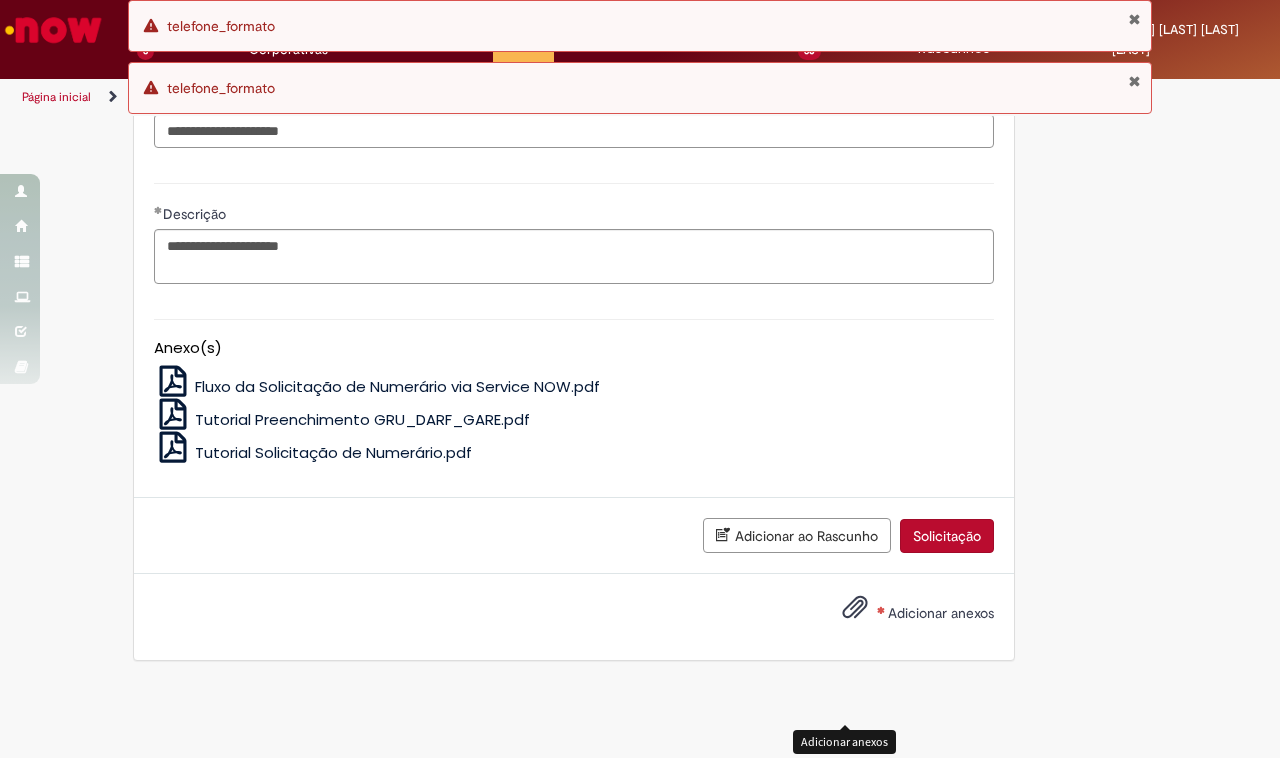 click at bounding box center (855, 608) 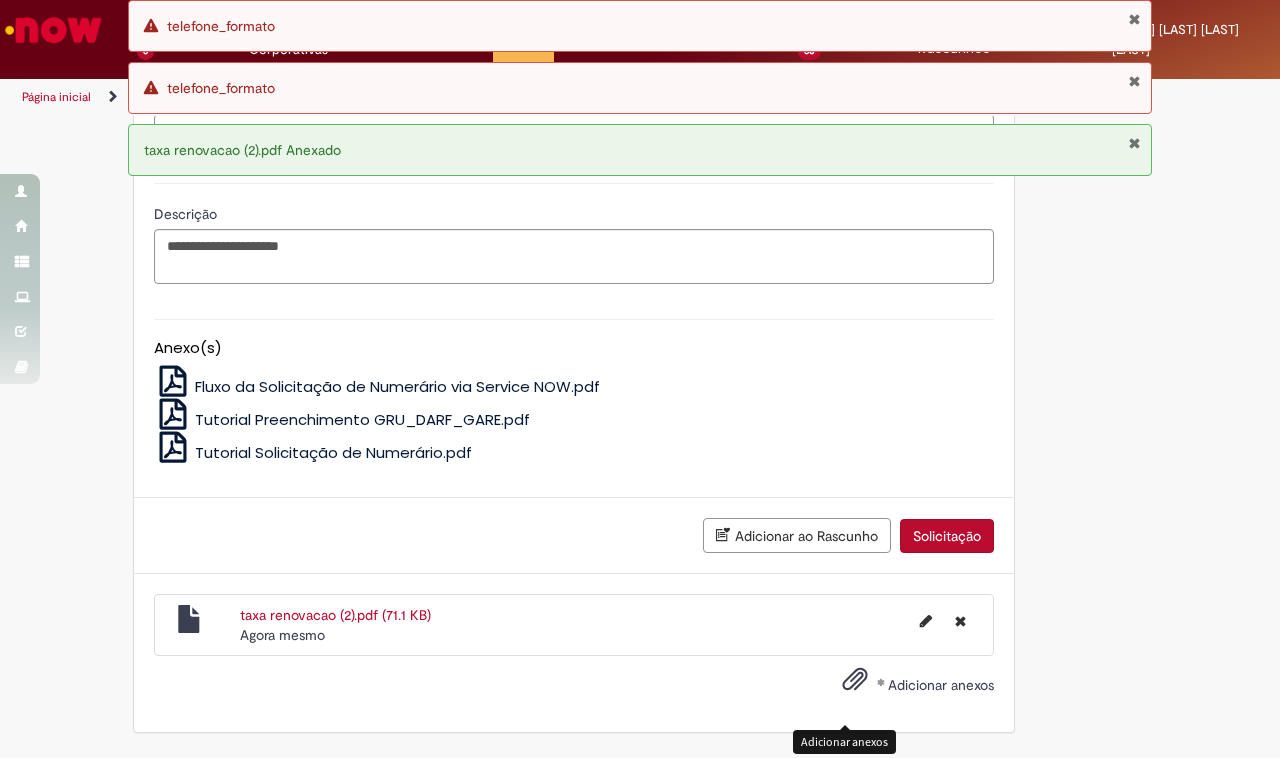 click on "Solicitação" at bounding box center [947, 536] 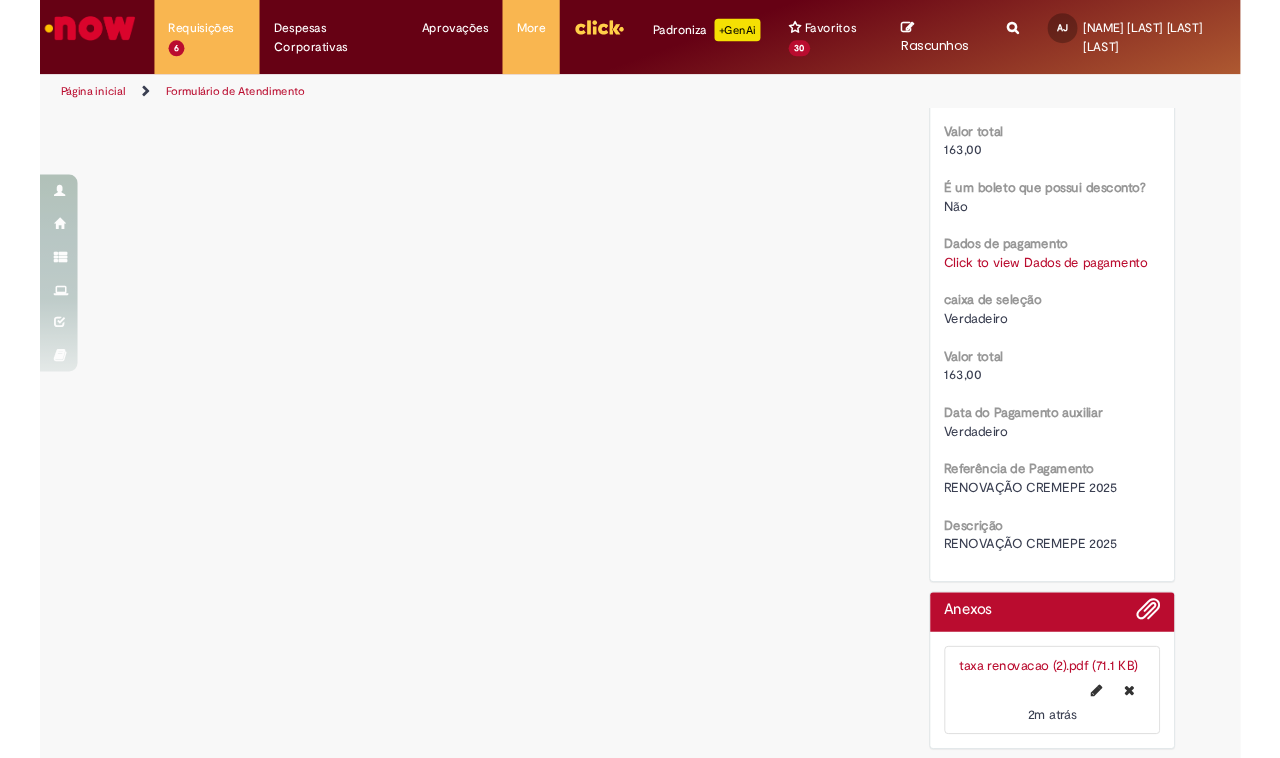 scroll, scrollTop: 0, scrollLeft: 0, axis: both 